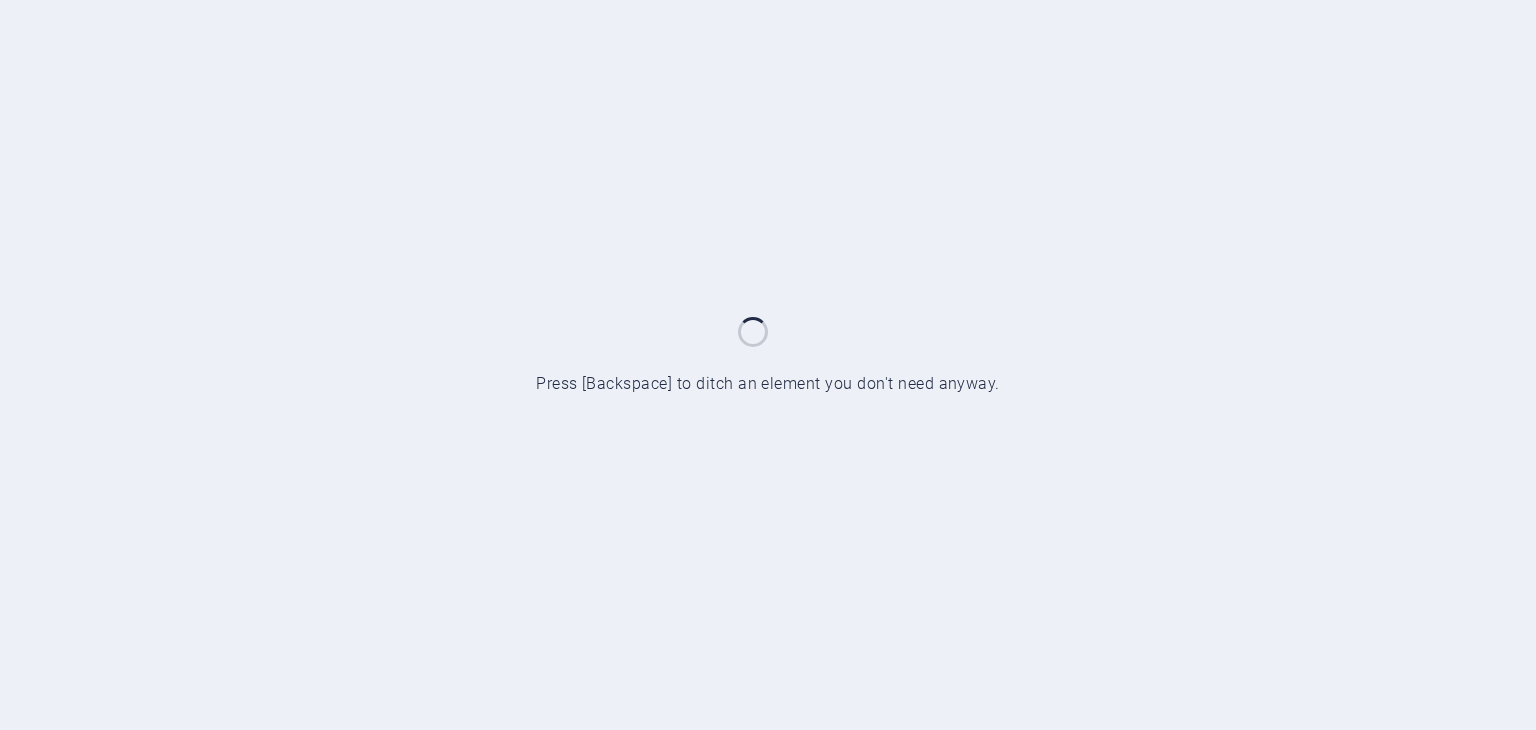 scroll, scrollTop: 0, scrollLeft: 0, axis: both 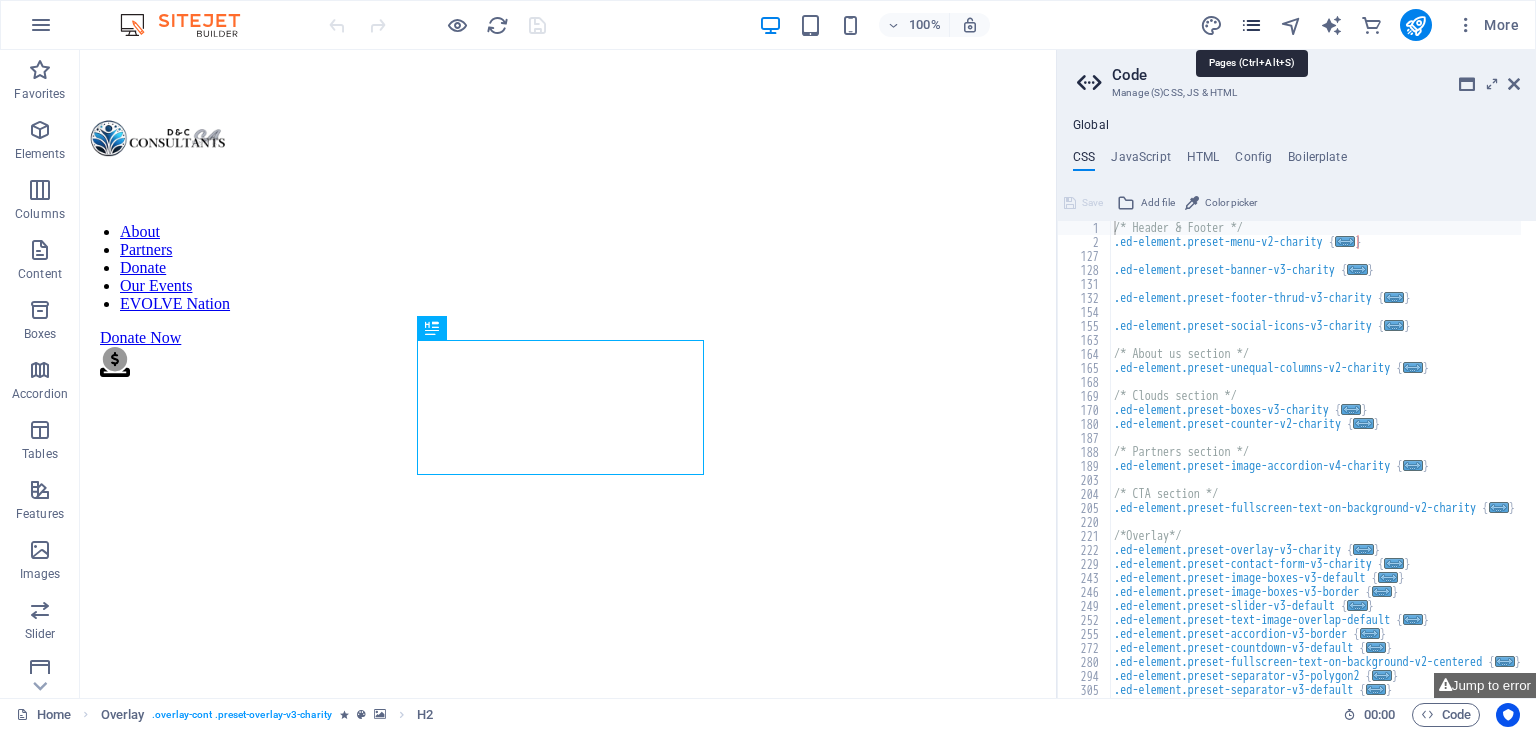 click at bounding box center [1251, 25] 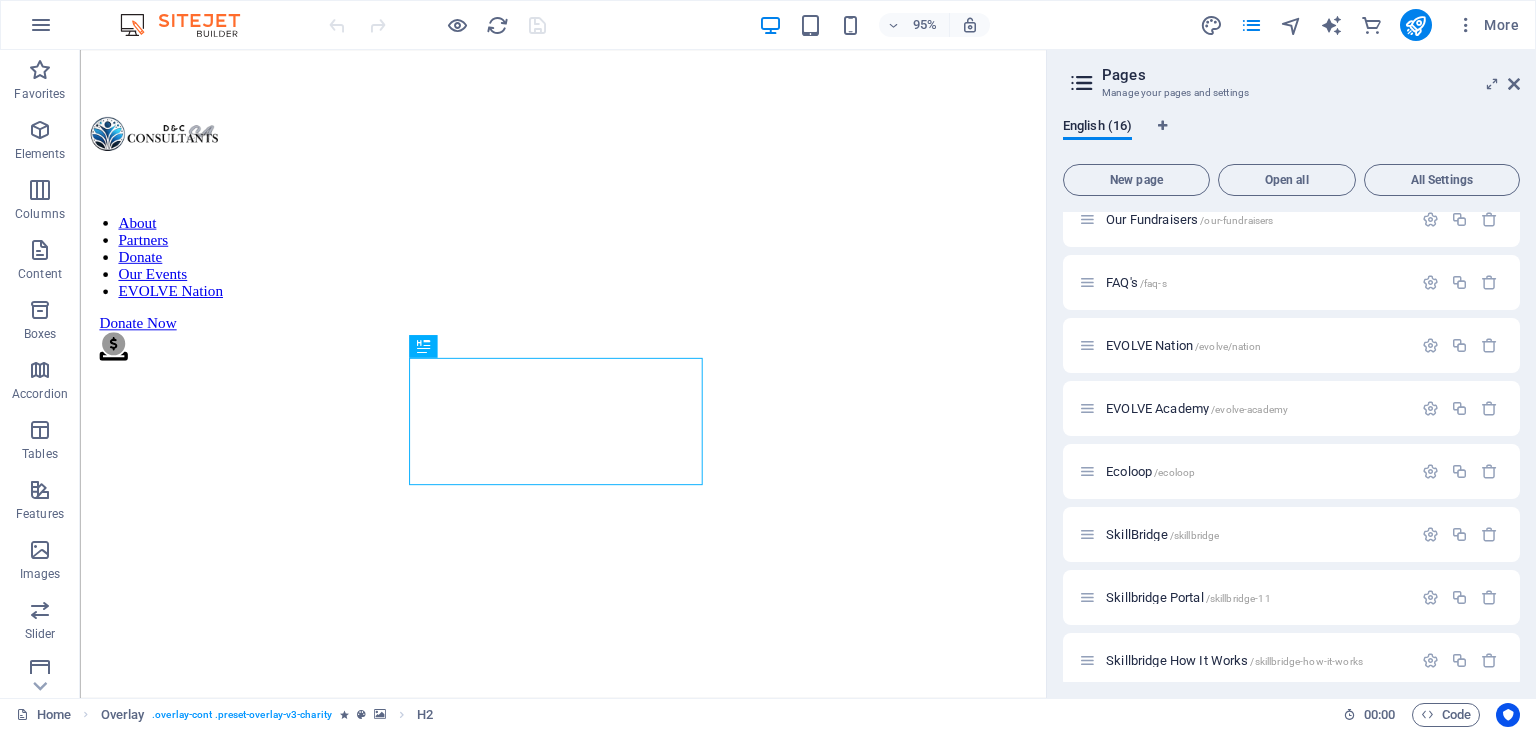 scroll, scrollTop: 272, scrollLeft: 0, axis: vertical 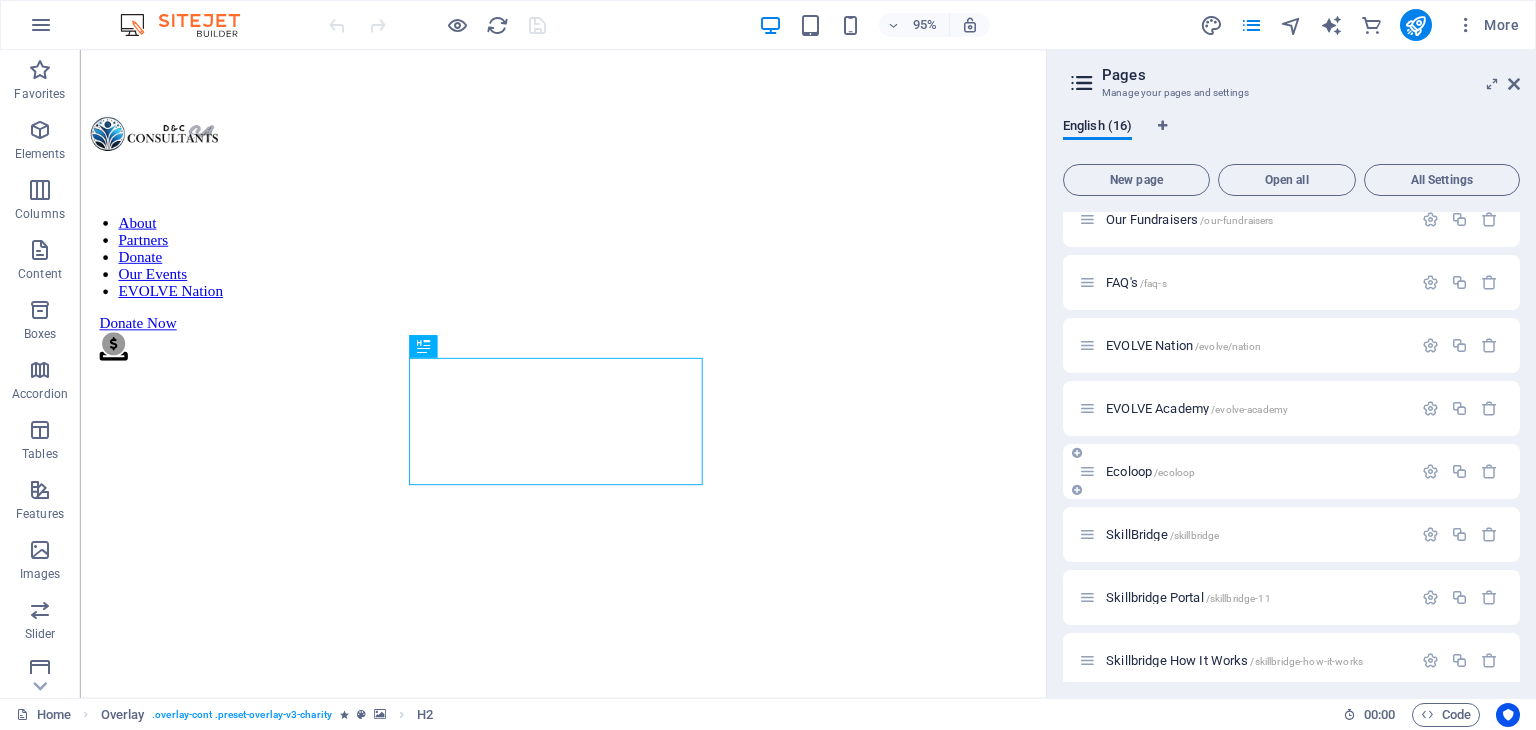 click on "Ecoloop /ecoloop" at bounding box center (1150, 471) 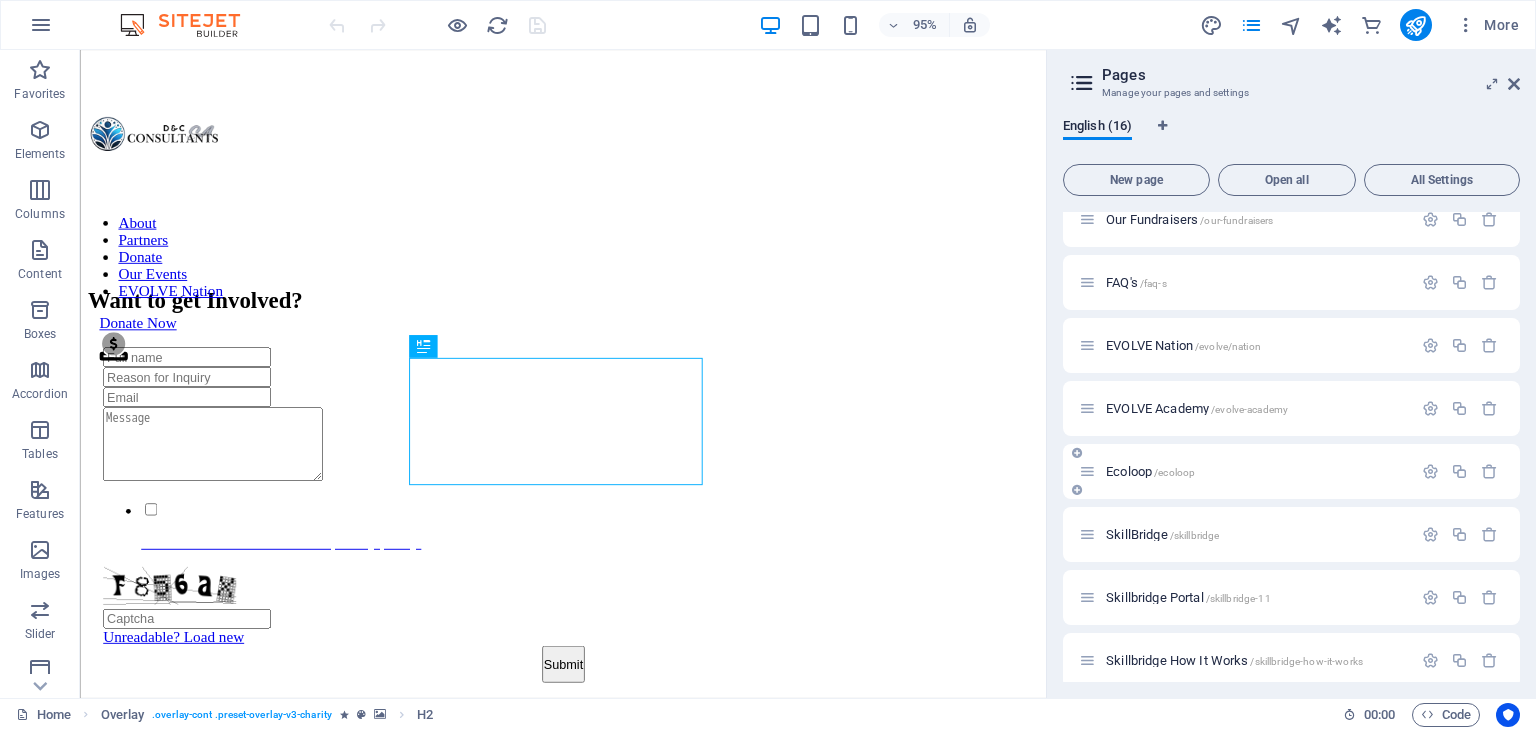 scroll, scrollTop: 0, scrollLeft: 0, axis: both 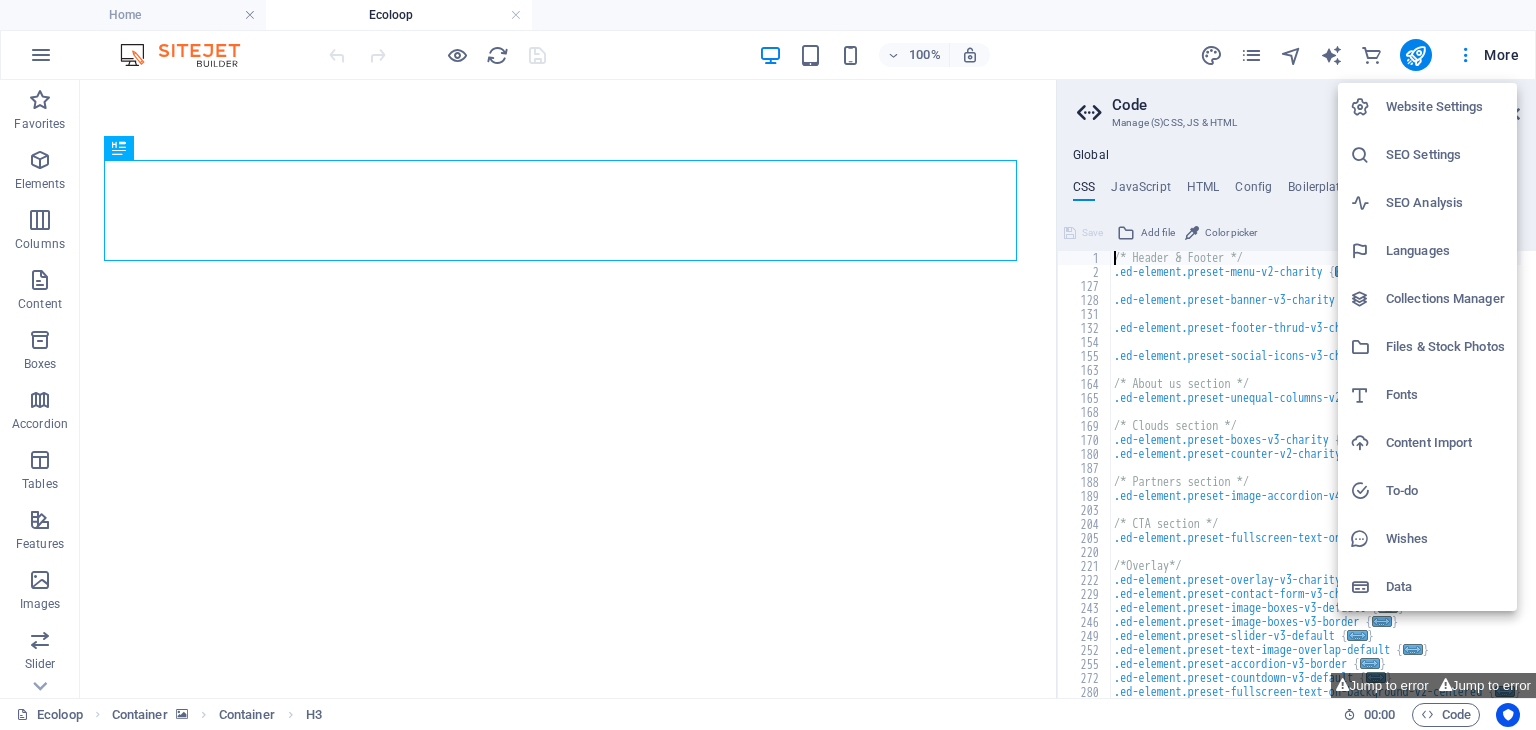 click at bounding box center [768, 365] 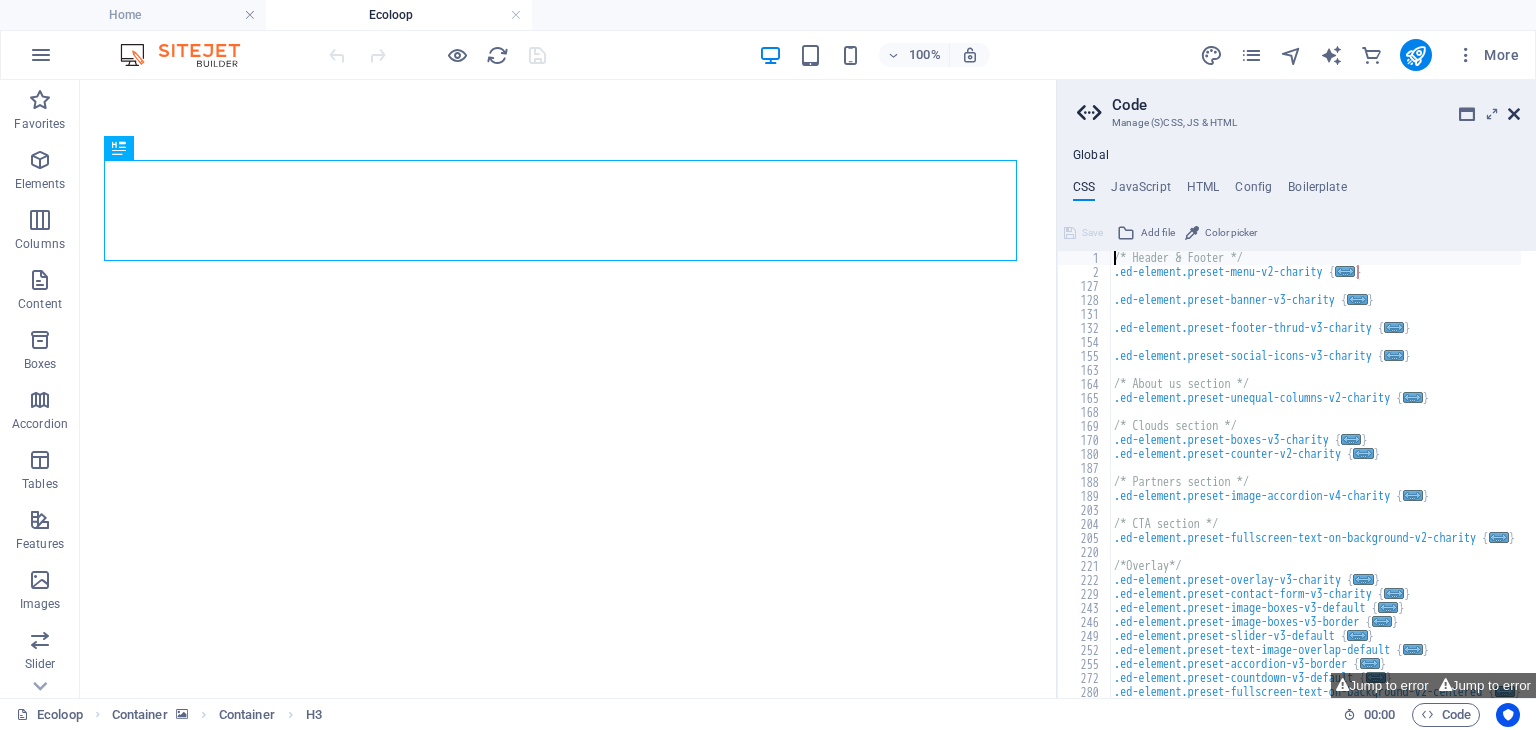 click at bounding box center [1514, 114] 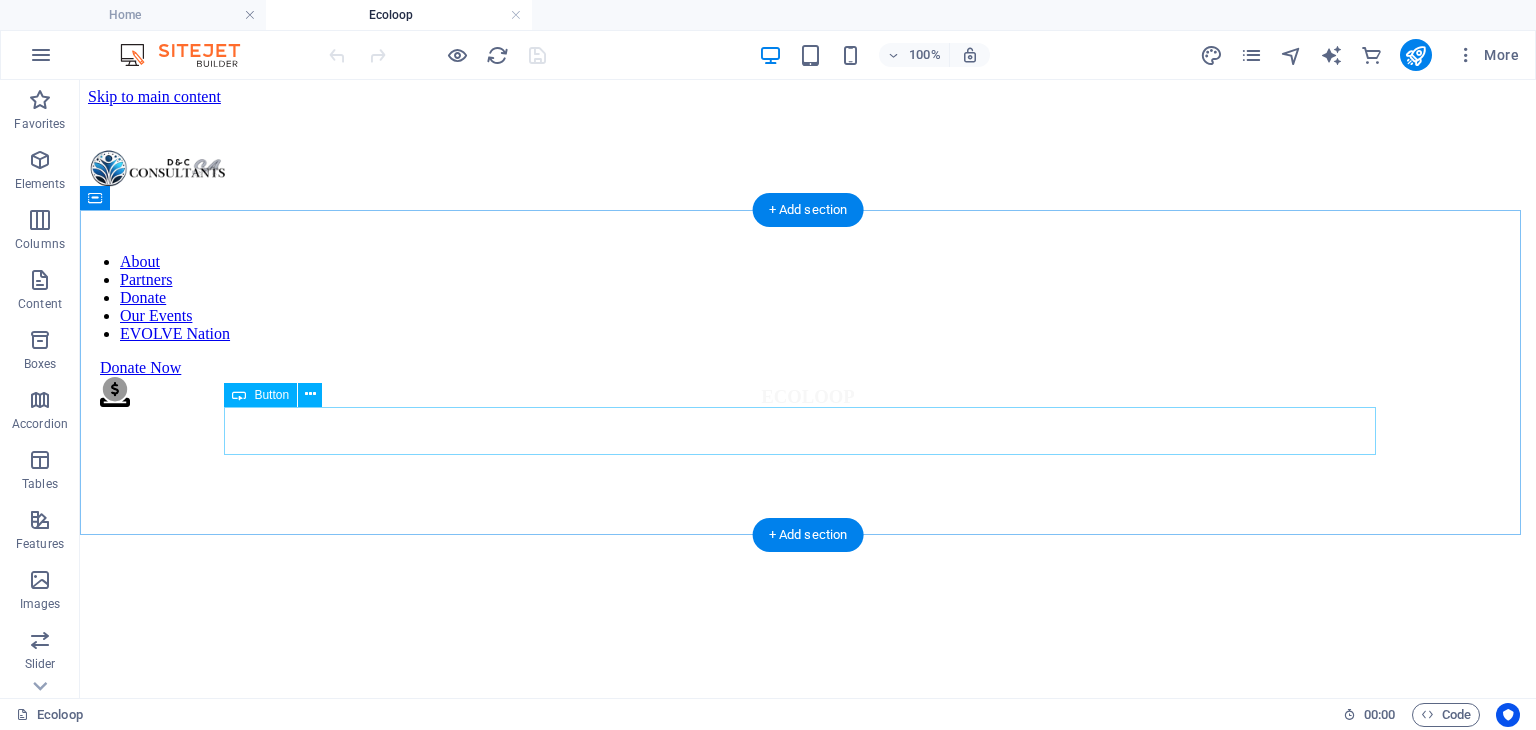 scroll, scrollTop: 1252, scrollLeft: 0, axis: vertical 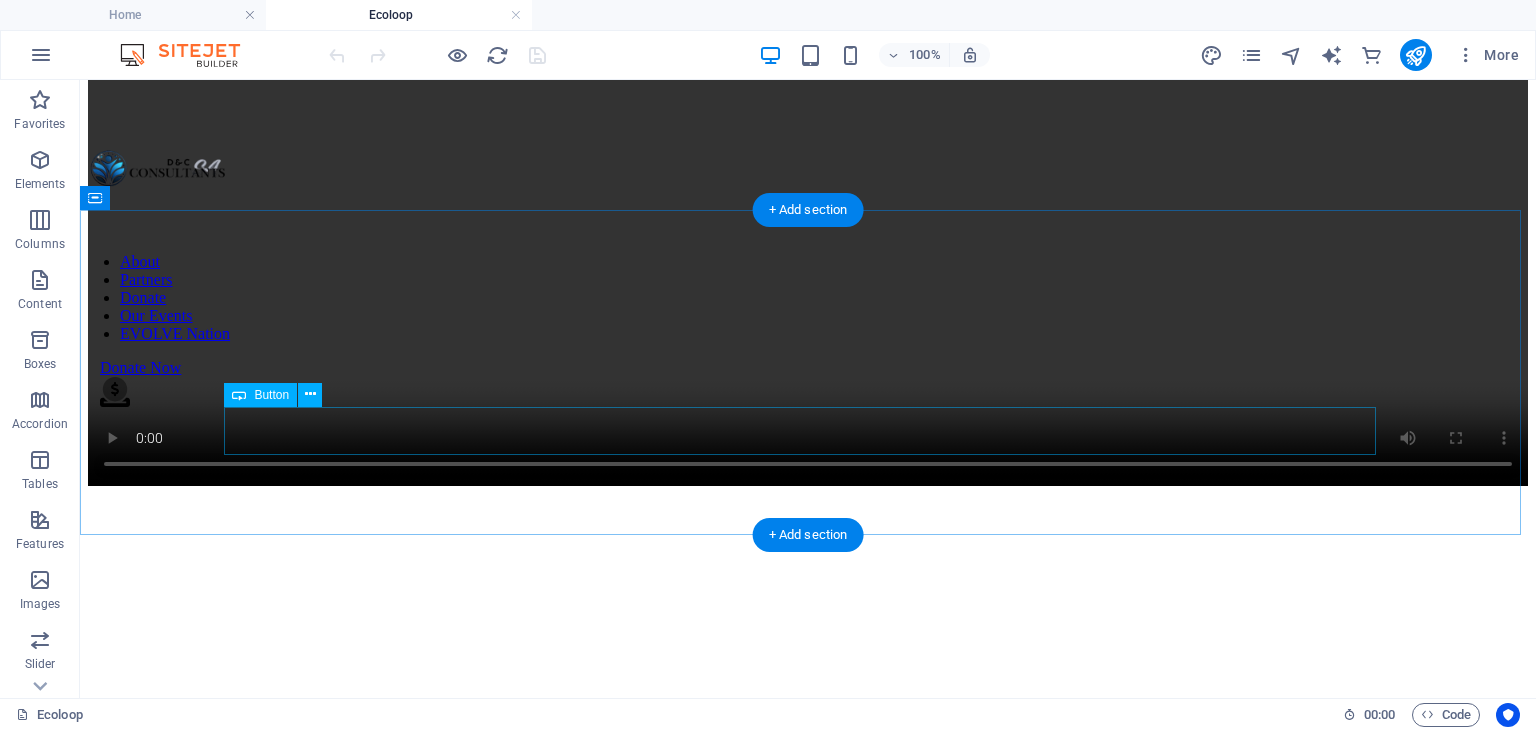 click on "CLICK HERE" at bounding box center (808, 2018) 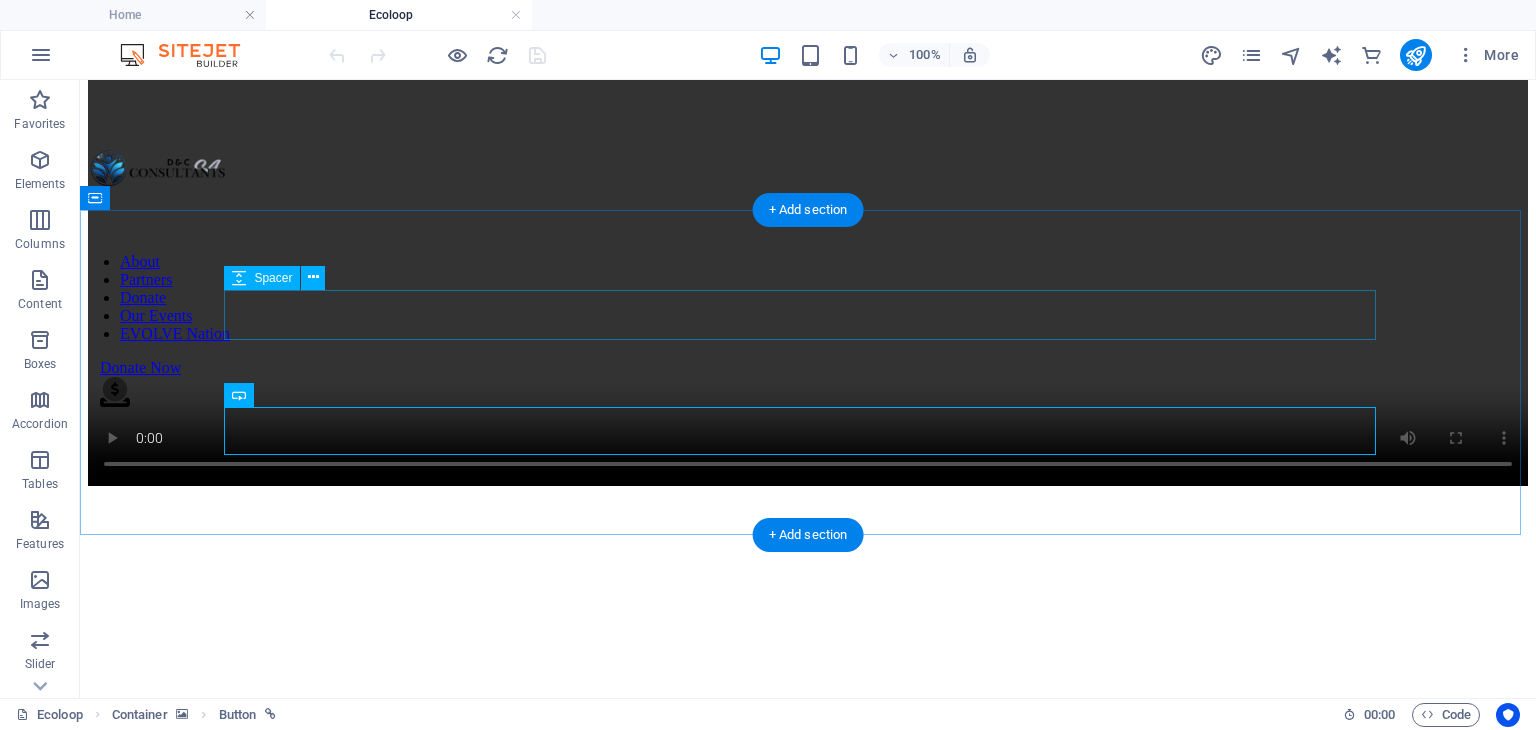 click at bounding box center (808, 1917) 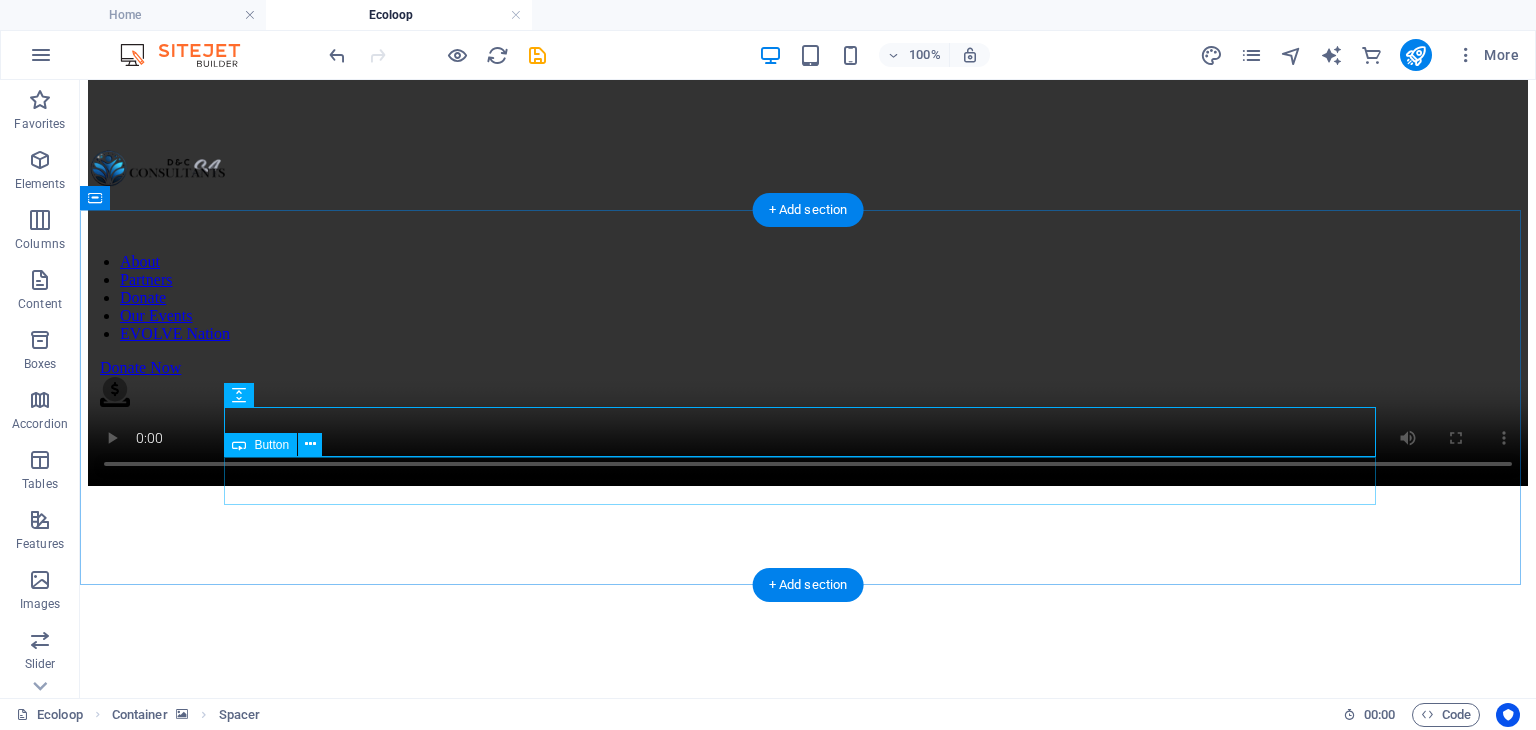 click on "CLICK HERE" at bounding box center [808, 2118] 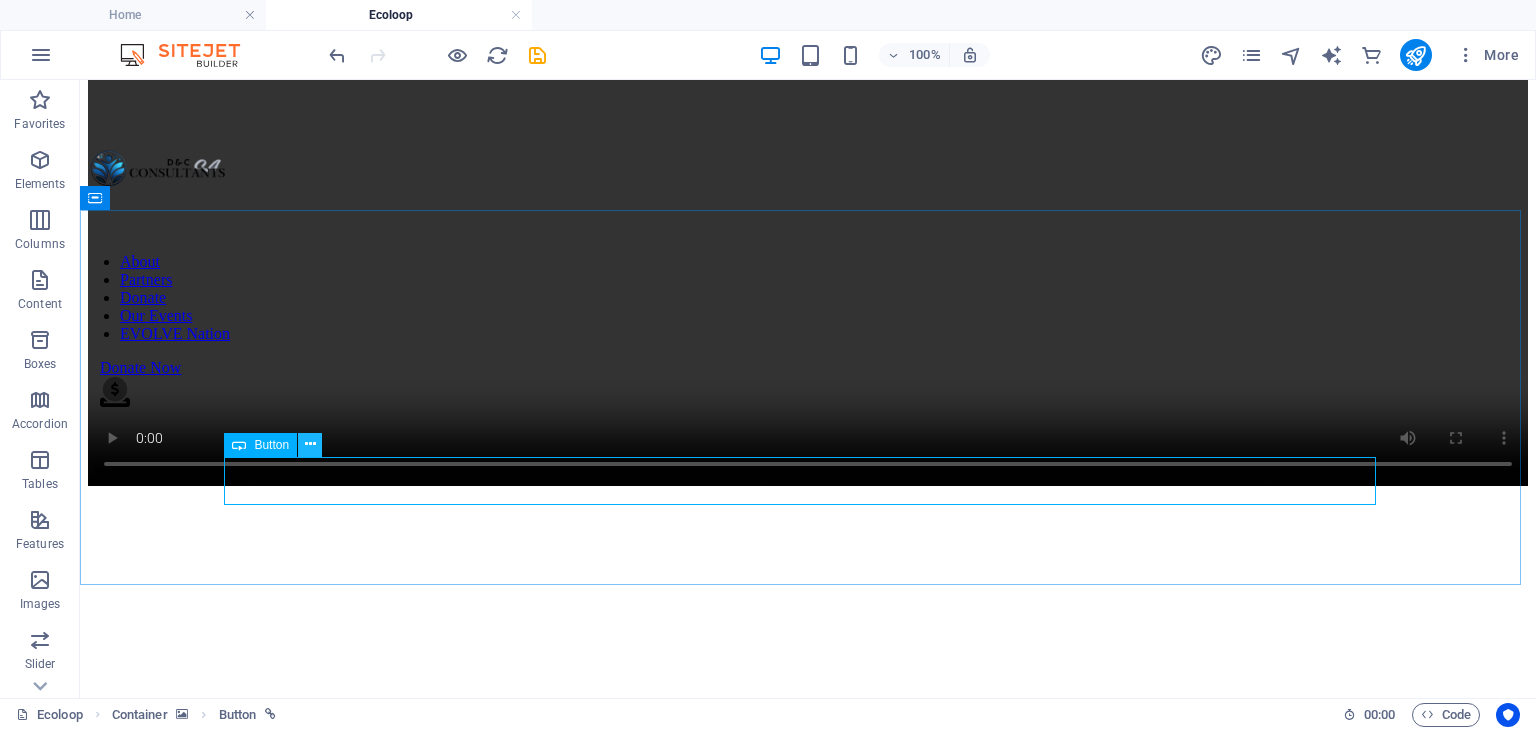 click at bounding box center [310, 444] 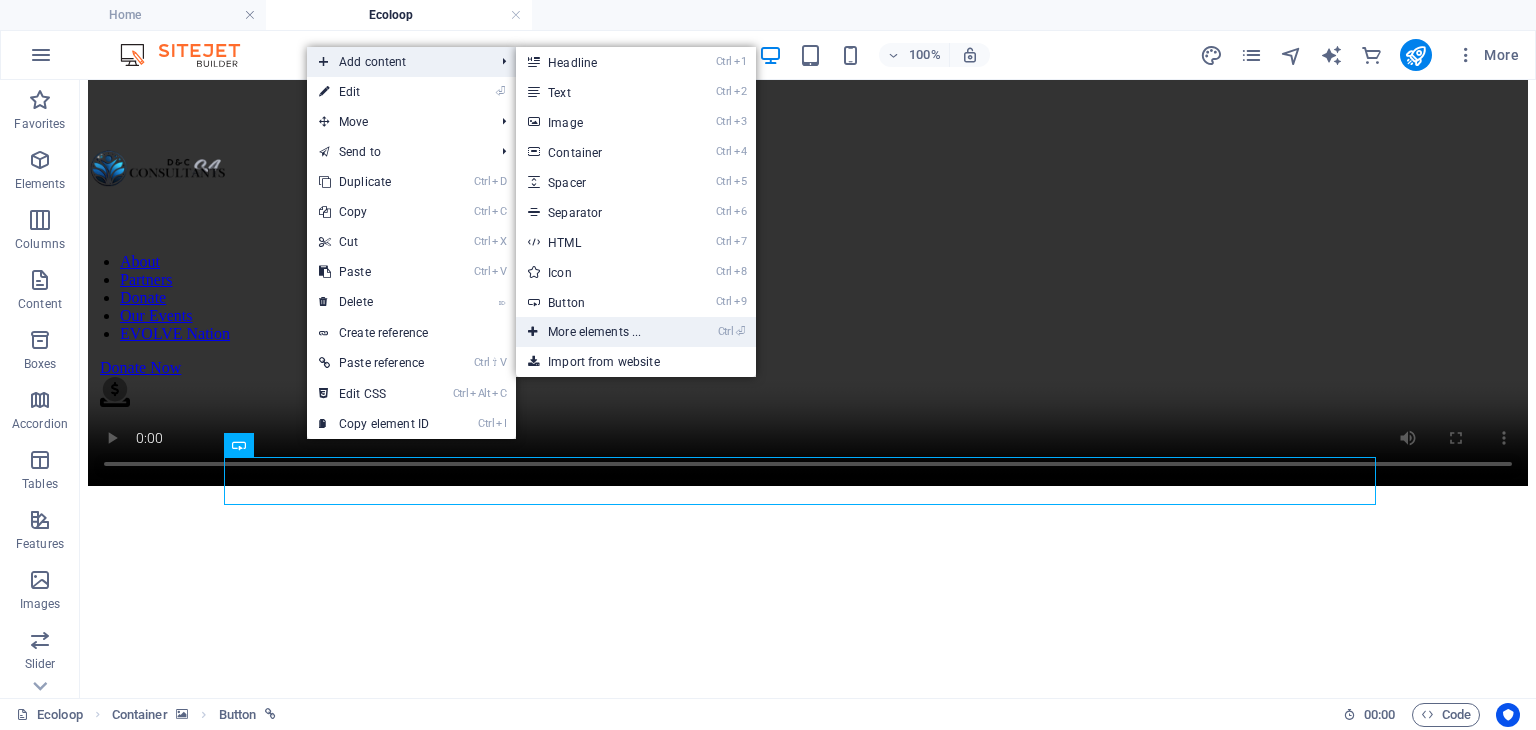 click on "Ctrl ⏎  More elements ..." at bounding box center [598, 332] 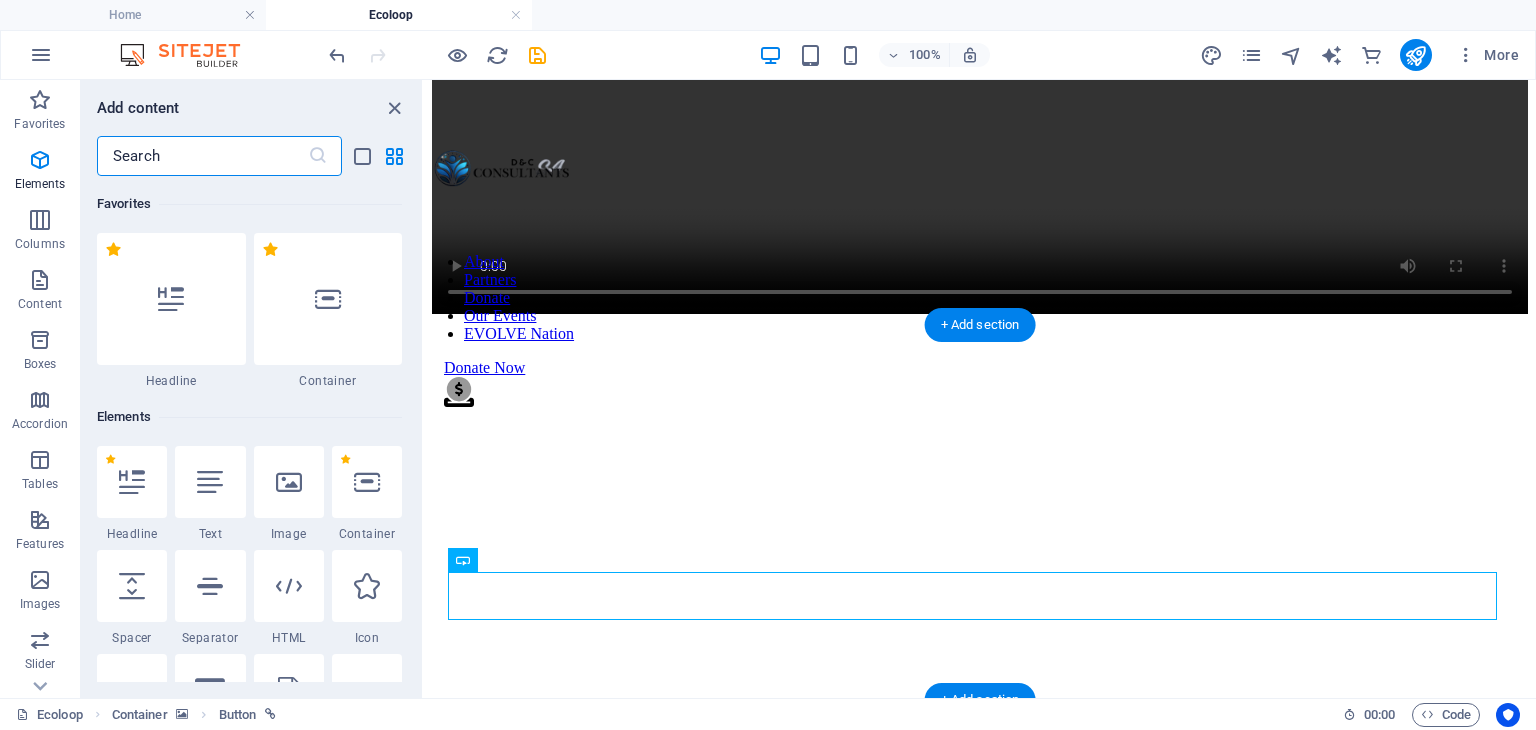 scroll, scrollTop: 1270, scrollLeft: 0, axis: vertical 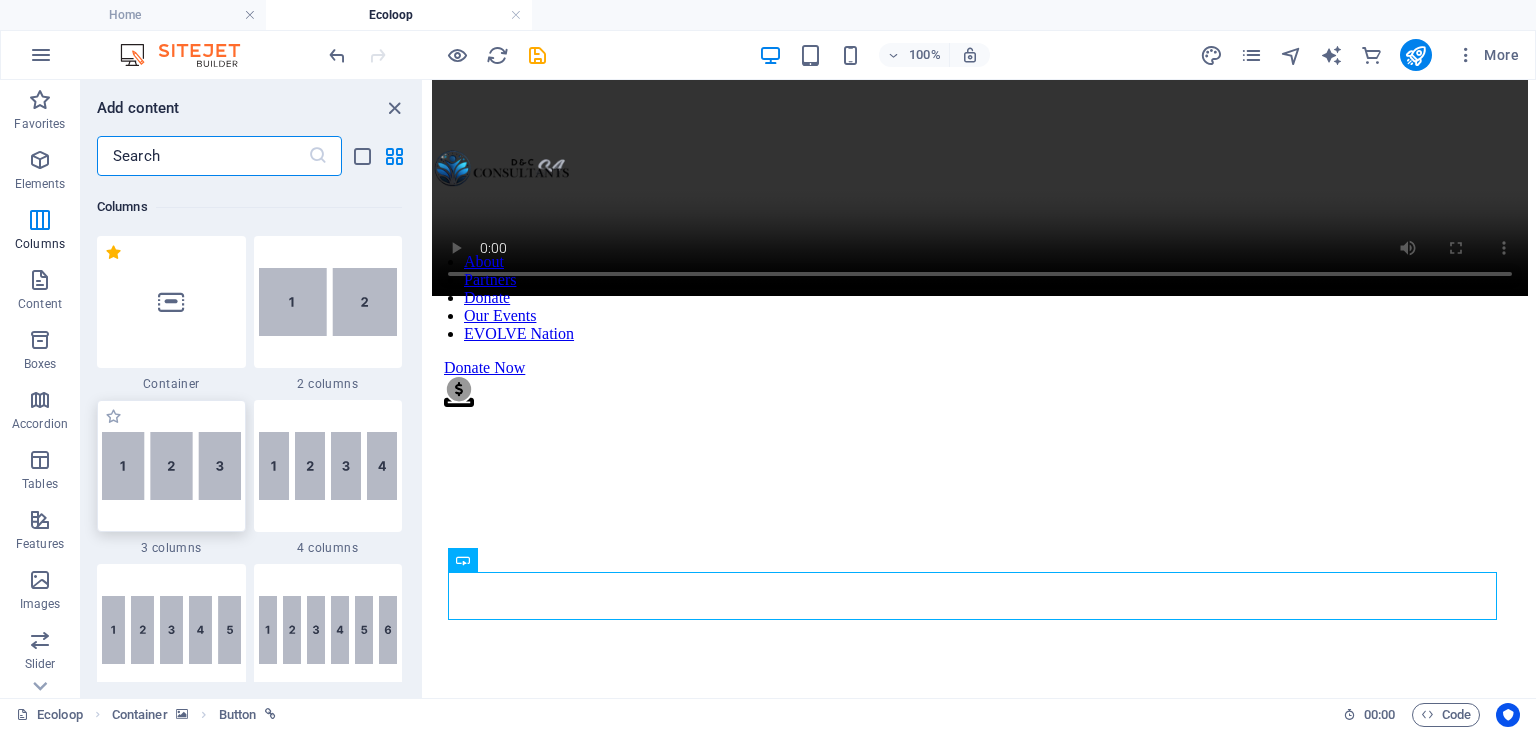 click at bounding box center (171, 466) 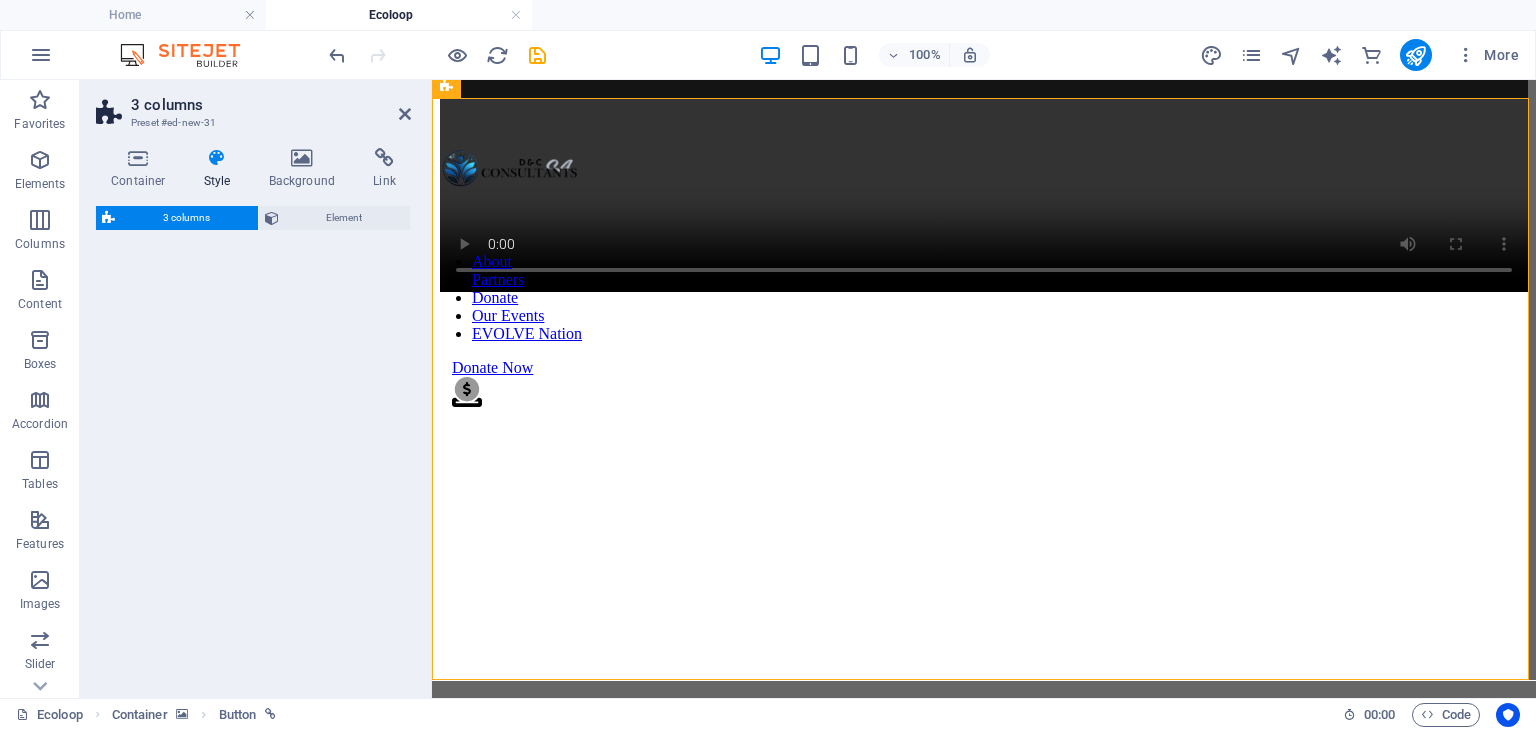 select on "rem" 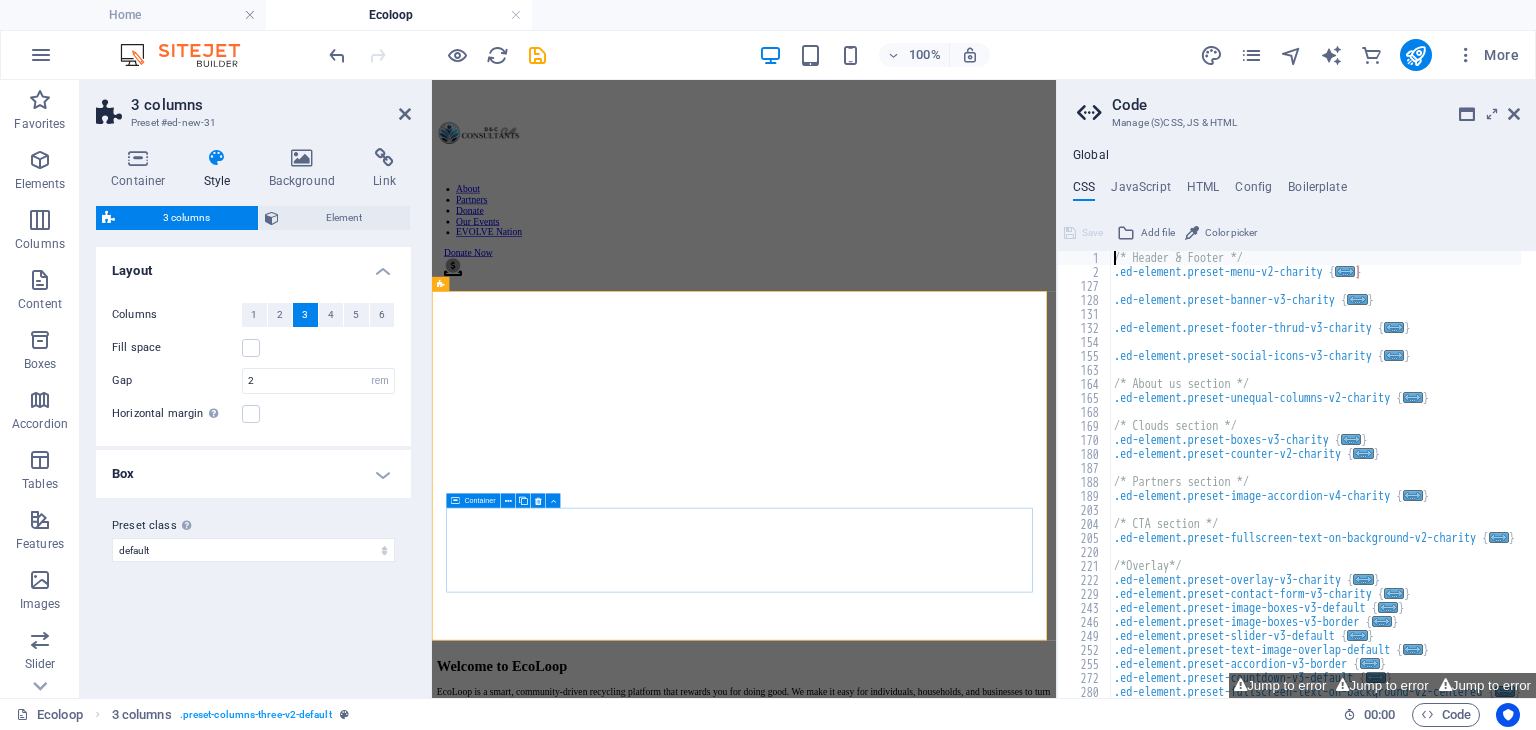 scroll, scrollTop: 1562, scrollLeft: 0, axis: vertical 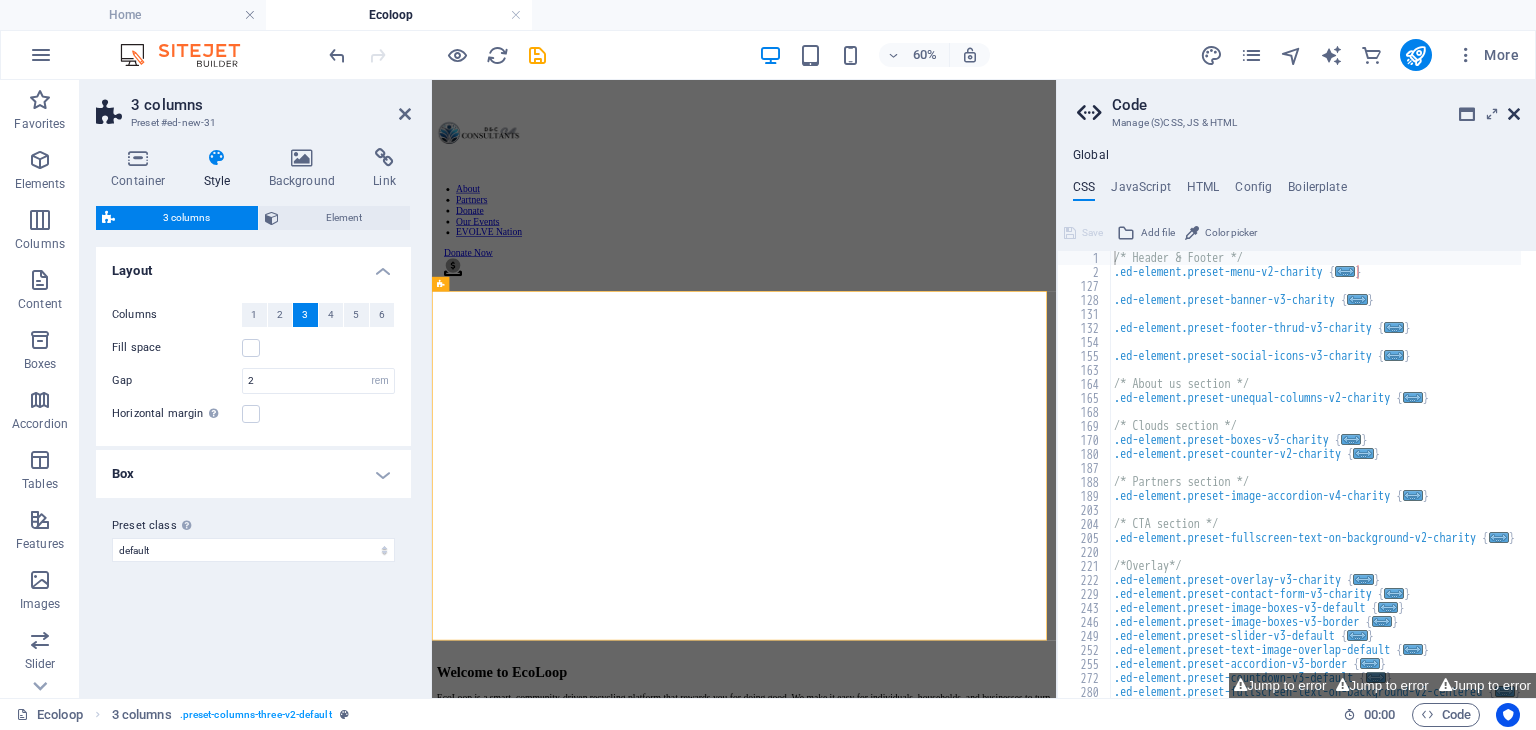 click at bounding box center [1514, 114] 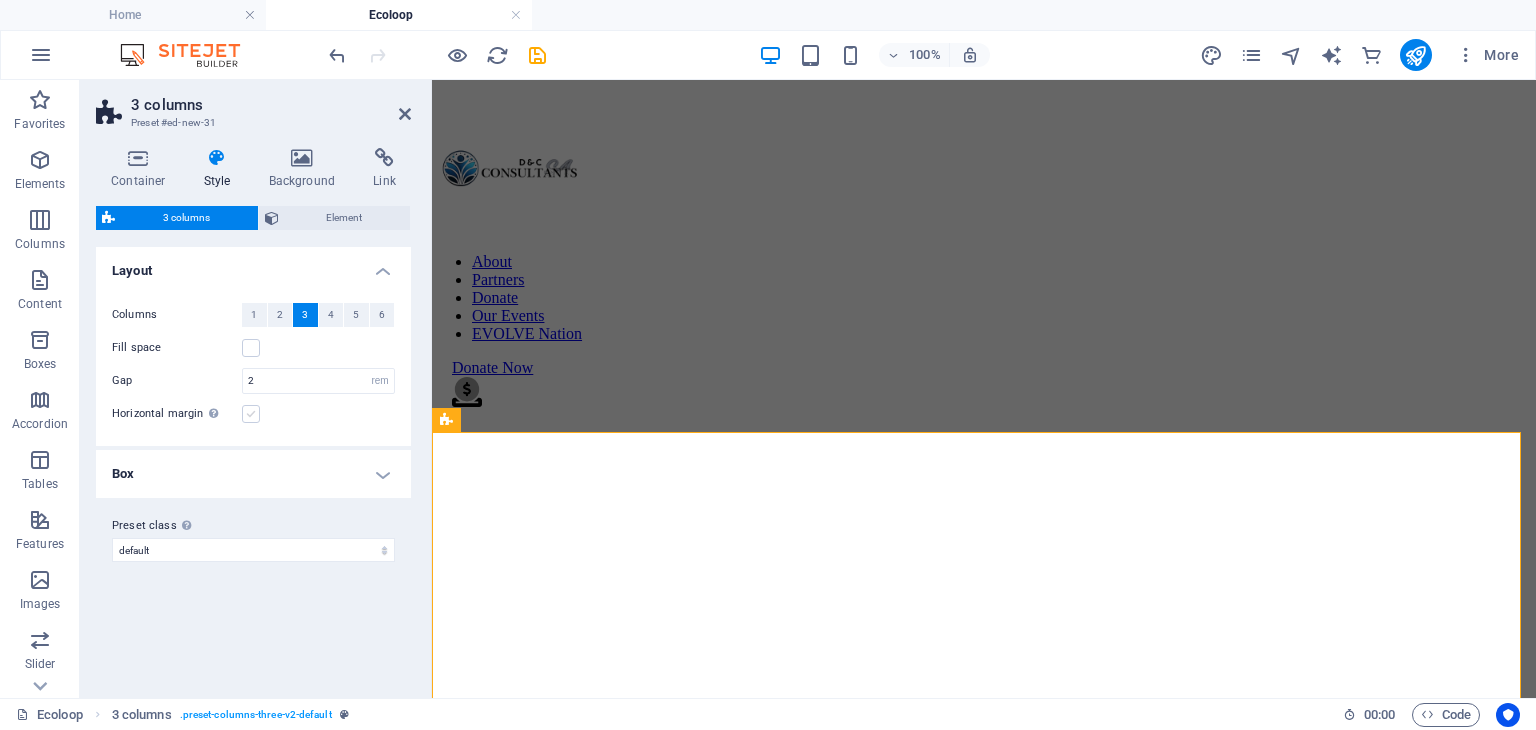click at bounding box center [251, 414] 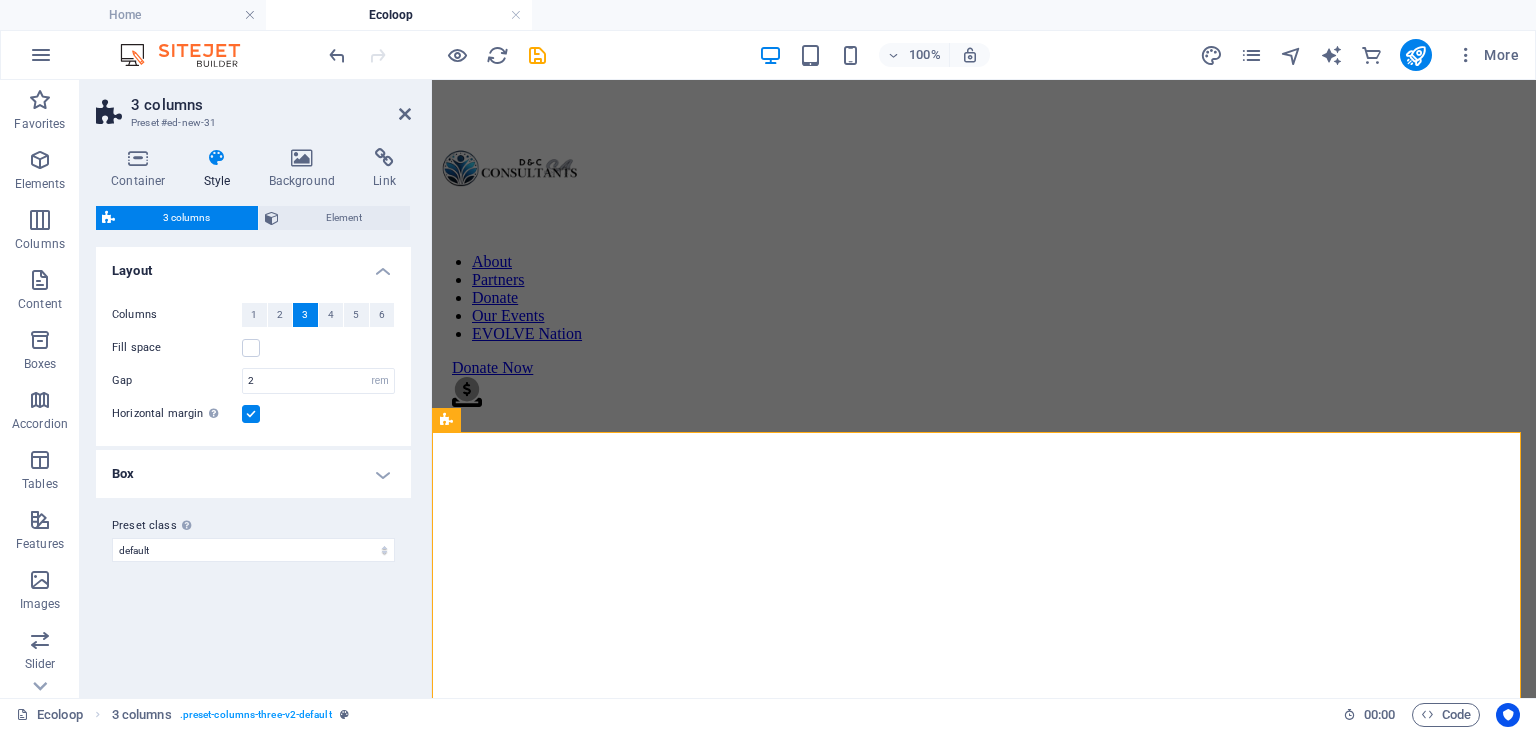 click at bounding box center [251, 414] 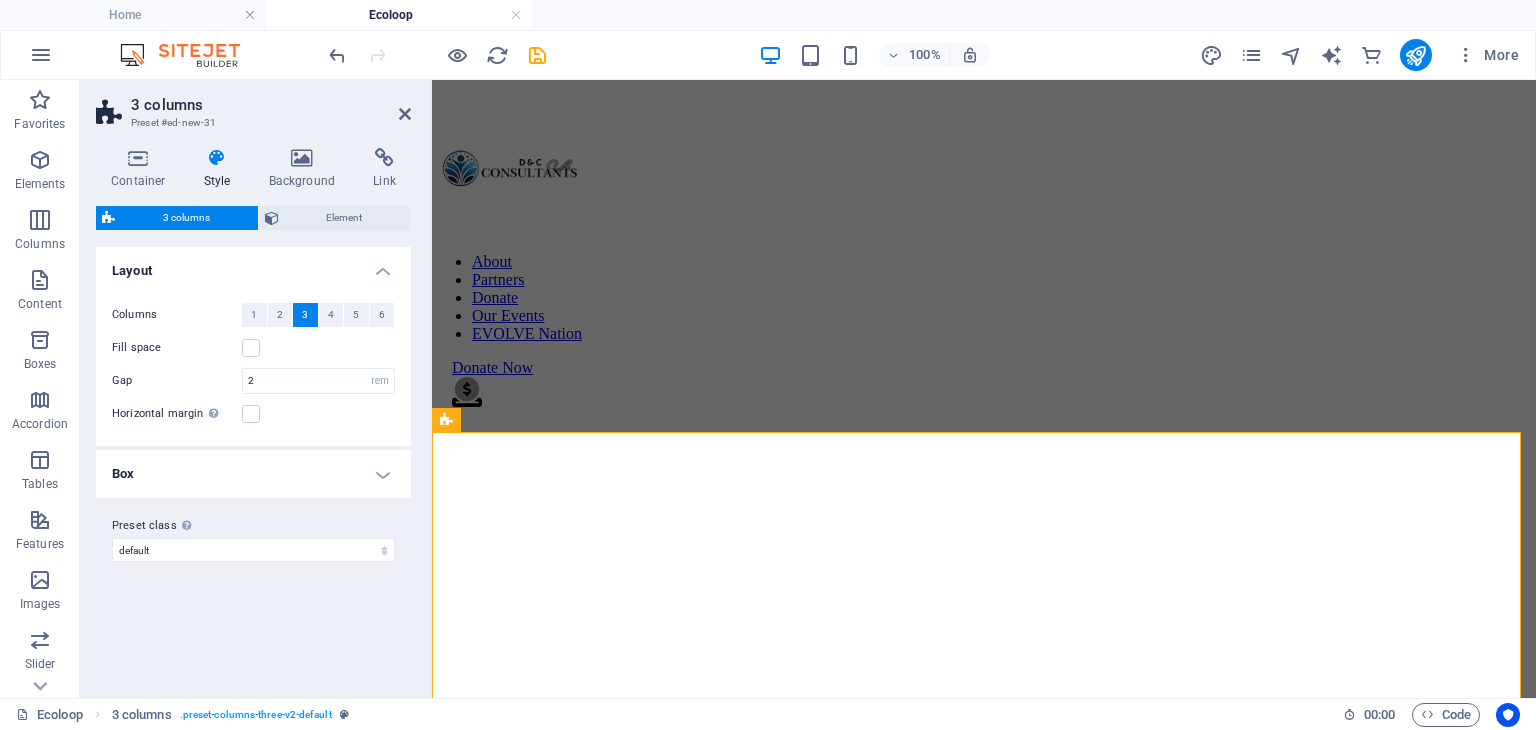 click on "Box" at bounding box center (253, 474) 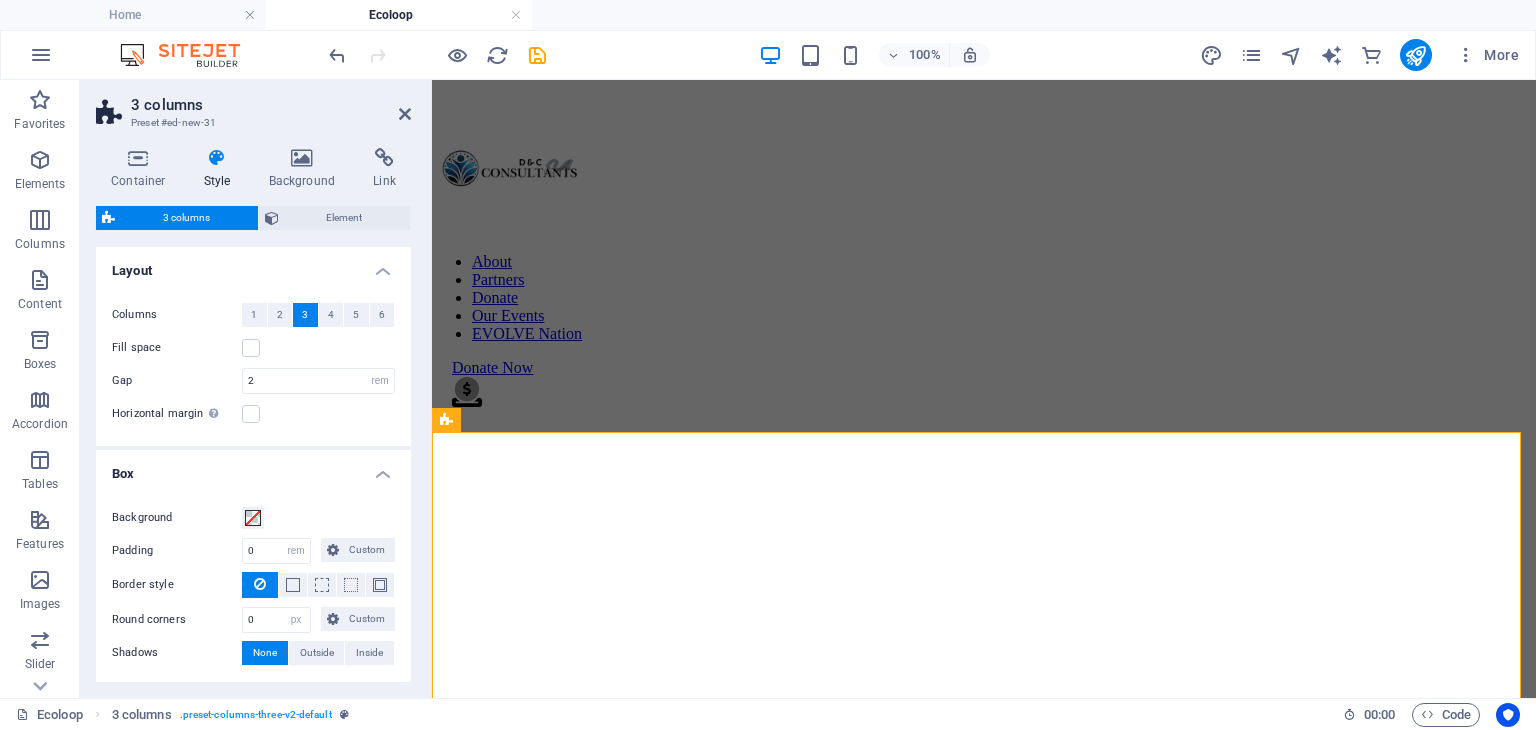 scroll, scrollTop: 1849, scrollLeft: 0, axis: vertical 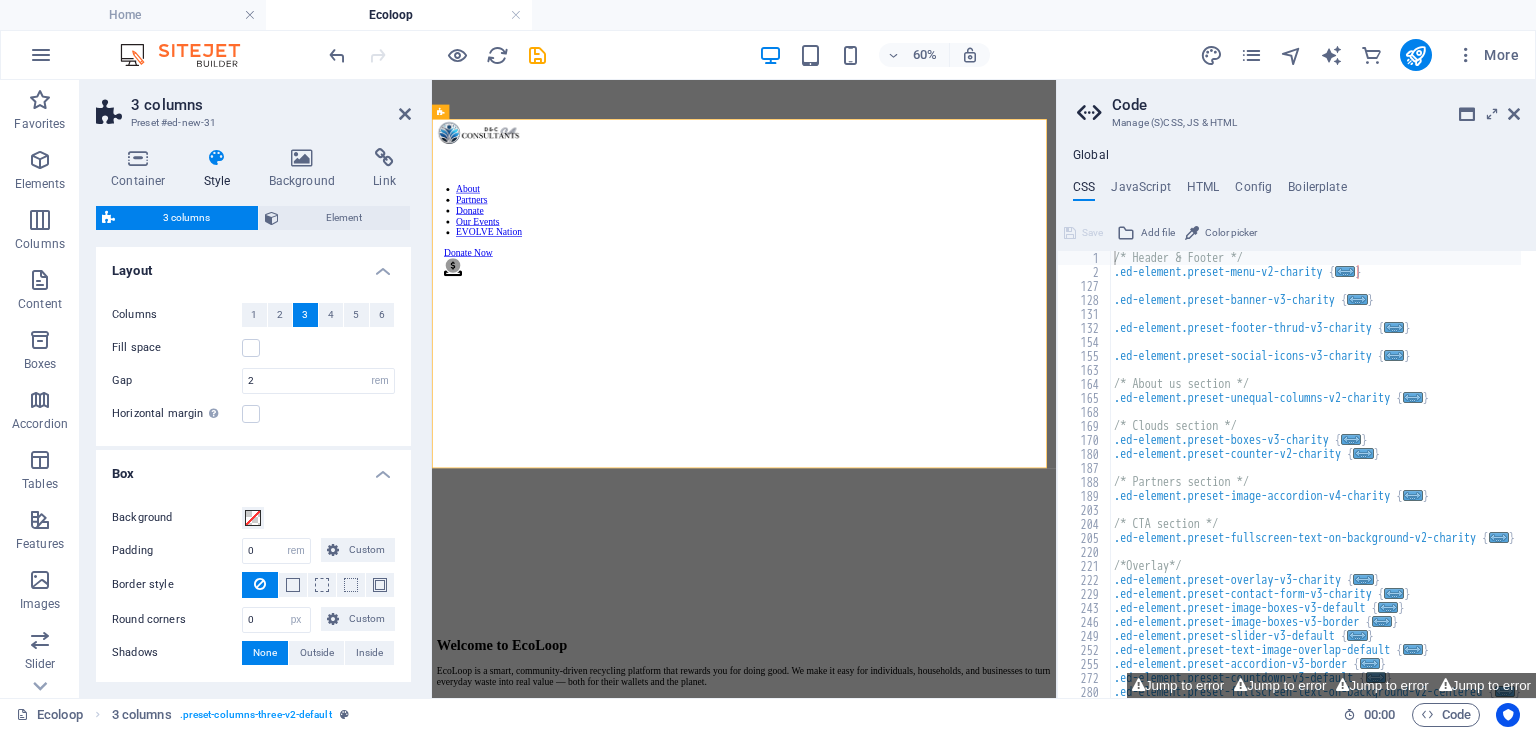 click on "Box" at bounding box center (253, 468) 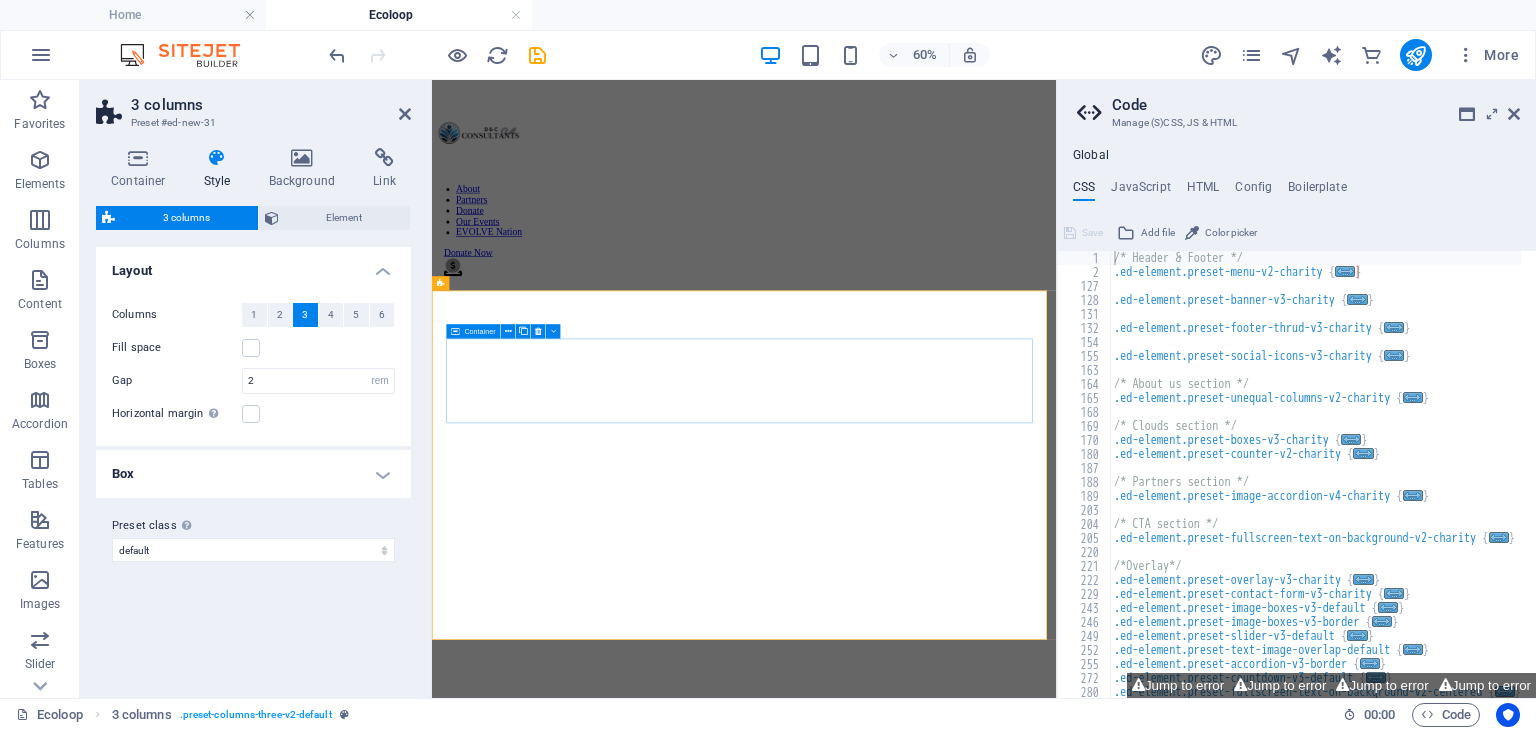 scroll, scrollTop: 1557, scrollLeft: 0, axis: vertical 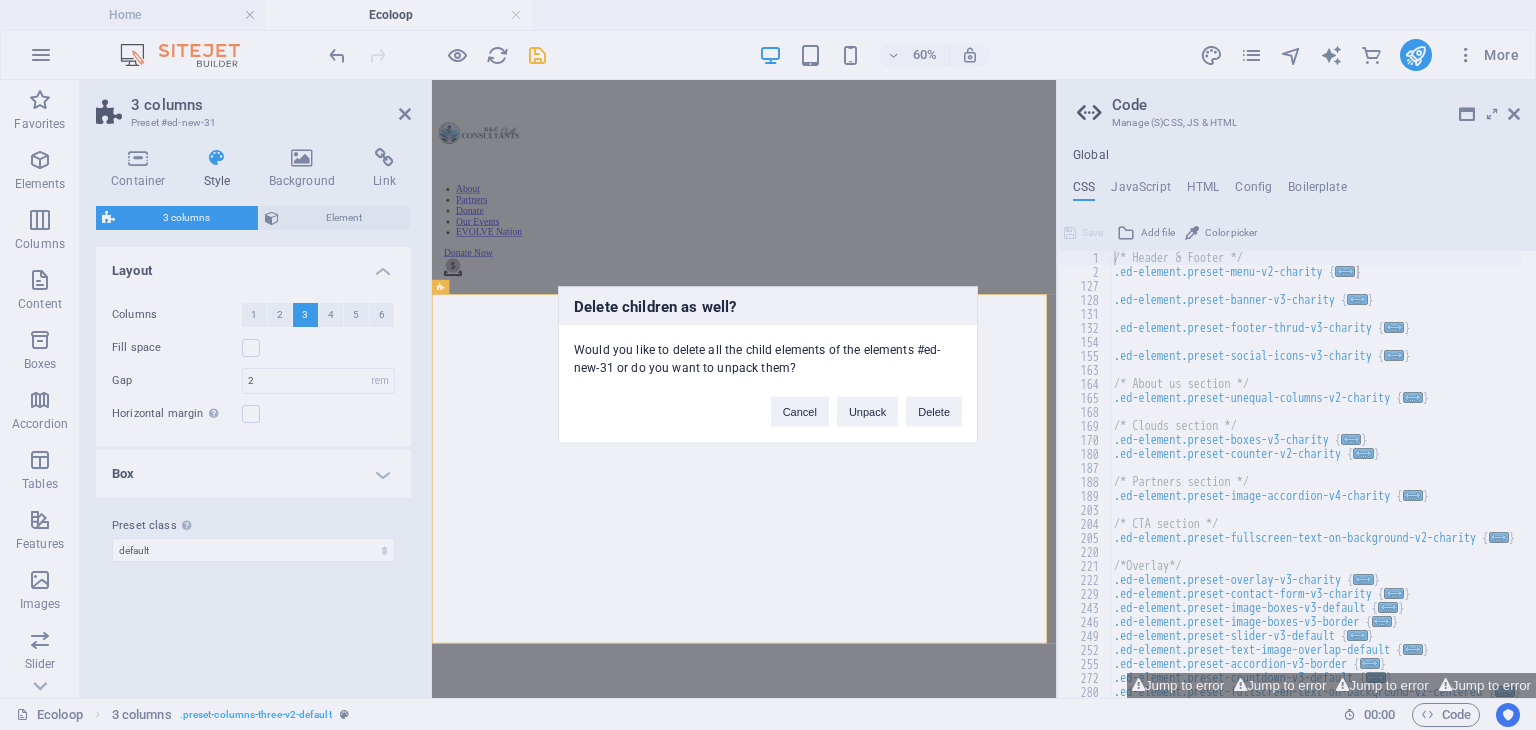 type 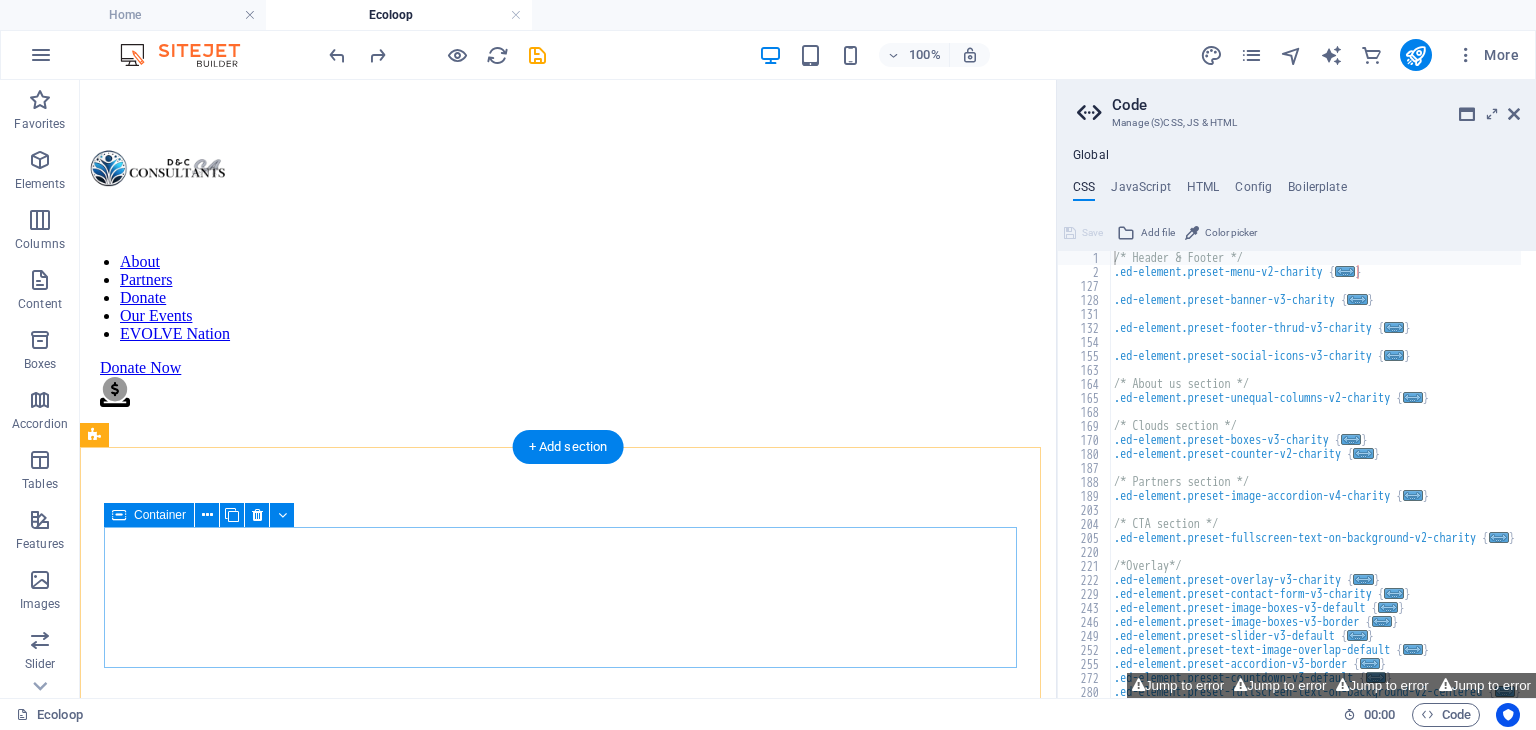 click on "Add elements" at bounding box center [509, 1931] 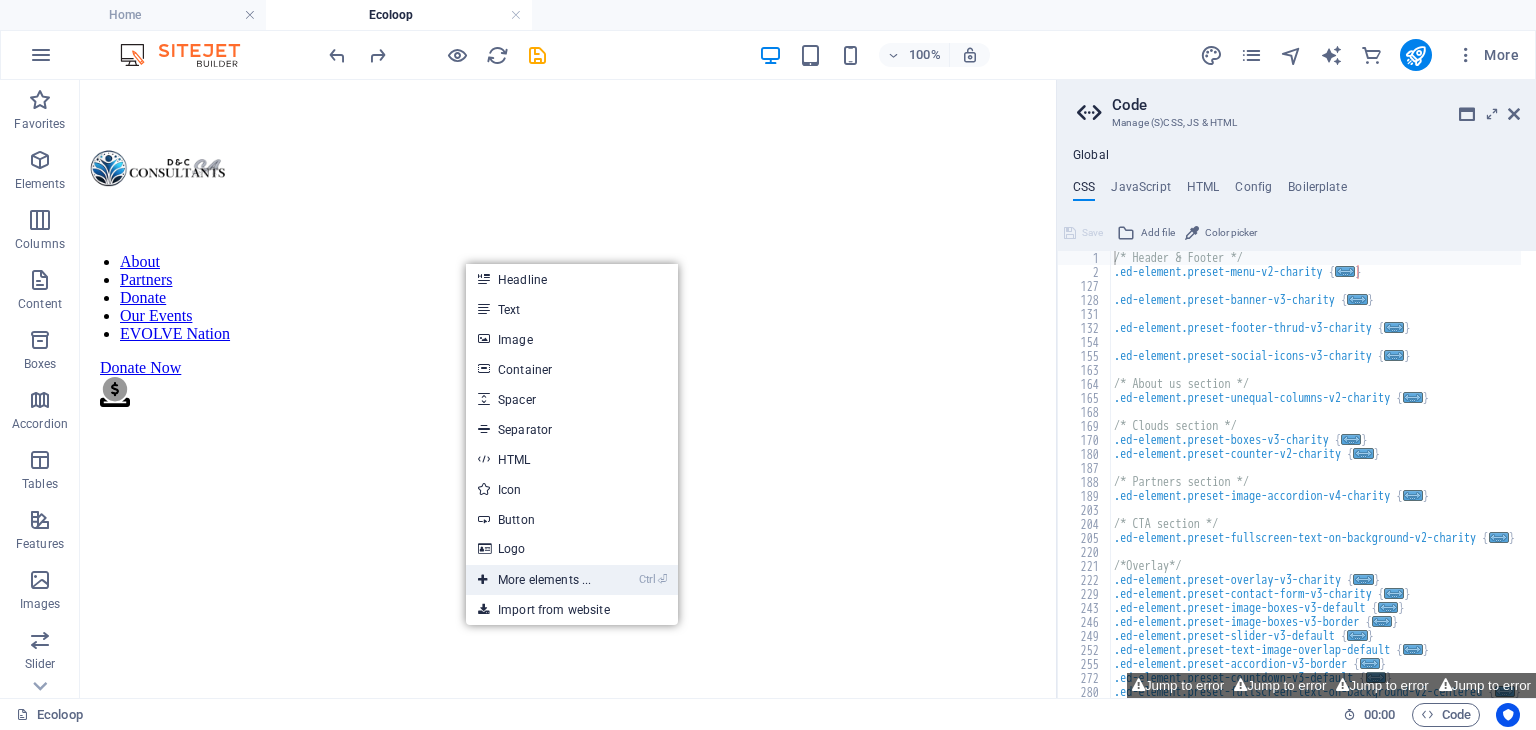 click on "Ctrl ⏎  More elements ..." at bounding box center (534, 580) 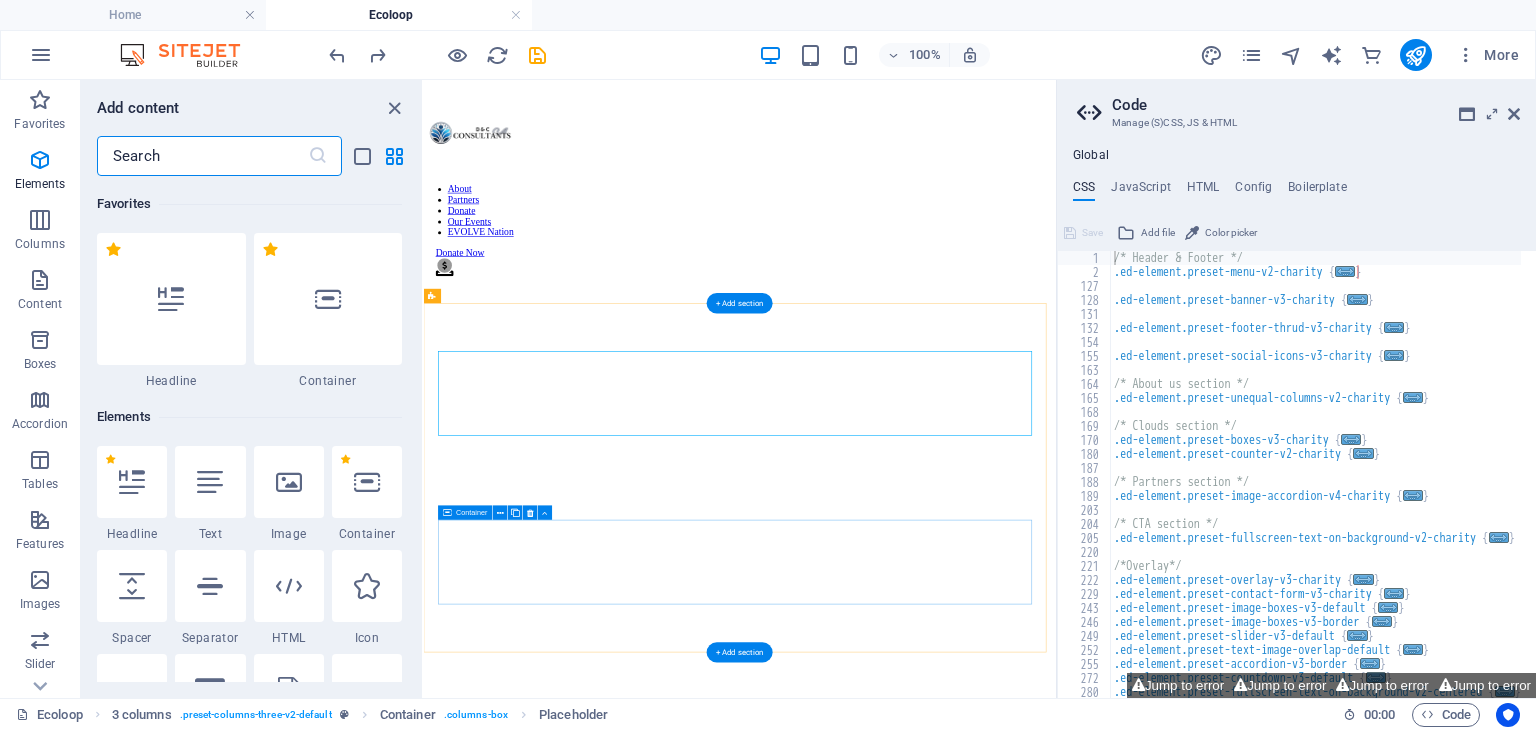 scroll, scrollTop: 1542, scrollLeft: 0, axis: vertical 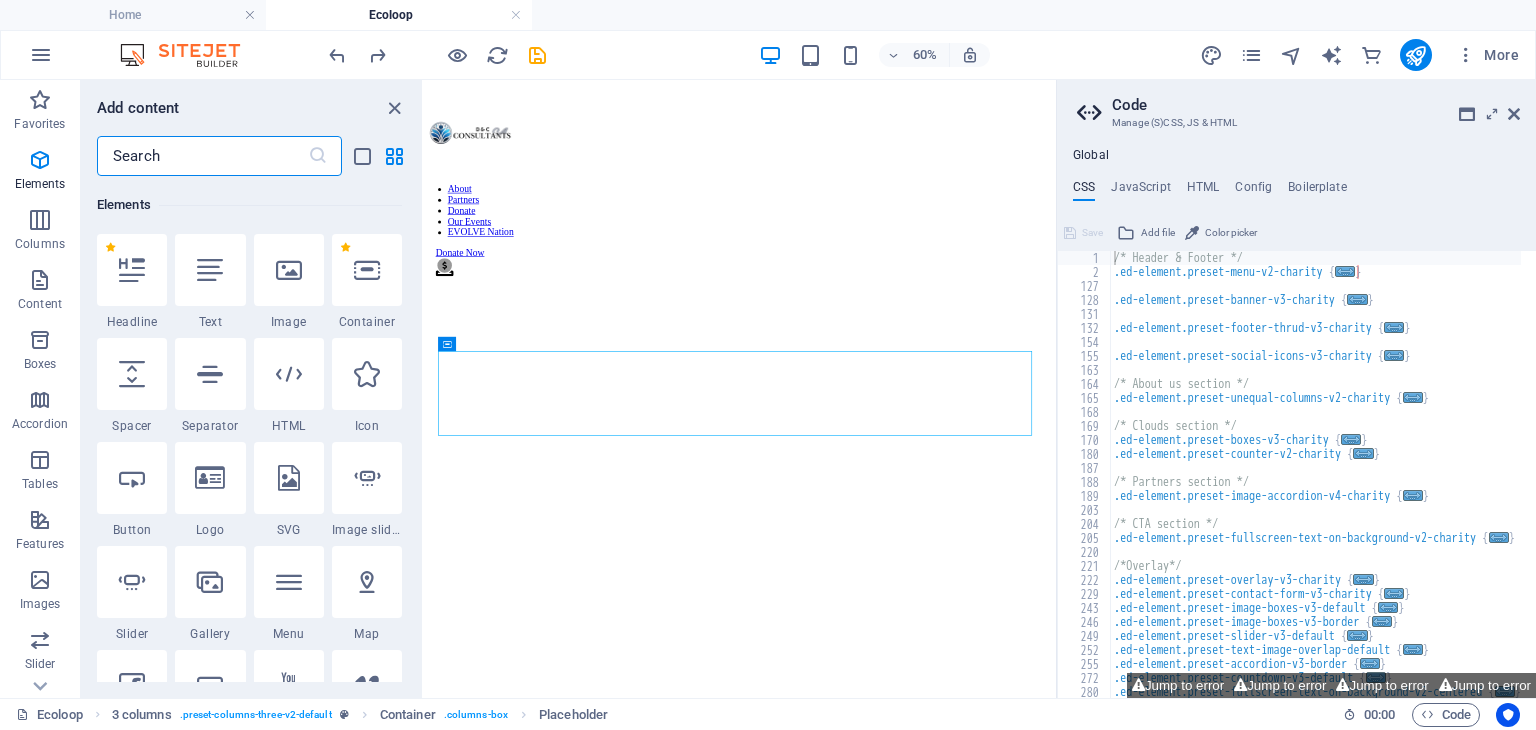 click at bounding box center (202, 156) 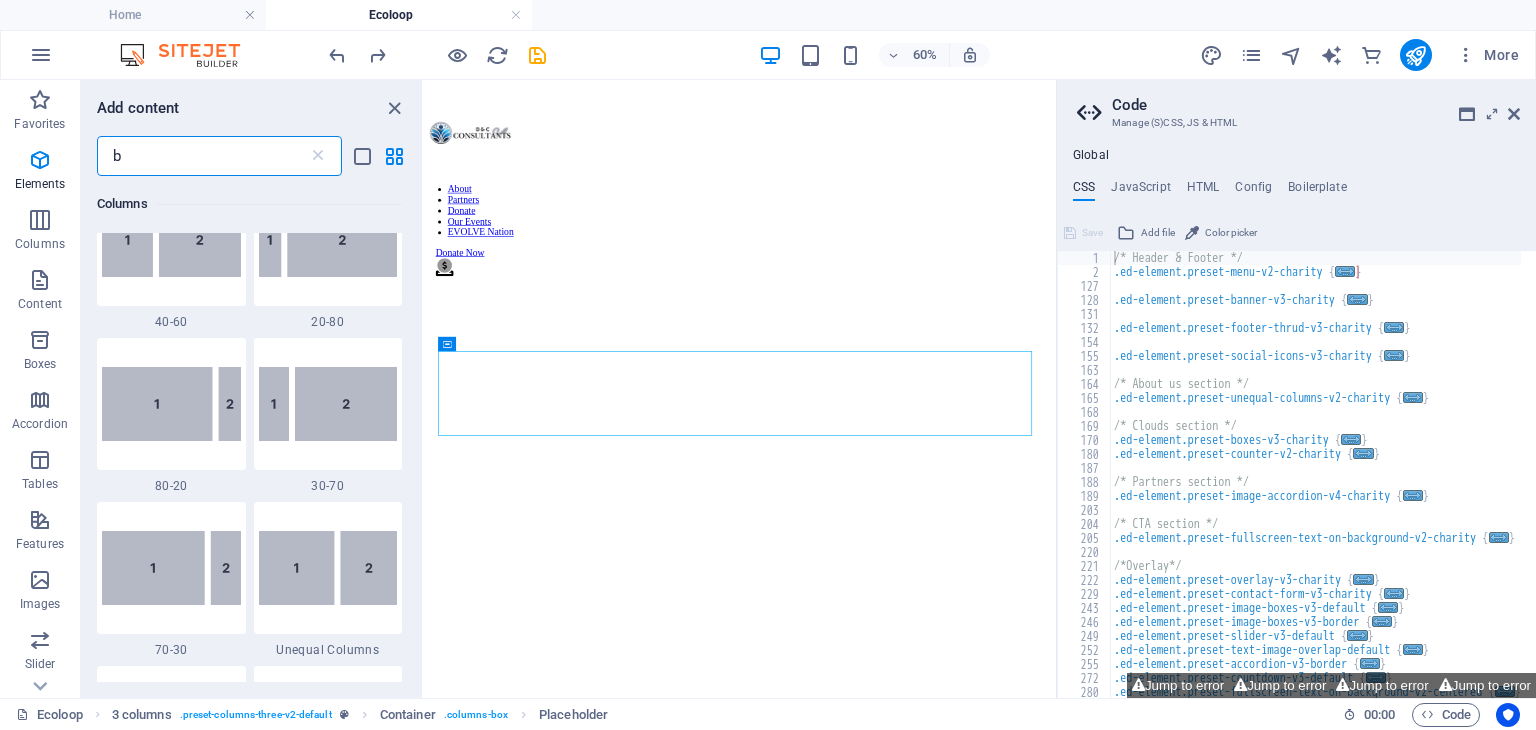 scroll, scrollTop: 0, scrollLeft: 0, axis: both 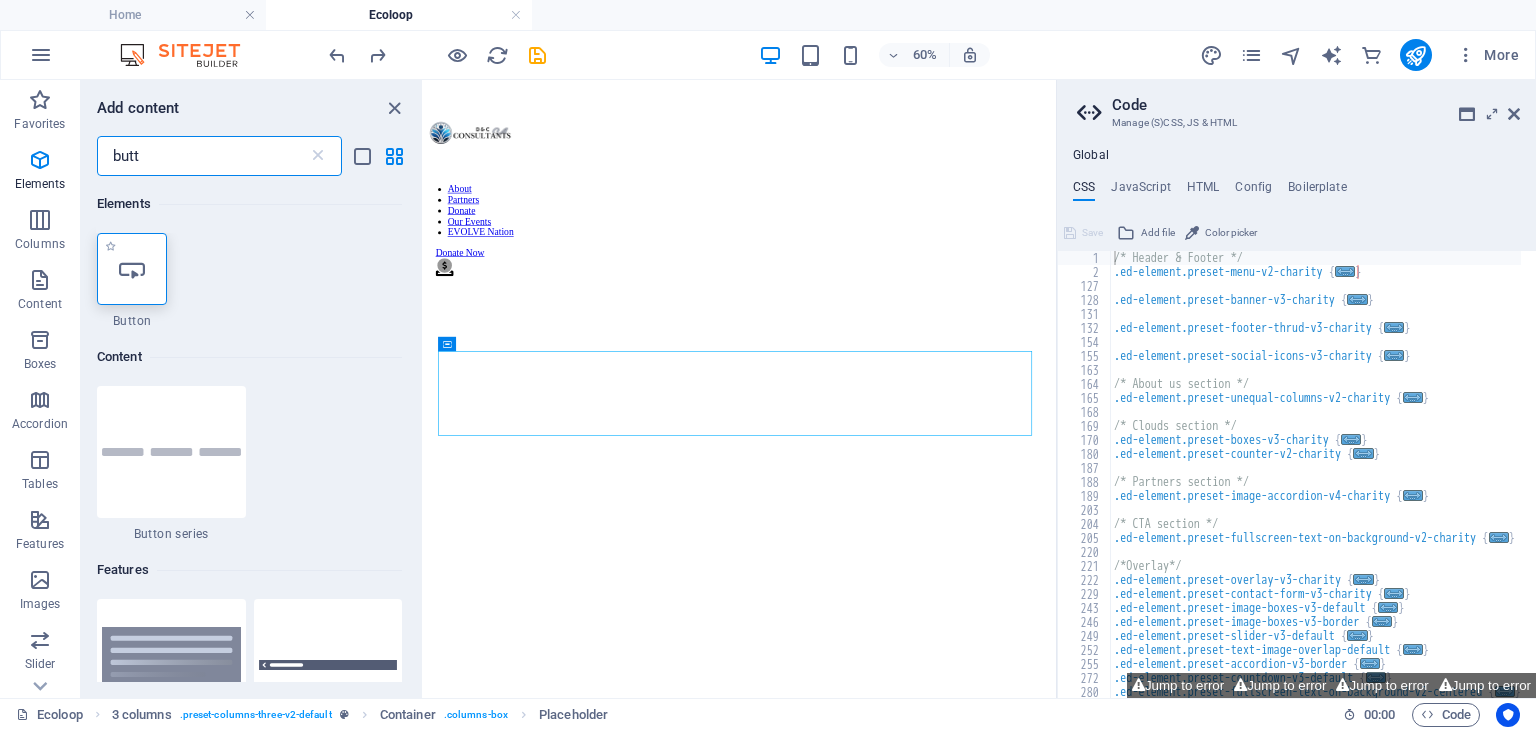 type on "butt" 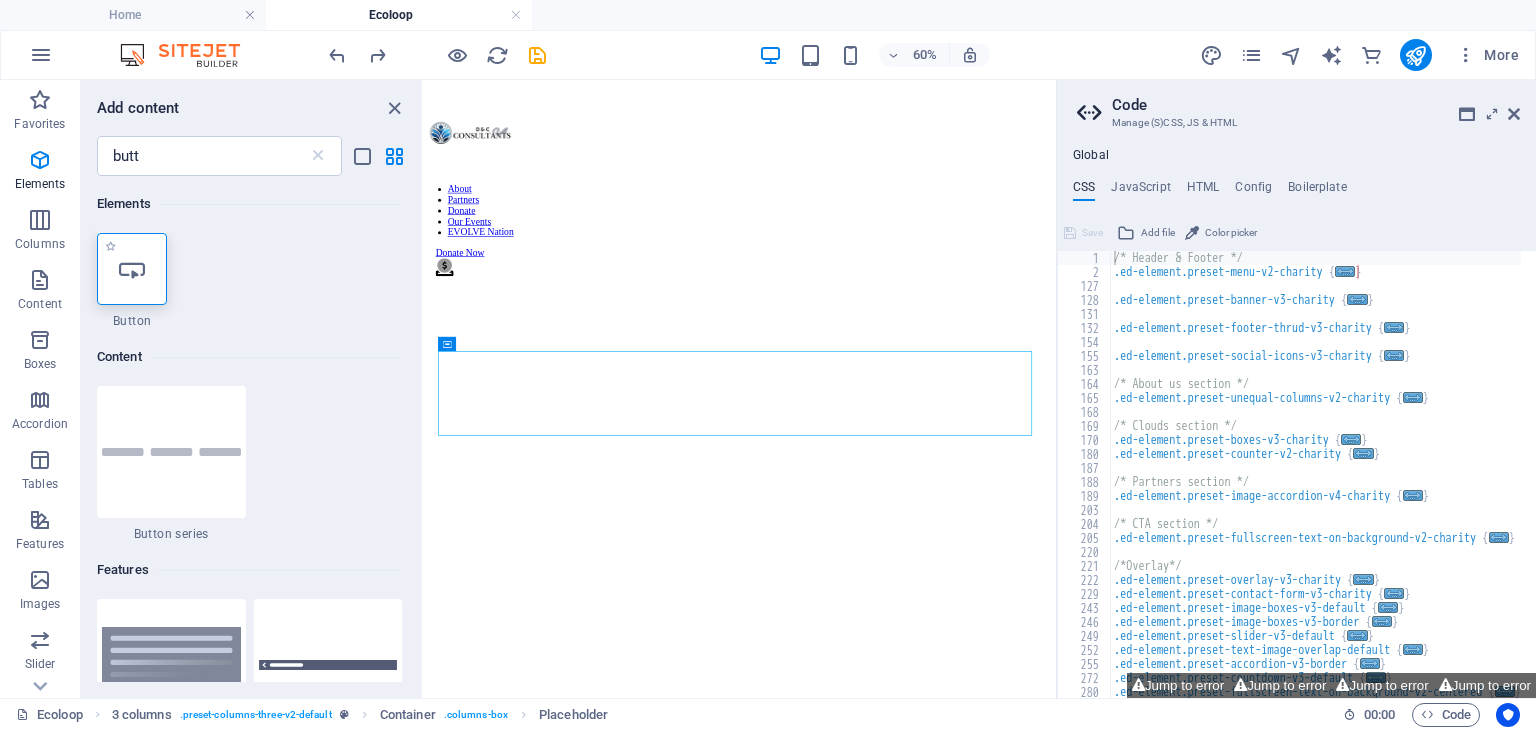 click at bounding box center (132, 269) 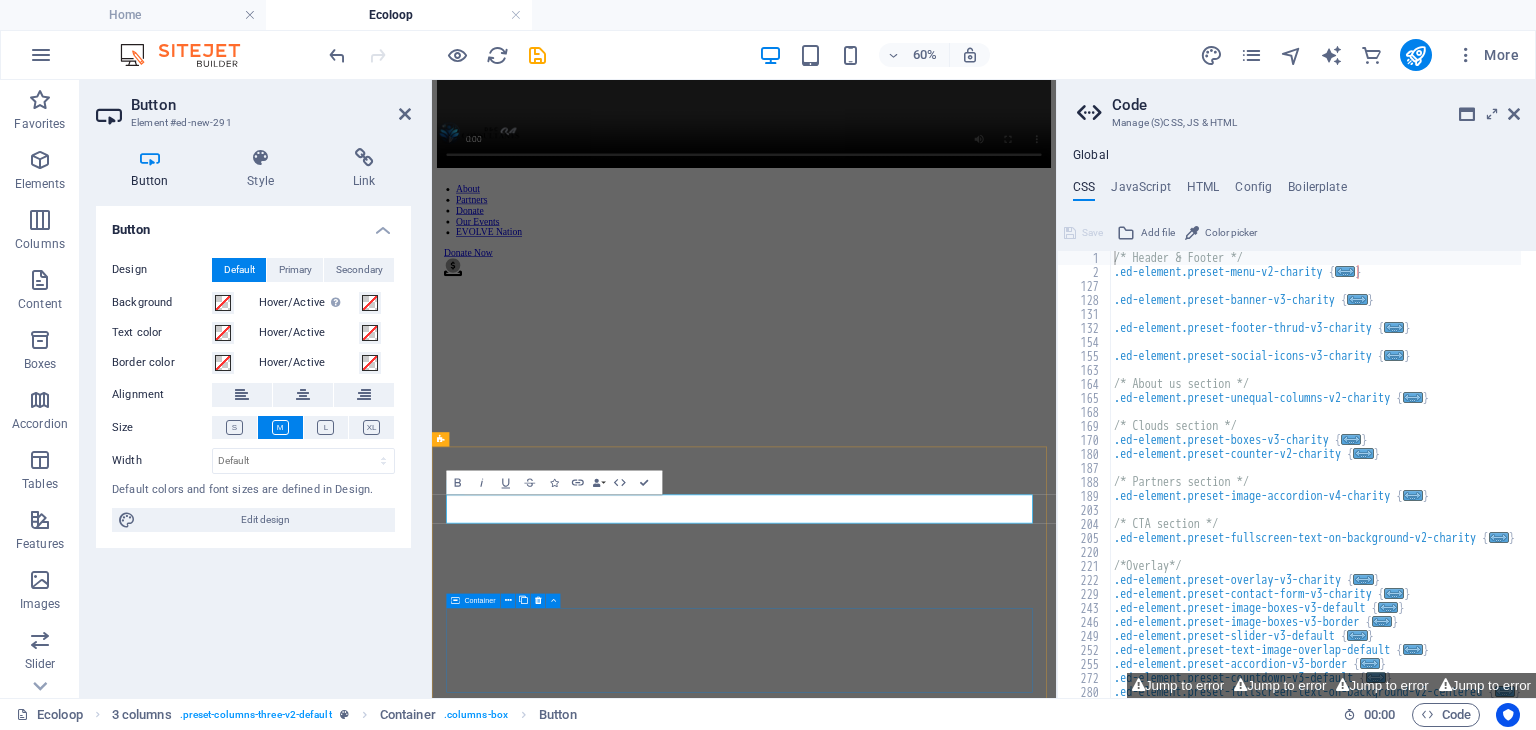 scroll, scrollTop: 1304, scrollLeft: 0, axis: vertical 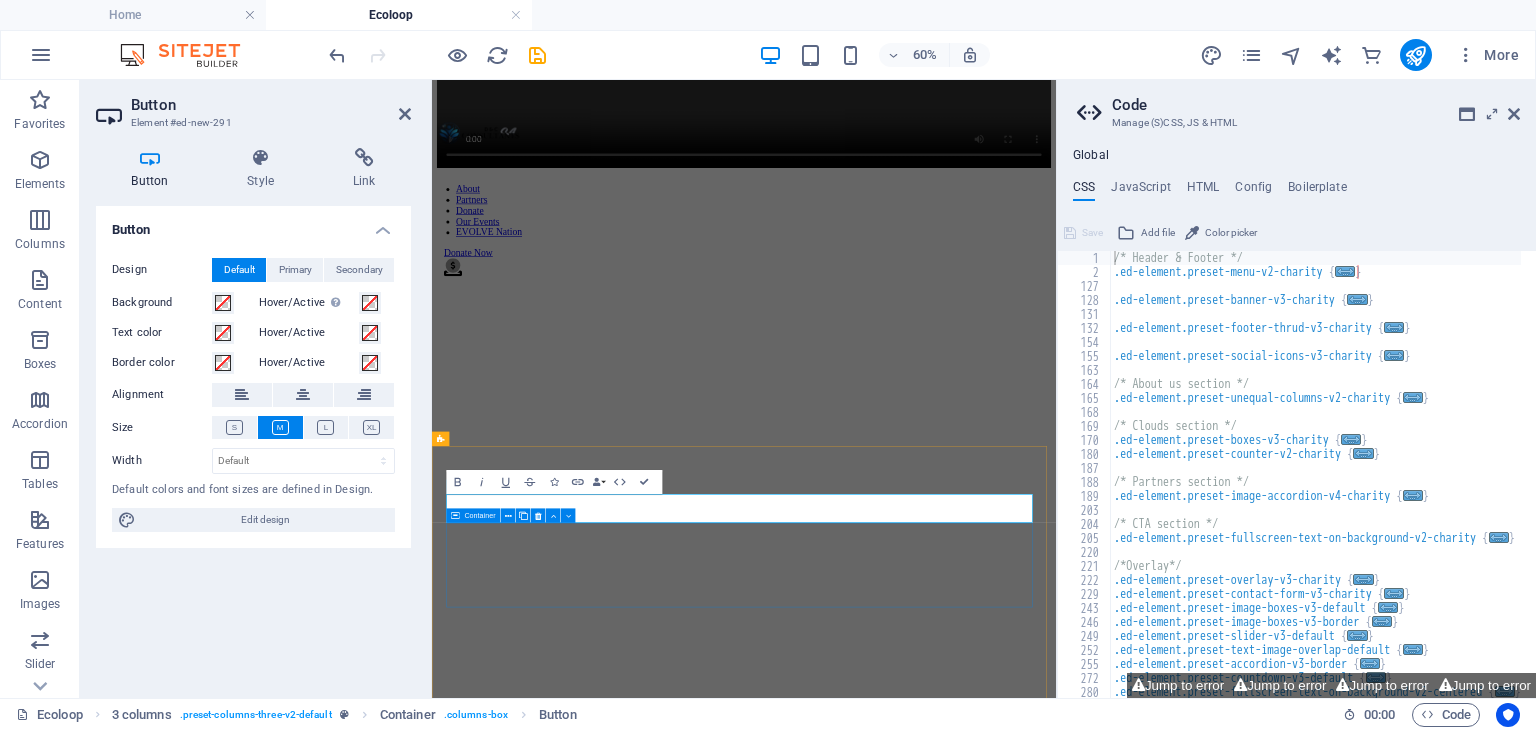 click on "Add elements" at bounding box center (893, 2418) 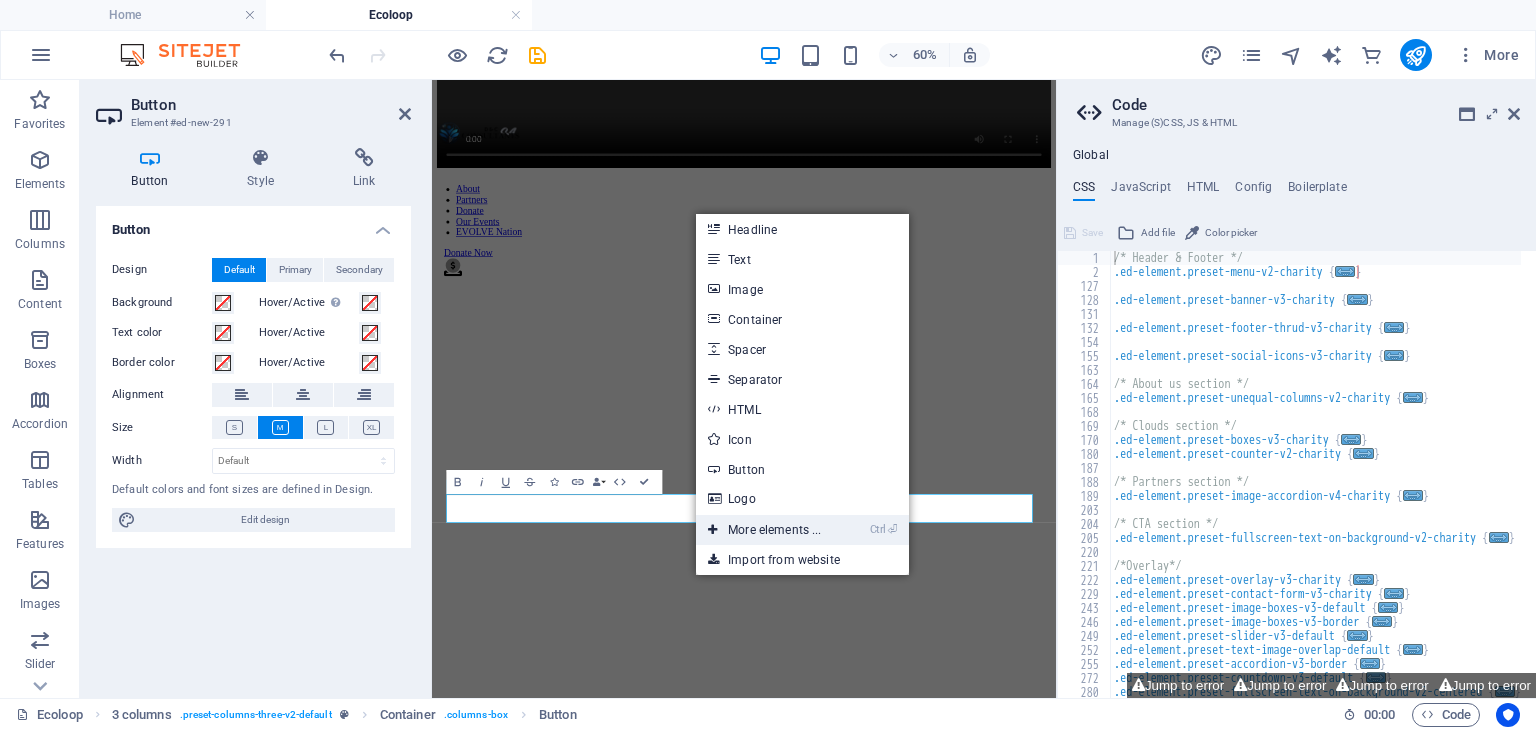 click on "Ctrl ⏎  More elements ..." at bounding box center (764, 530) 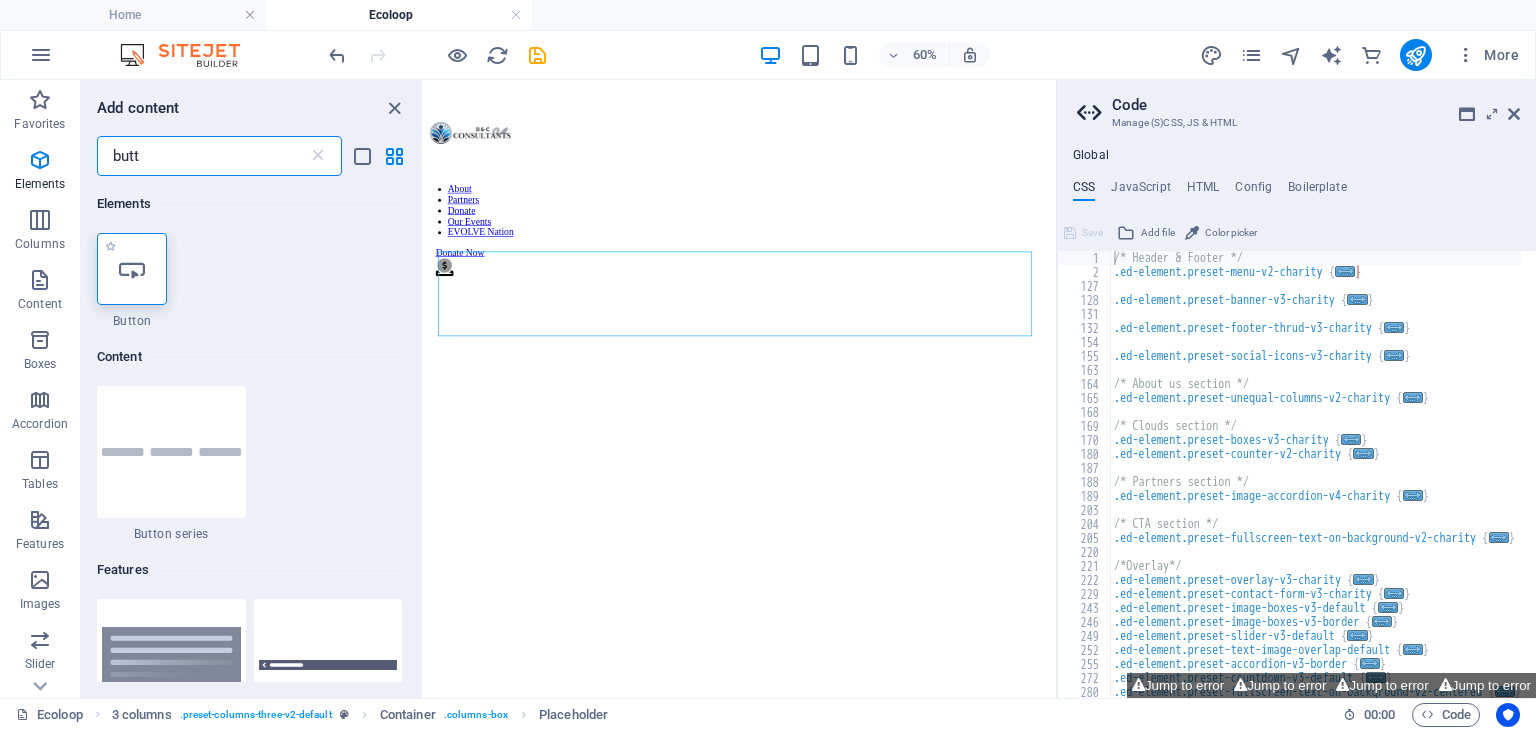 click at bounding box center [132, 269] 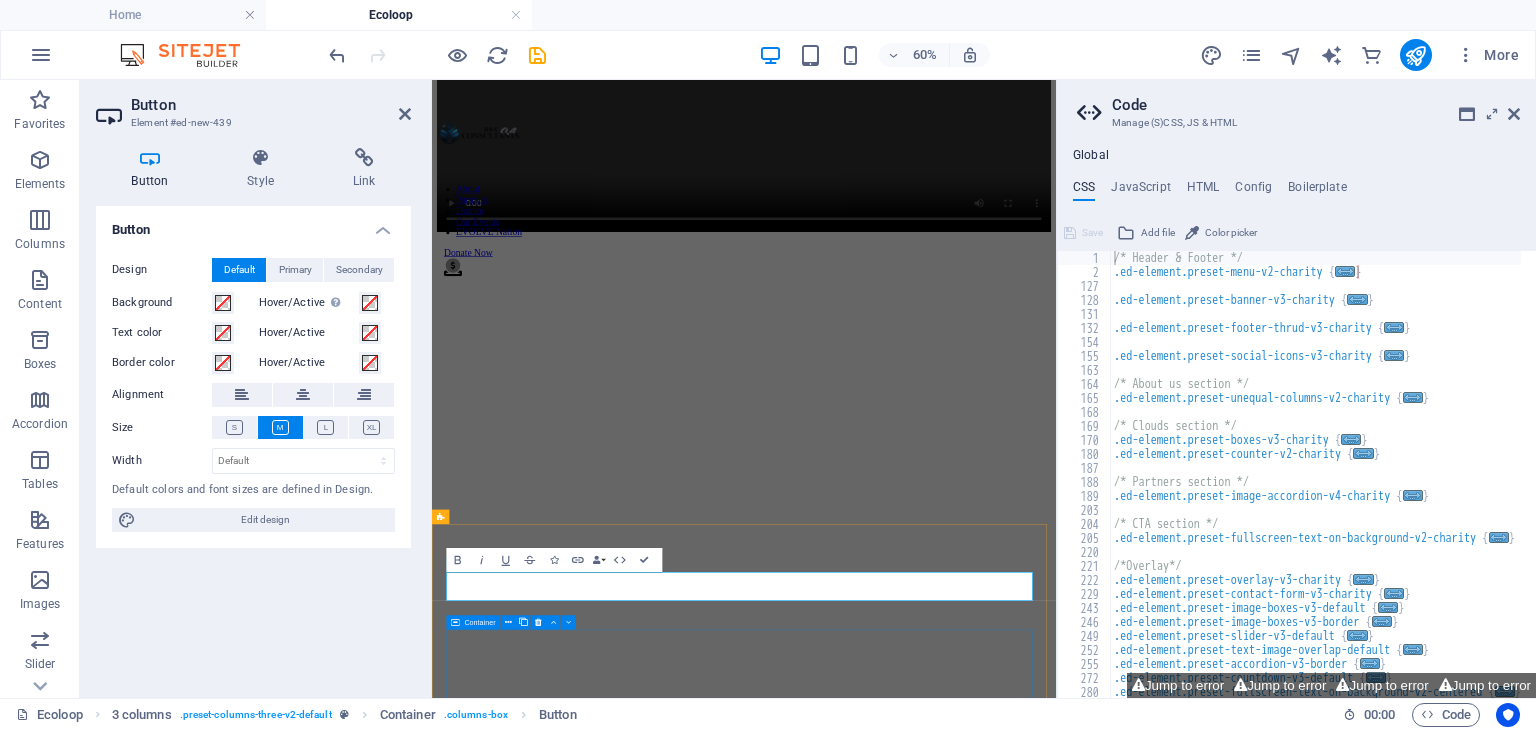 scroll, scrollTop: 1199, scrollLeft: 0, axis: vertical 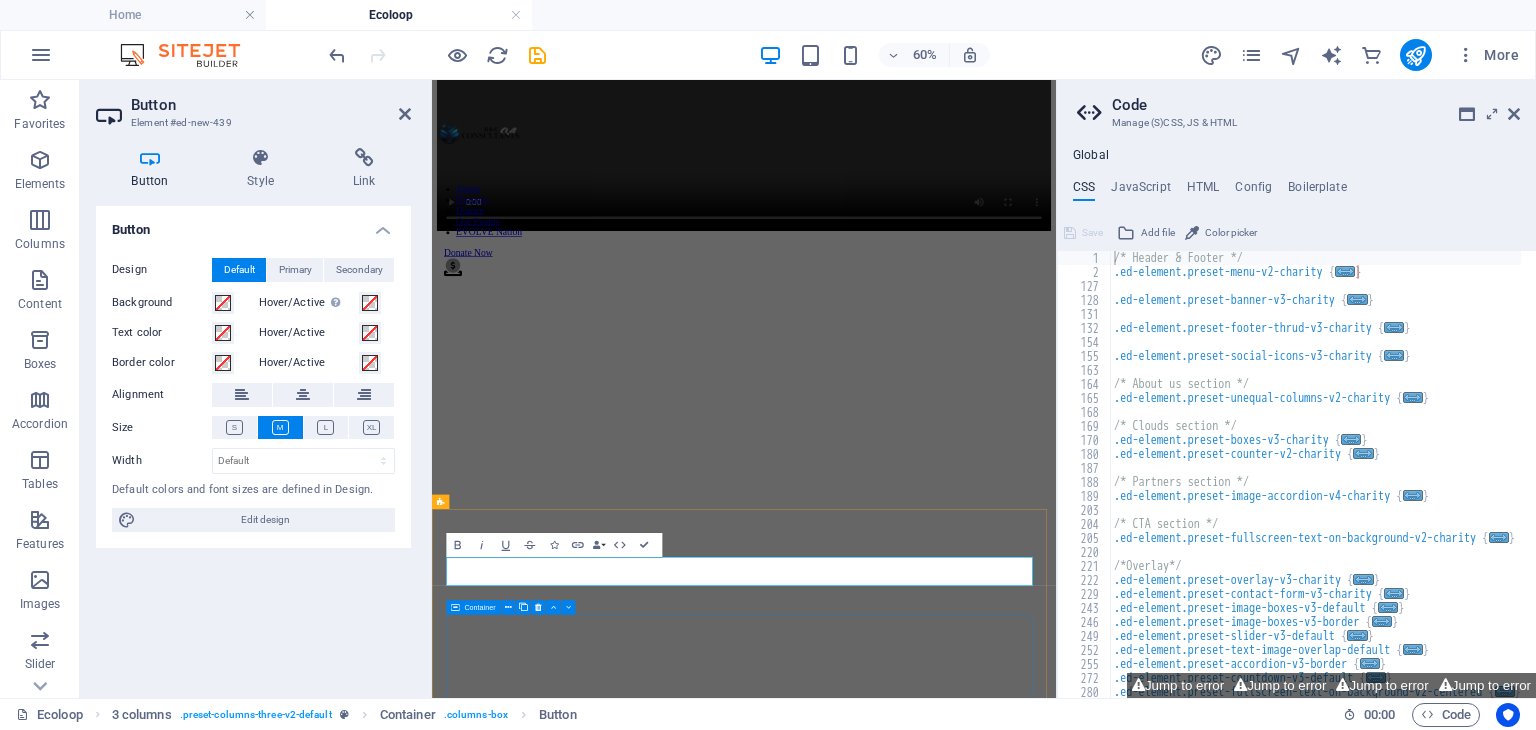 click on "Add elements" at bounding box center (893, 2541) 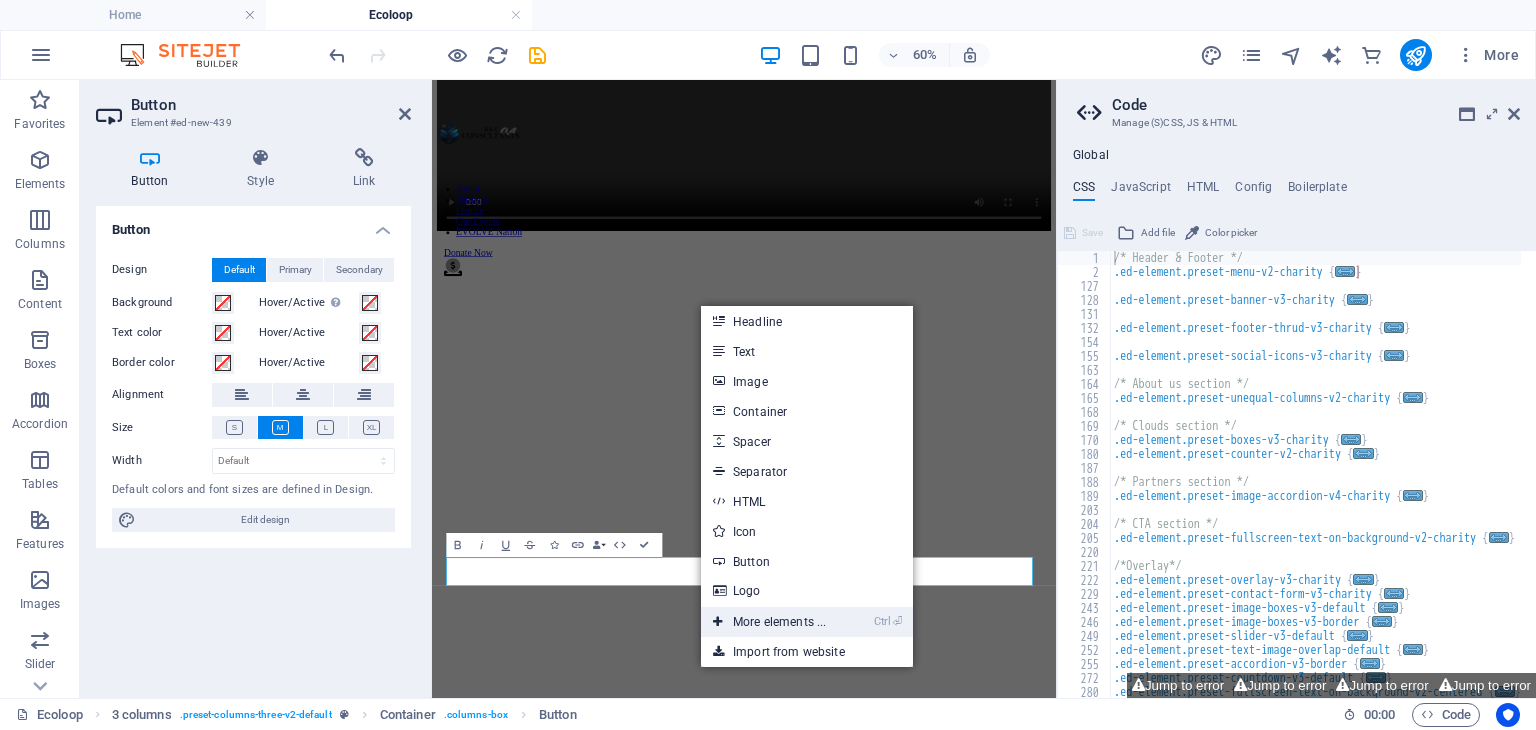 click on "Ctrl ⏎  More elements ..." at bounding box center (769, 622) 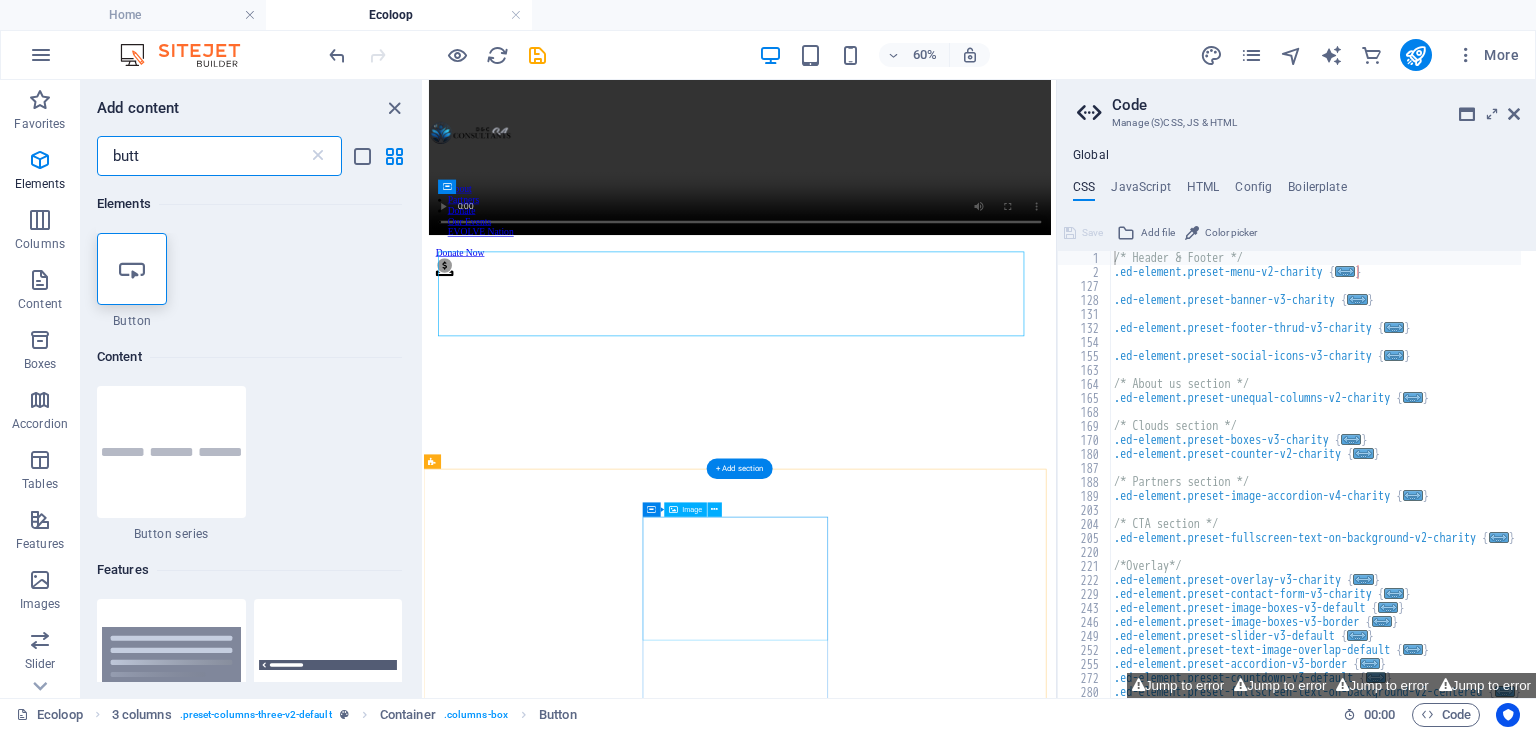 scroll, scrollTop: 1804, scrollLeft: 0, axis: vertical 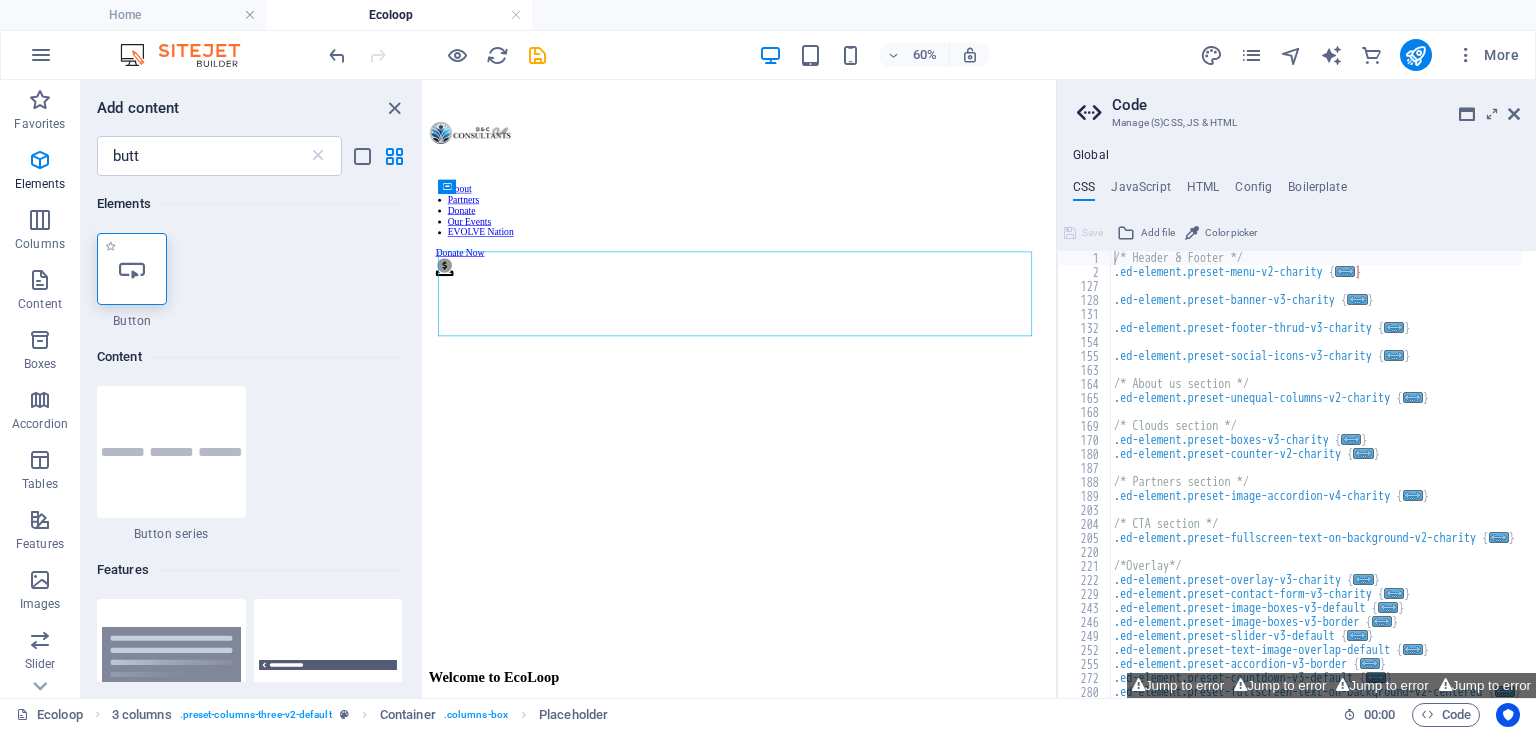 click at bounding box center [132, 269] 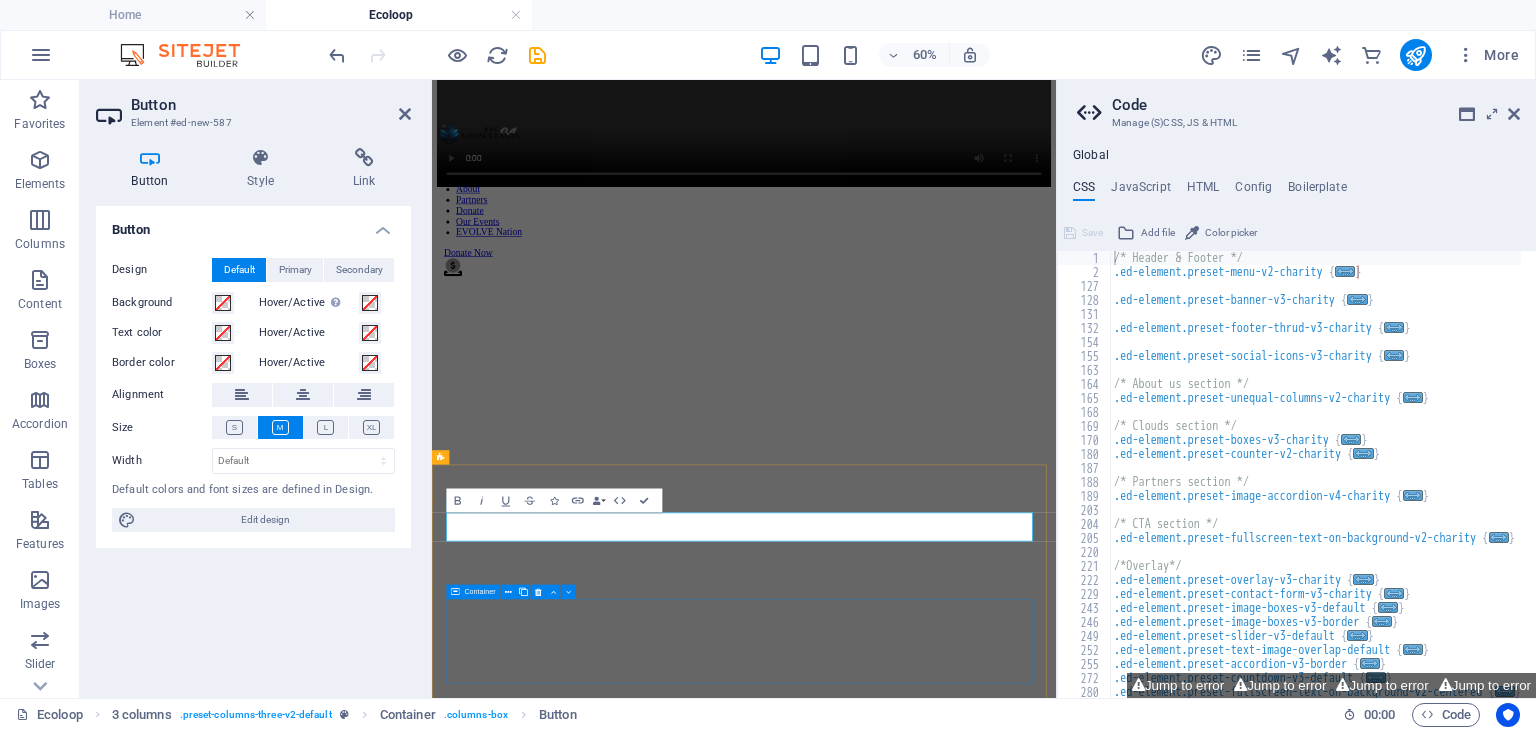 scroll, scrollTop: 1272, scrollLeft: 0, axis: vertical 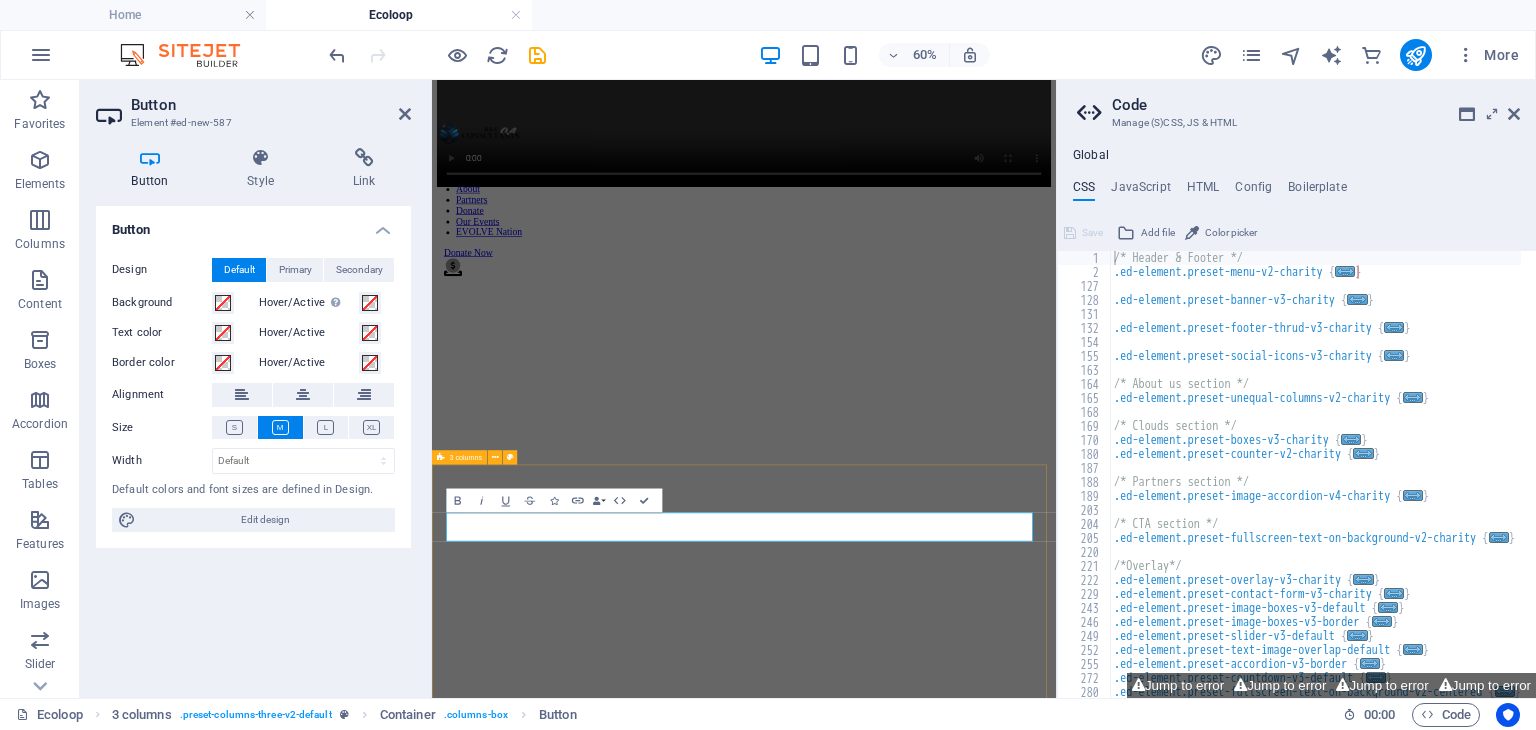 click on "Button label Button label Button label Drop content here or  Add elements  Paste clipboard Drop content here or  Add elements  Paste clipboard" at bounding box center (952, 2500) 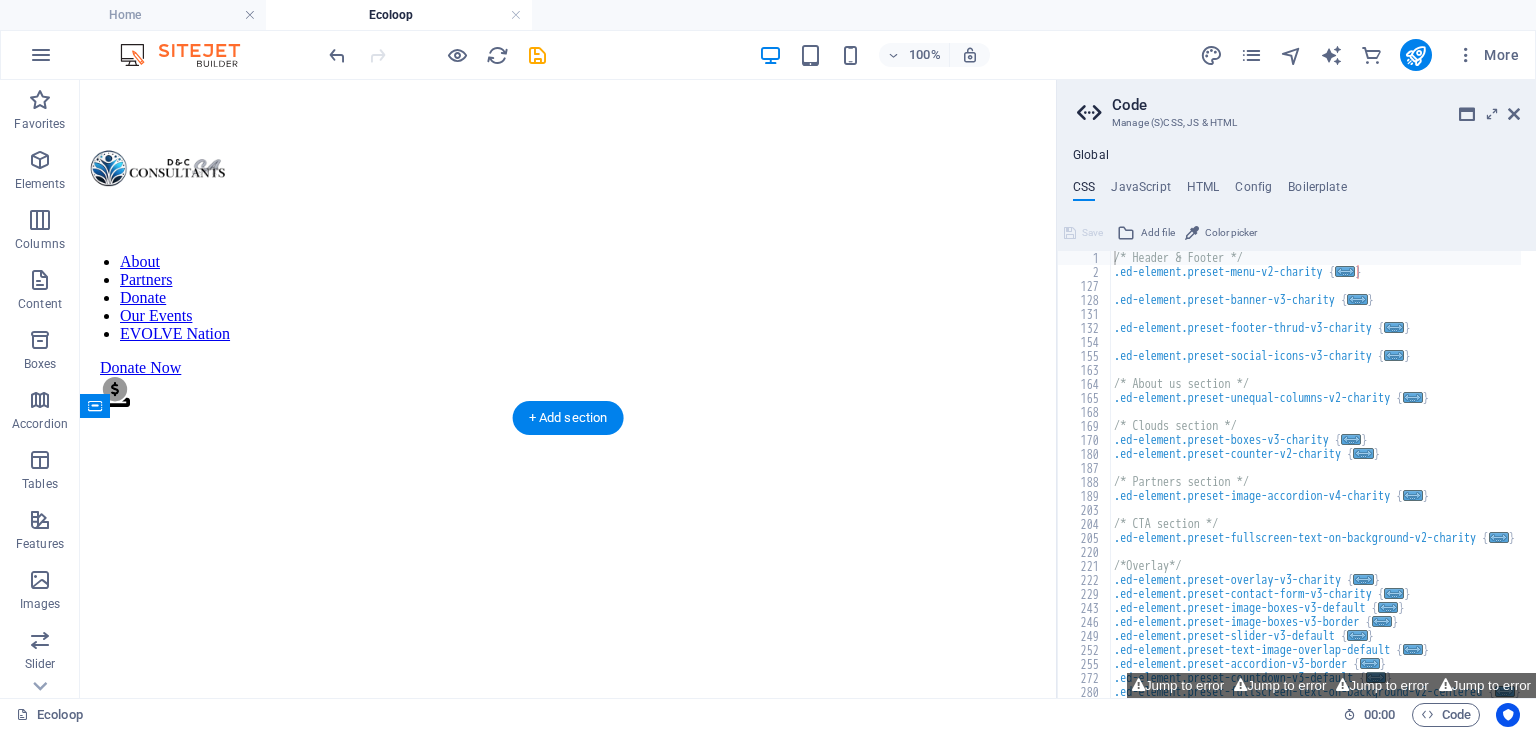 scroll, scrollTop: 1580, scrollLeft: 0, axis: vertical 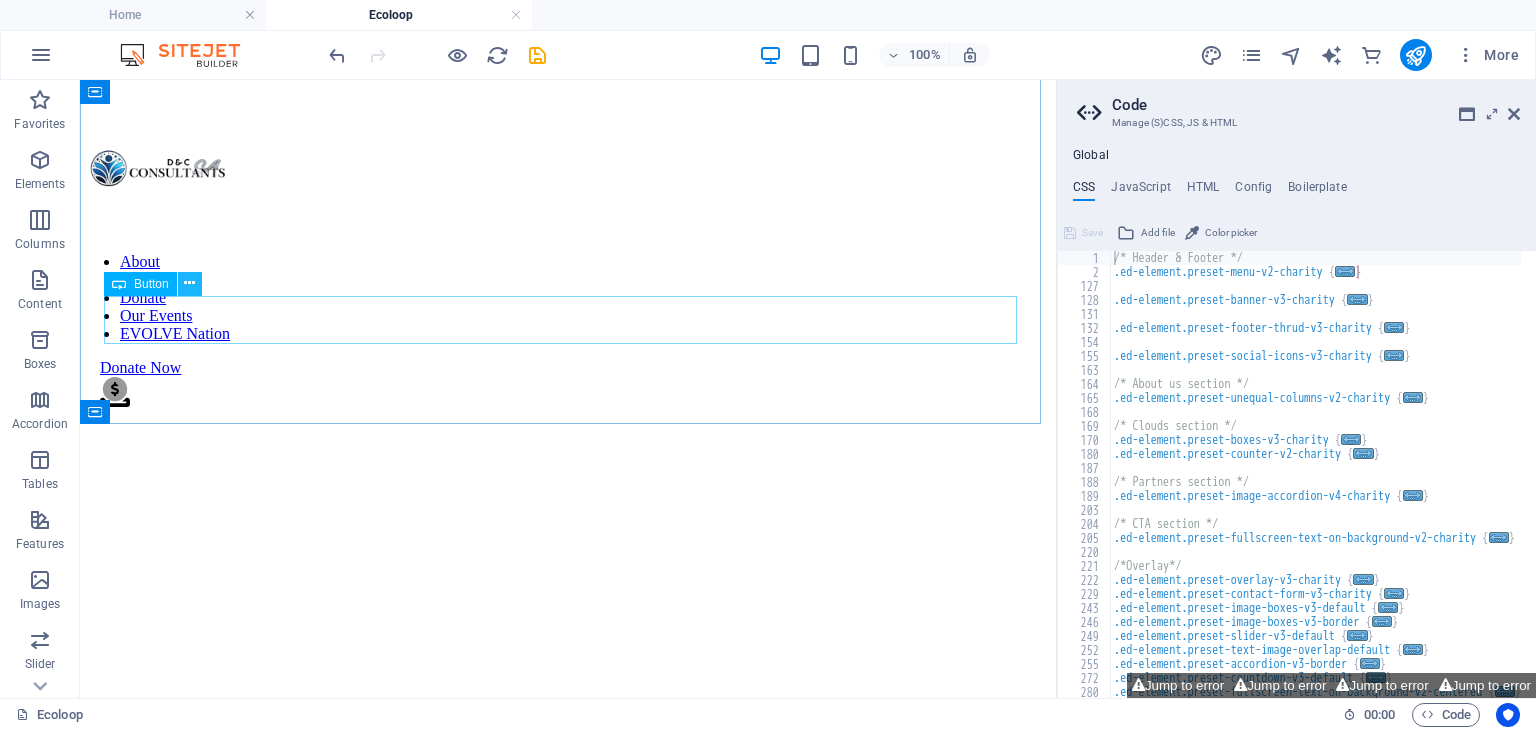 click at bounding box center (189, 283) 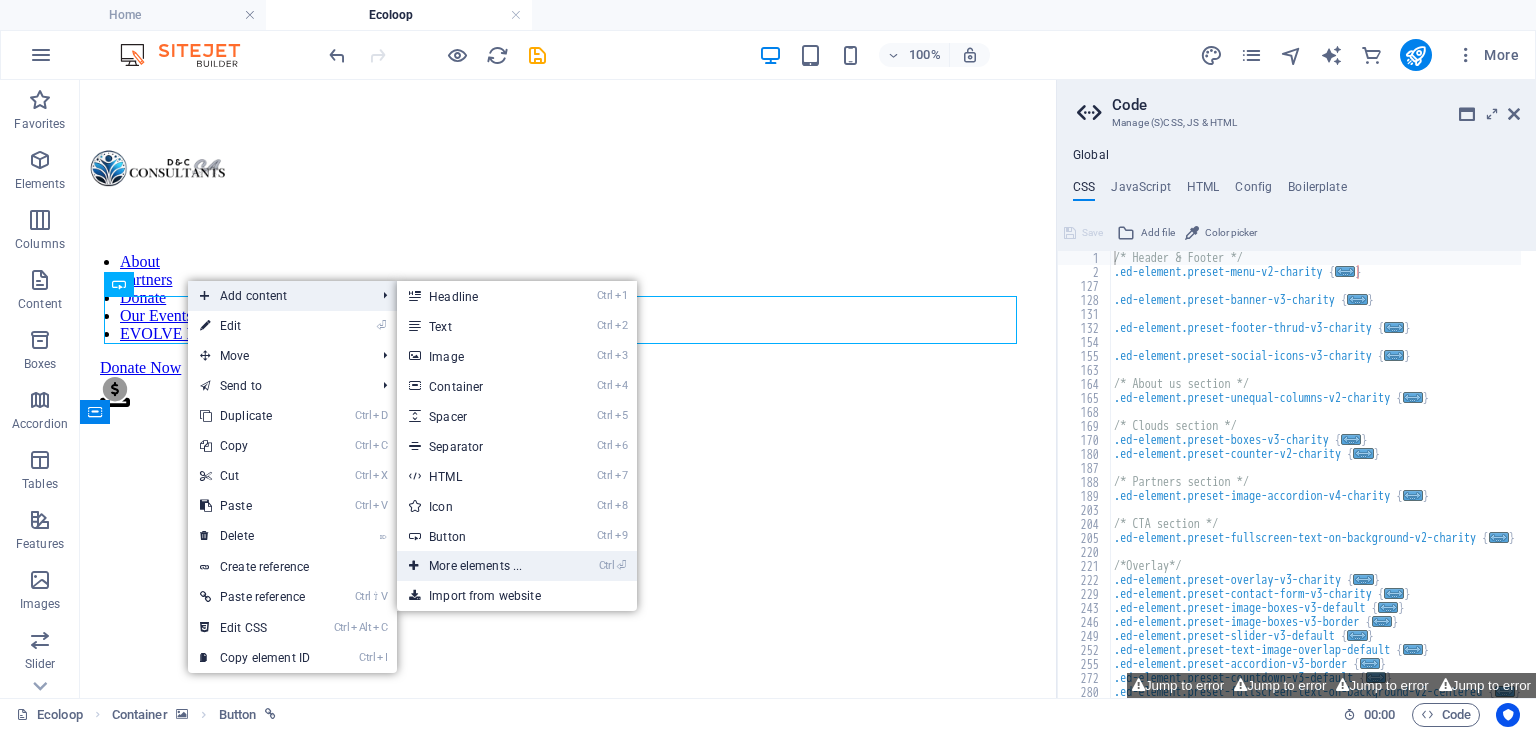 click on "Ctrl ⏎  More elements ..." at bounding box center [479, 566] 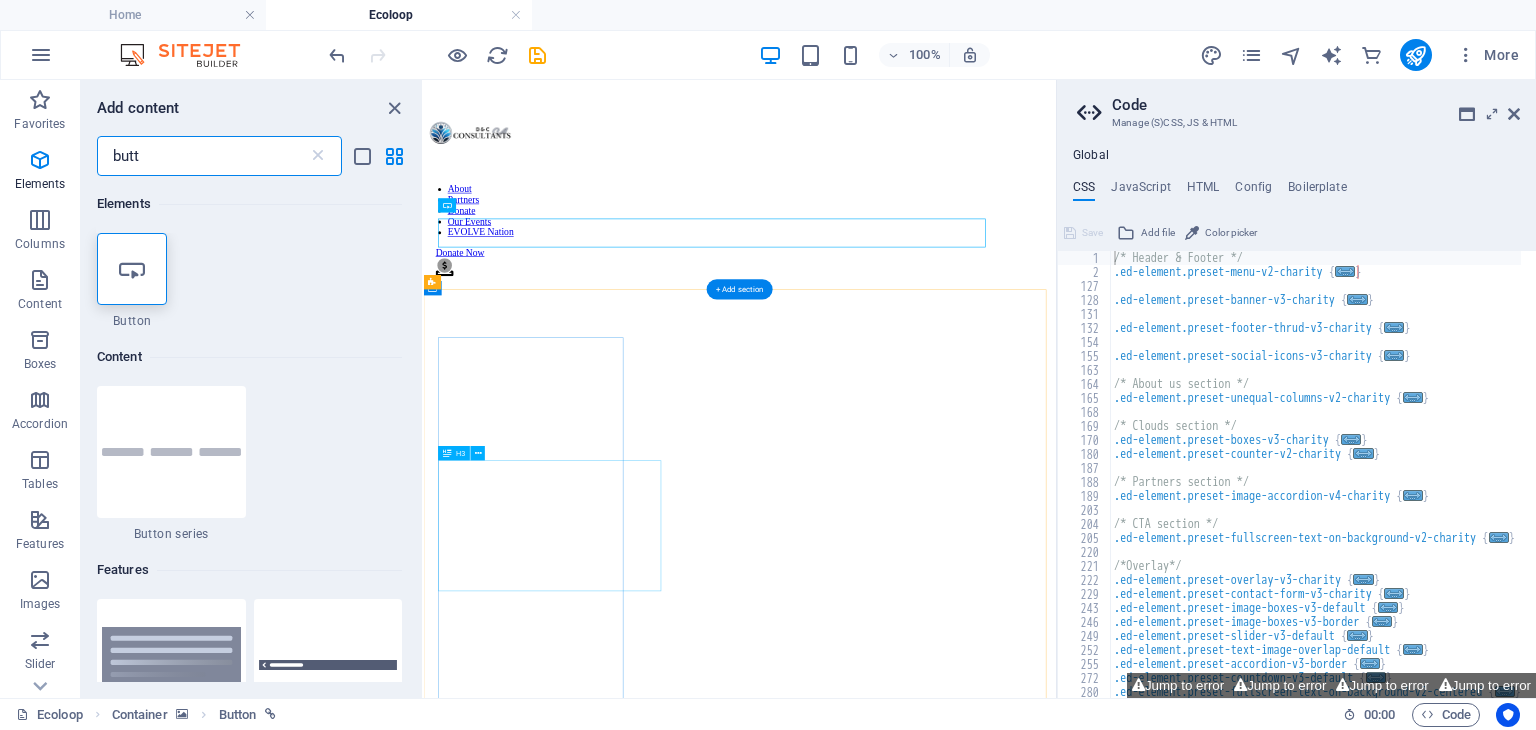 scroll, scrollTop: 1565, scrollLeft: 0, axis: vertical 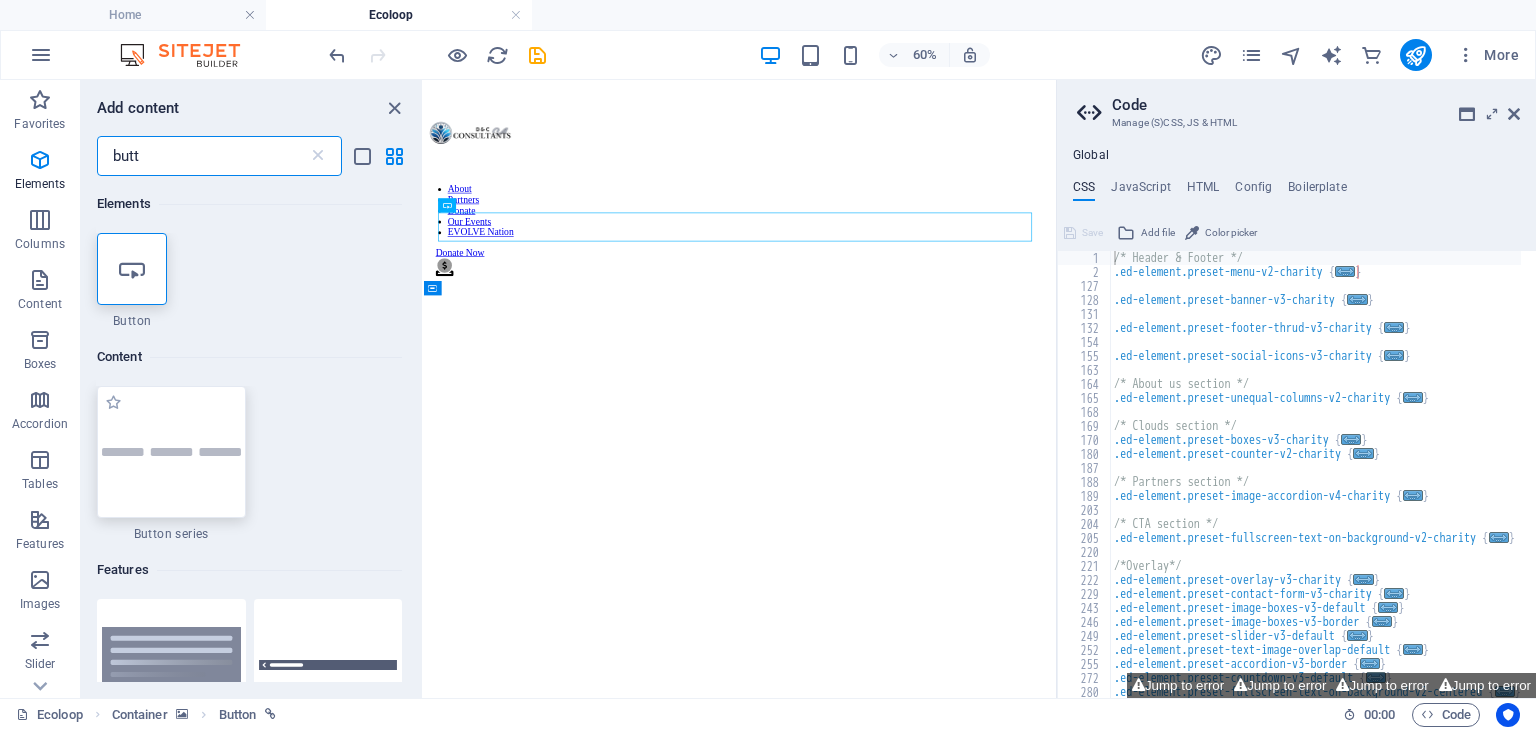 click at bounding box center [171, 452] 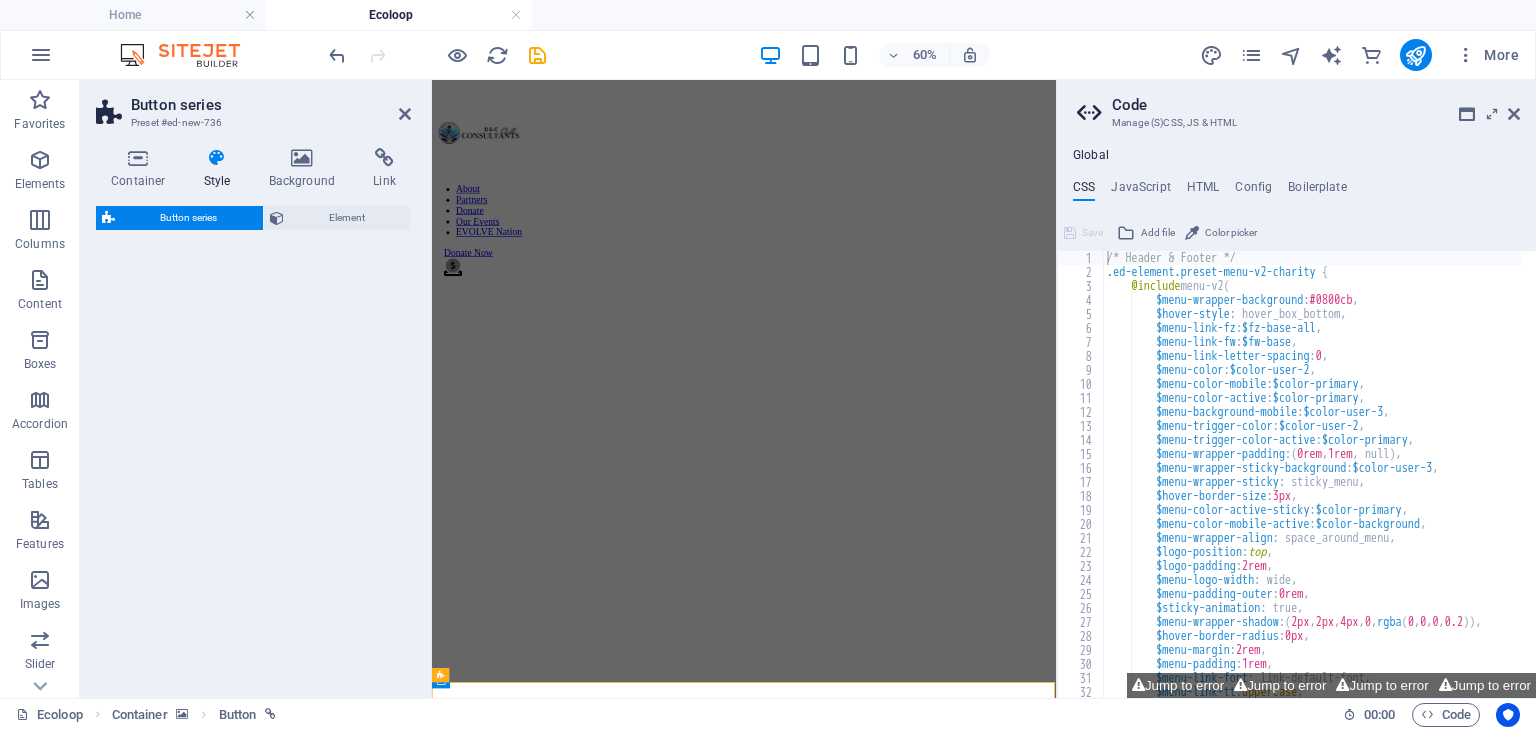select on "rem" 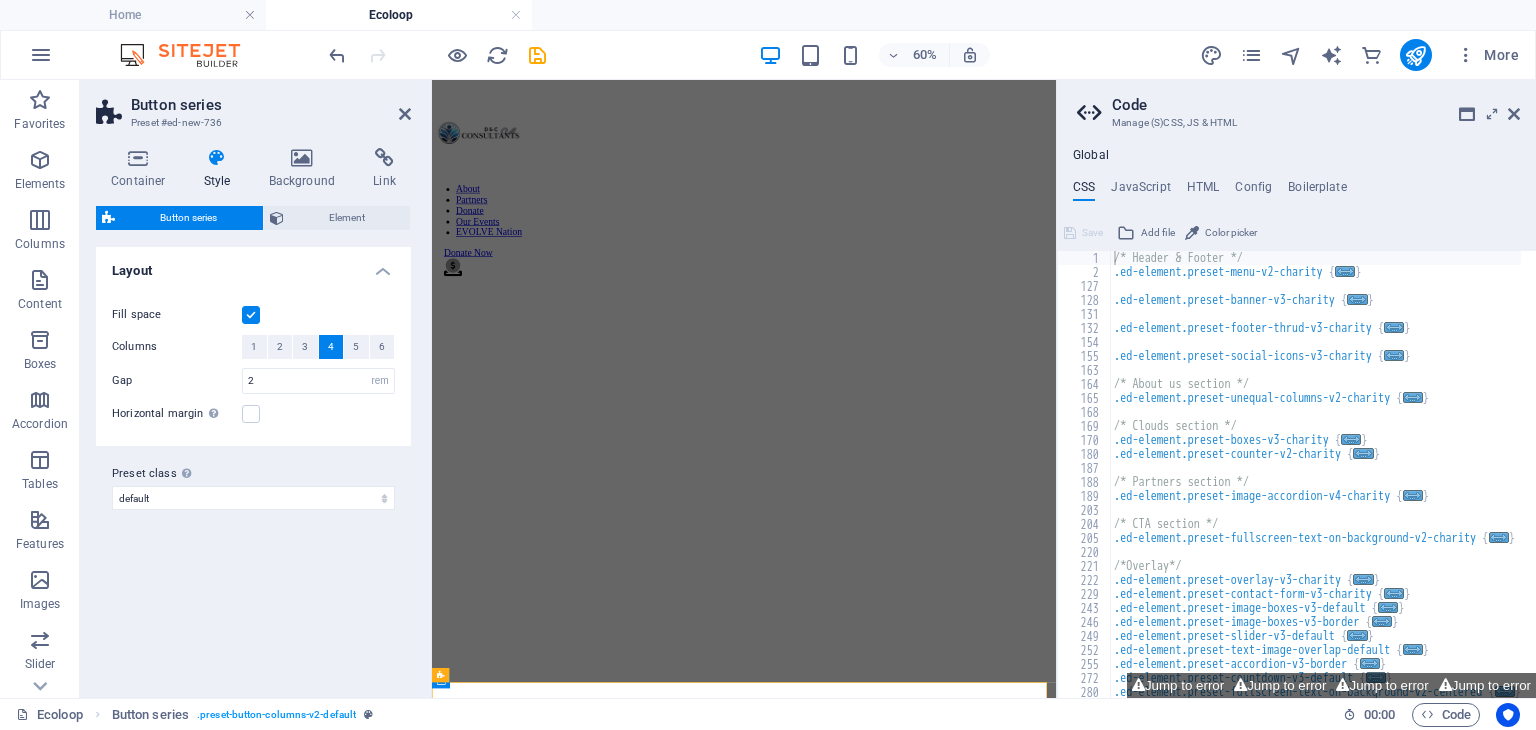 scroll, scrollTop: 910, scrollLeft: 0, axis: vertical 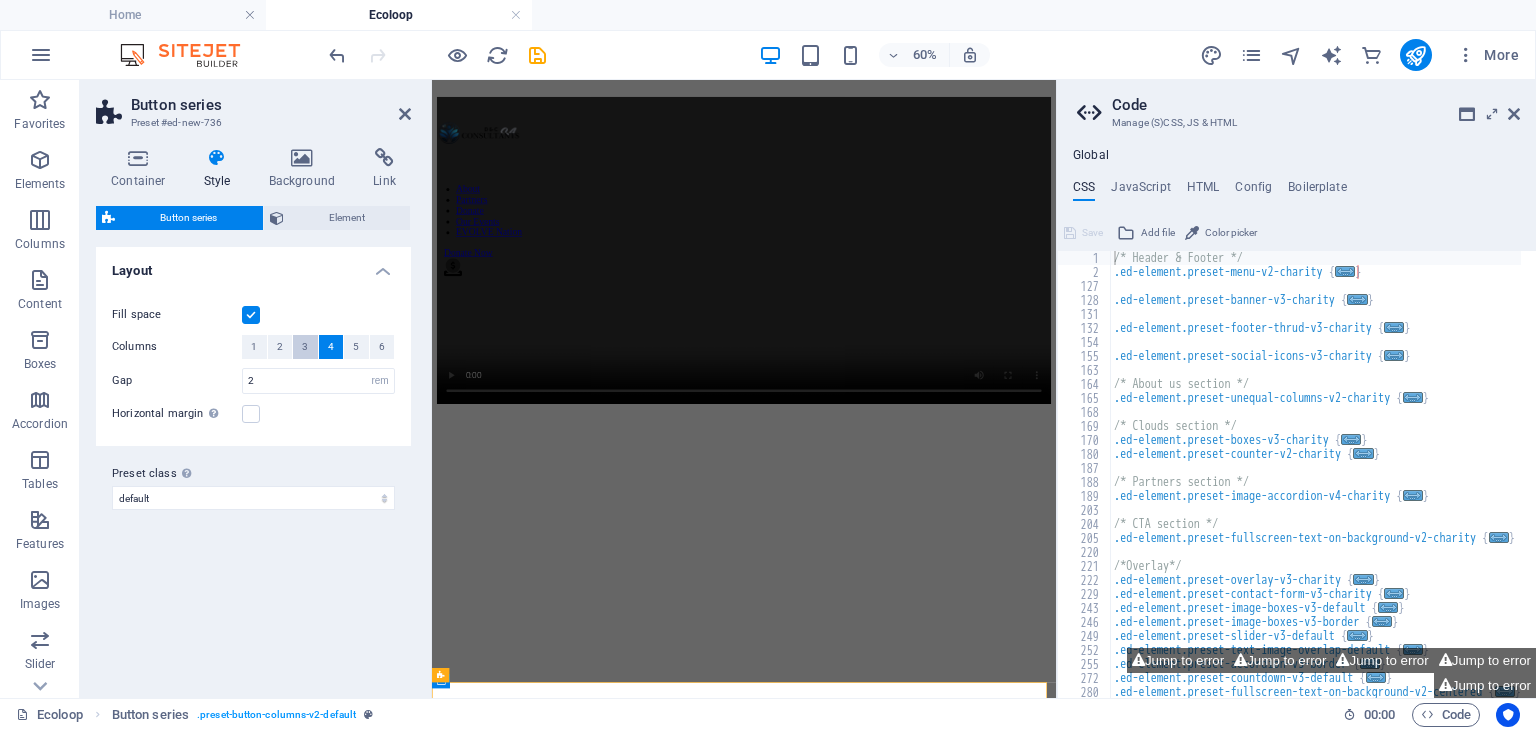 click on "3" at bounding box center [305, 347] 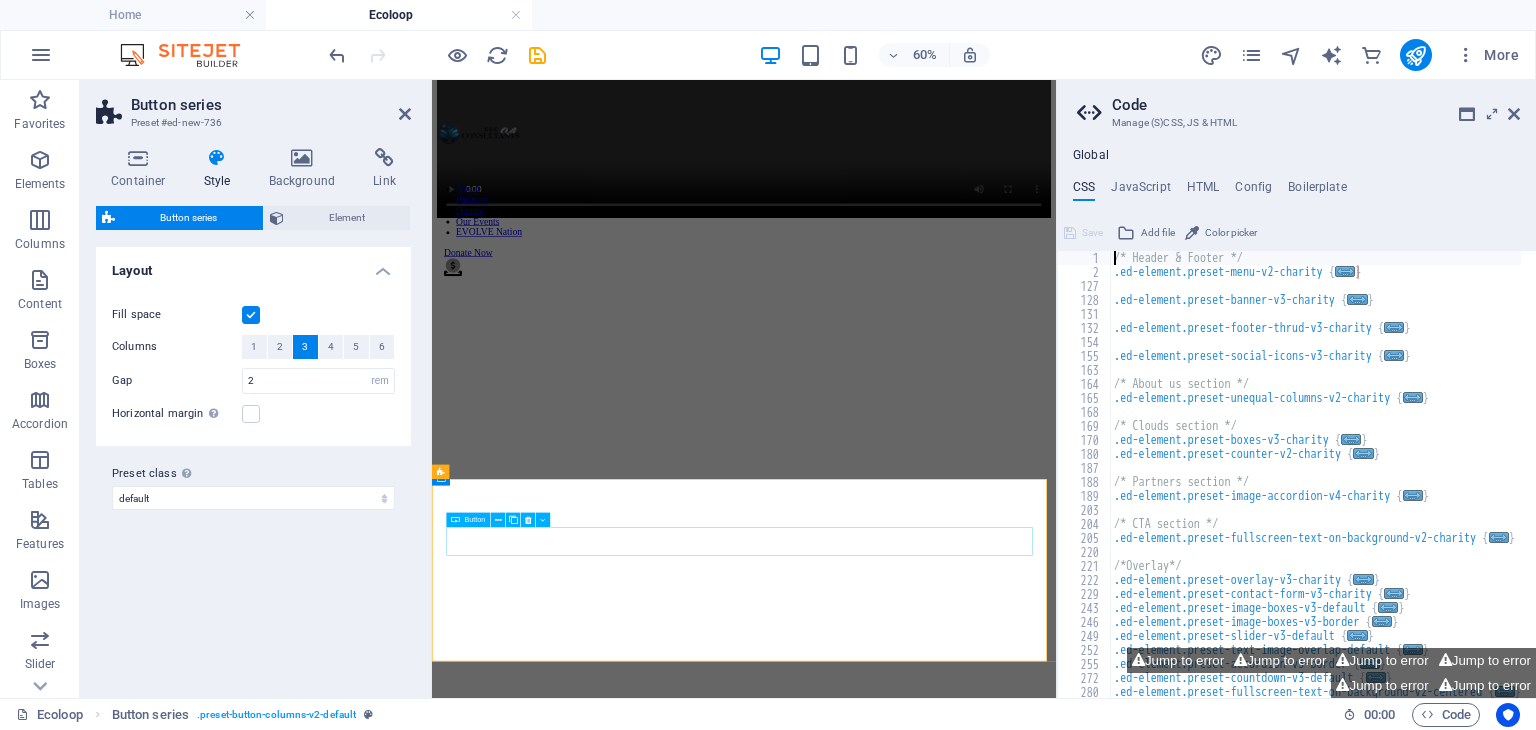 scroll, scrollTop: 1280, scrollLeft: 0, axis: vertical 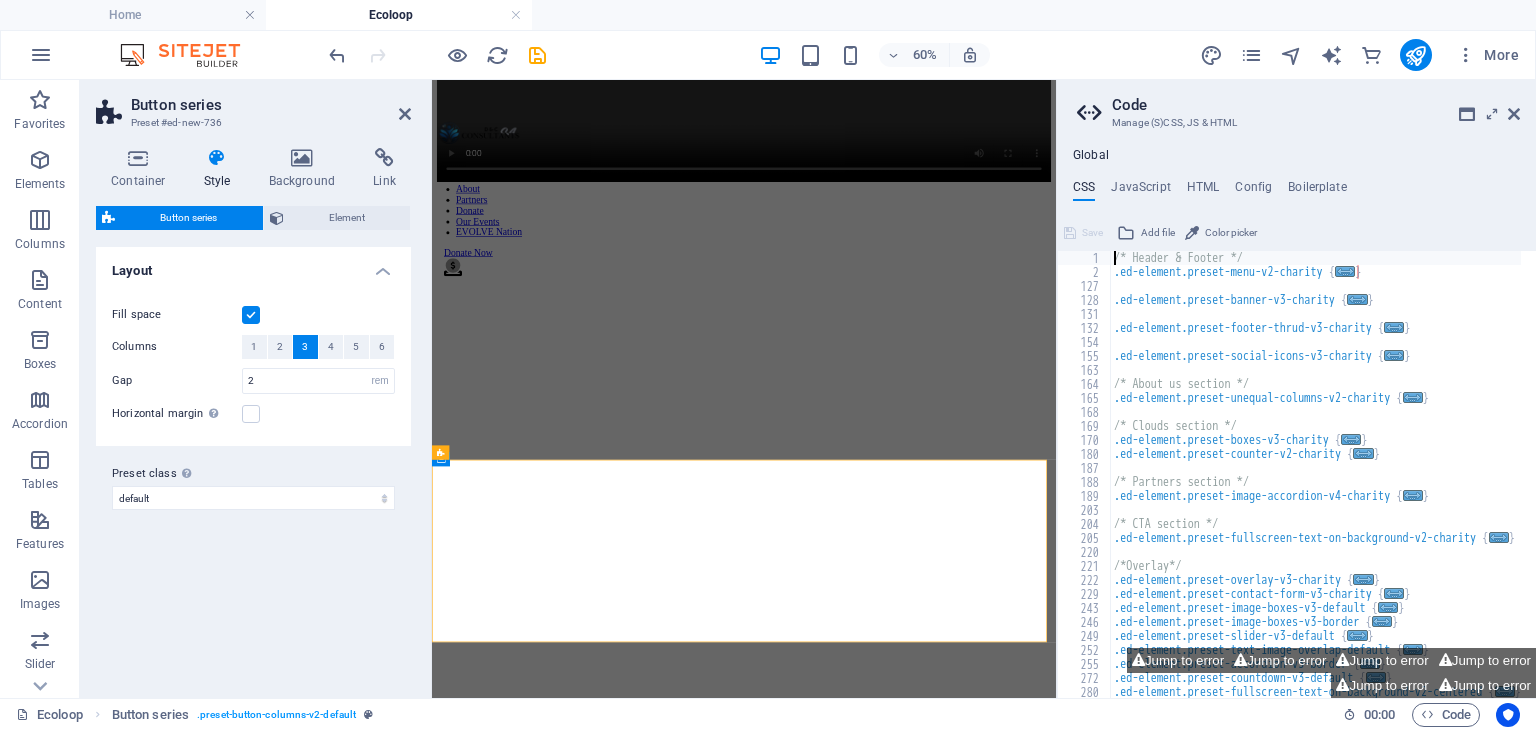 click at bounding box center [952, 1763] 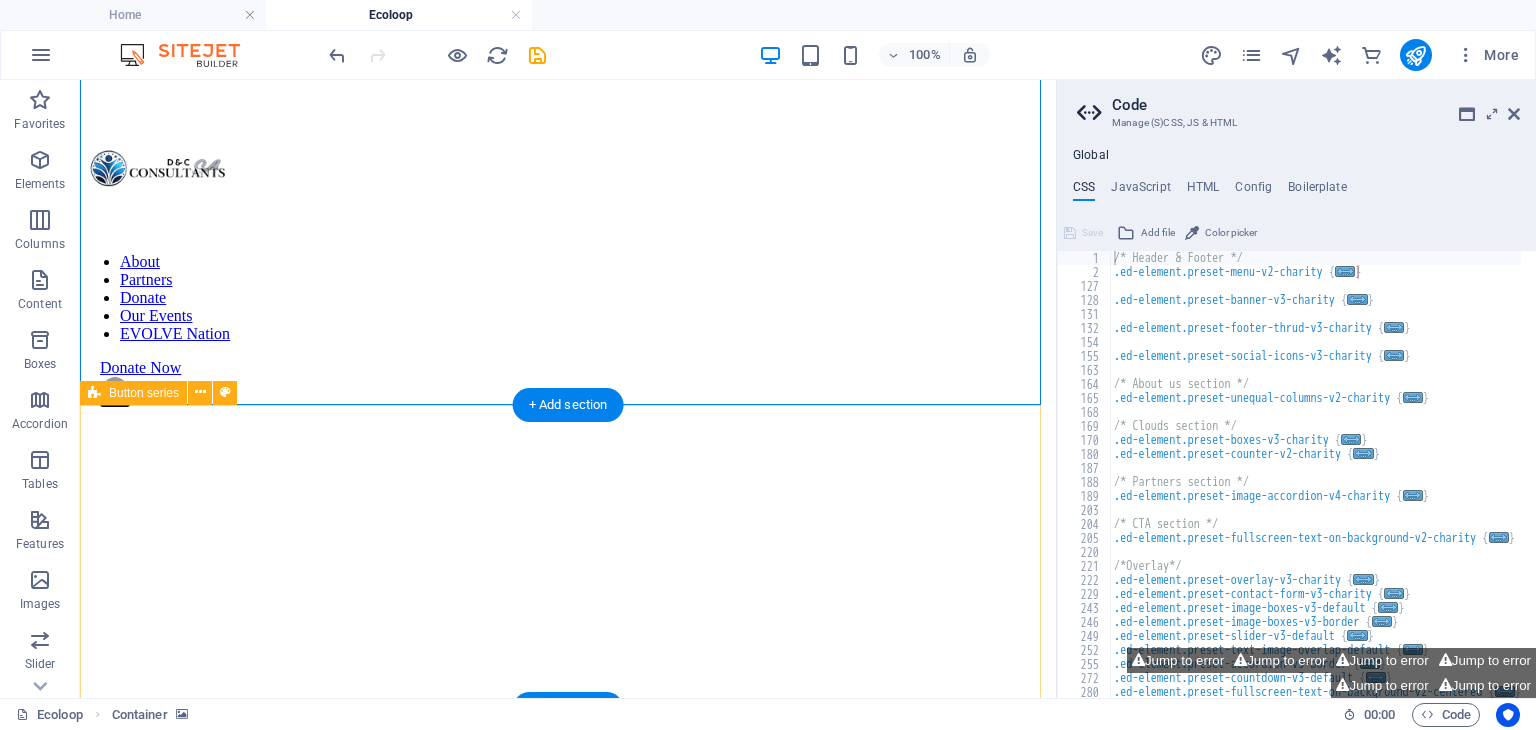 scroll, scrollTop: 1600, scrollLeft: 0, axis: vertical 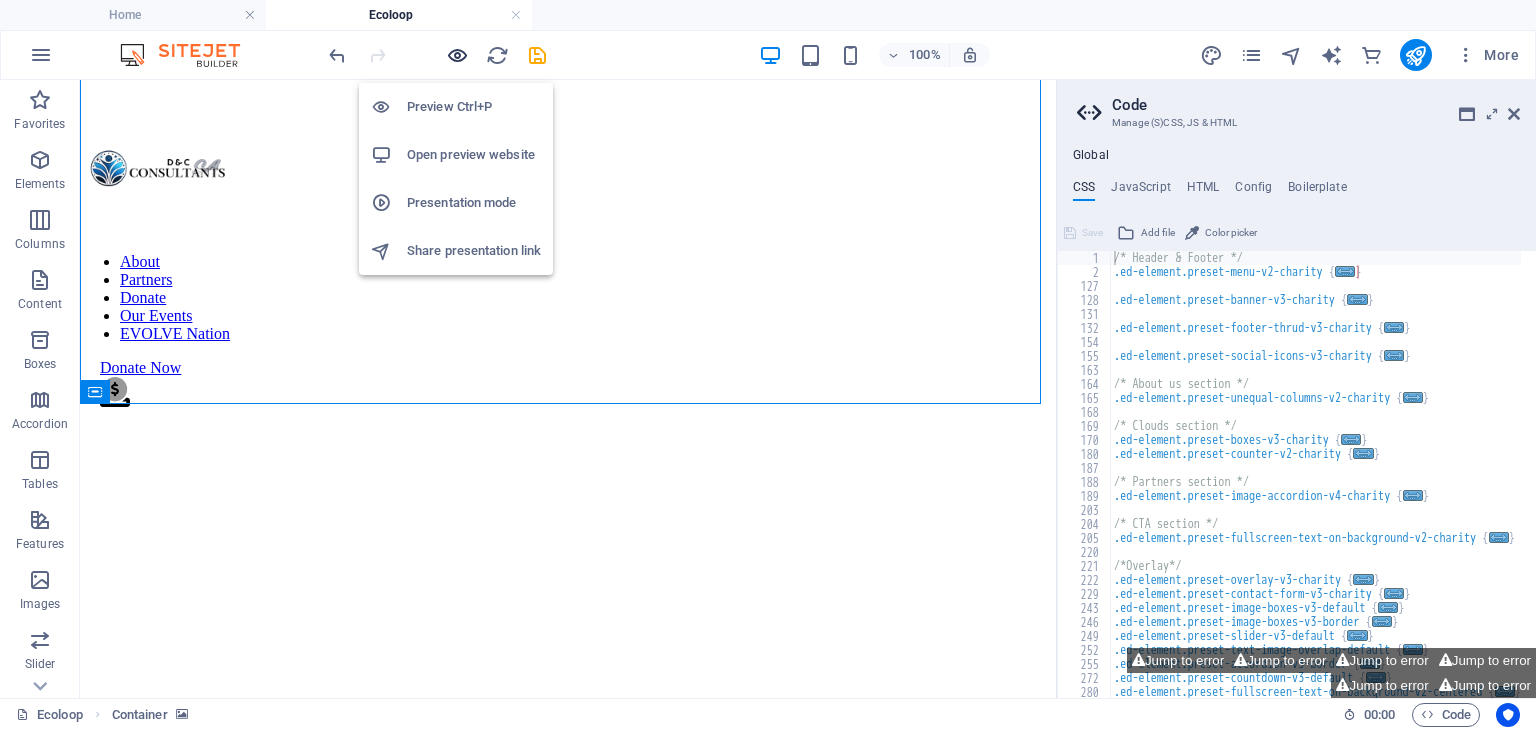 click at bounding box center (457, 55) 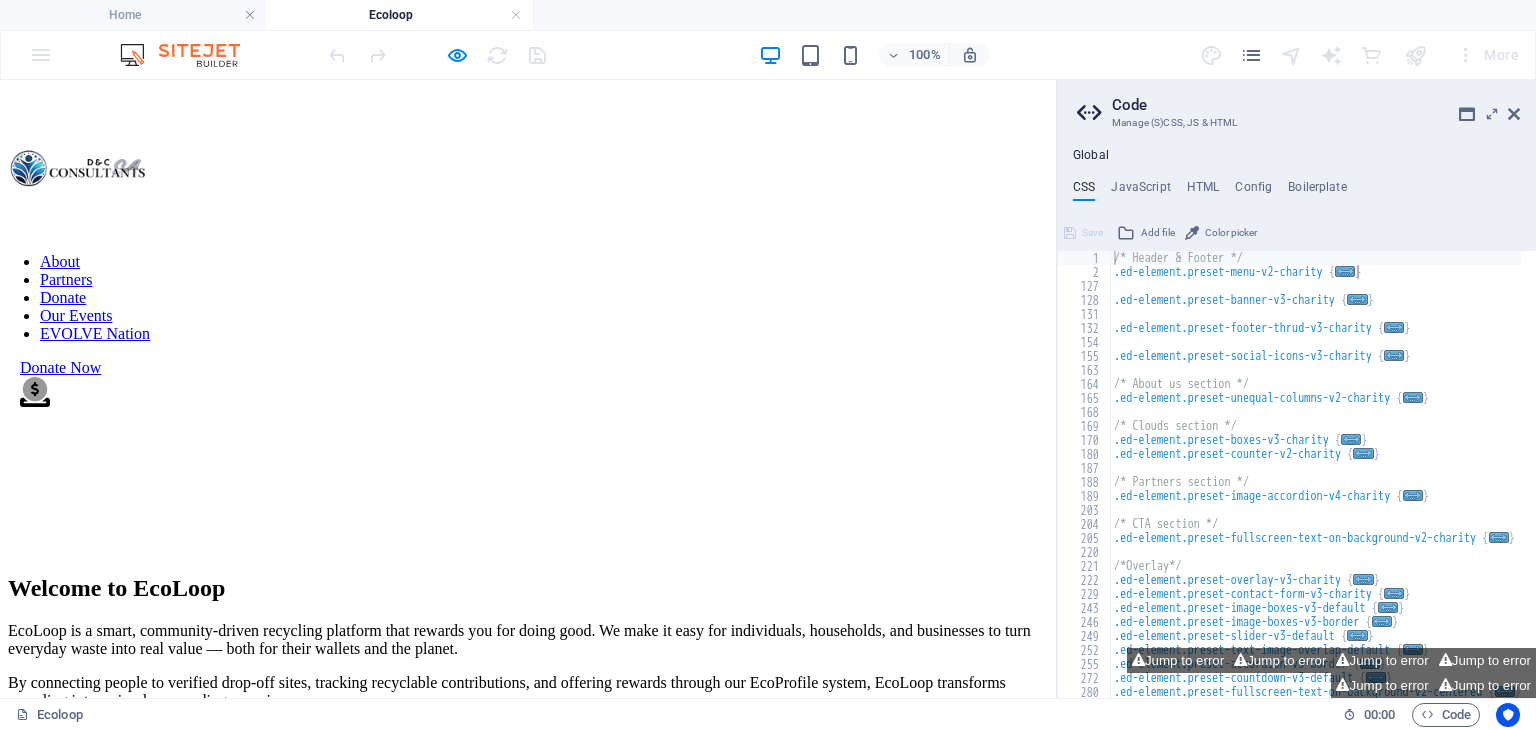 scroll, scrollTop: 968, scrollLeft: 0, axis: vertical 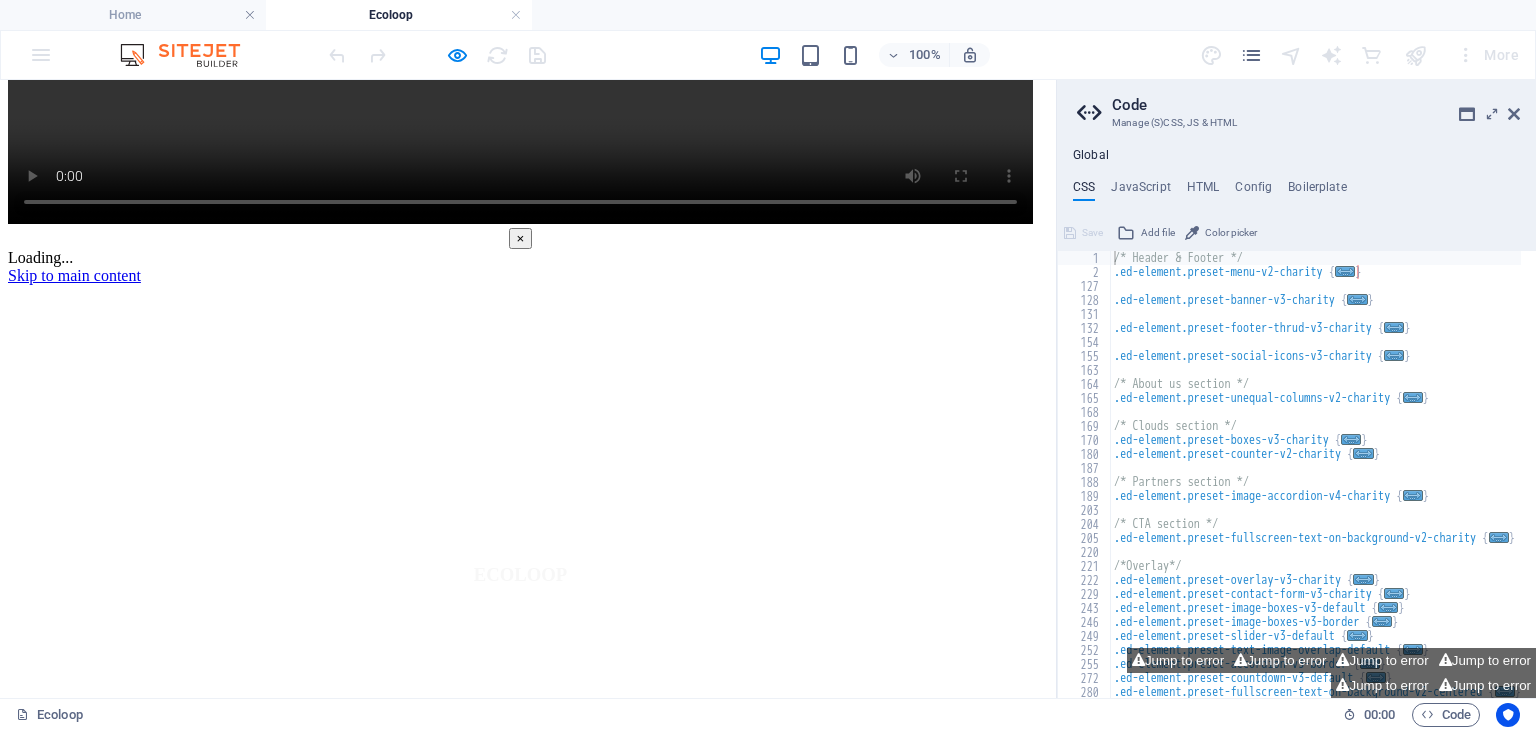 click on "× Loading..." at bounding box center [520, -307] 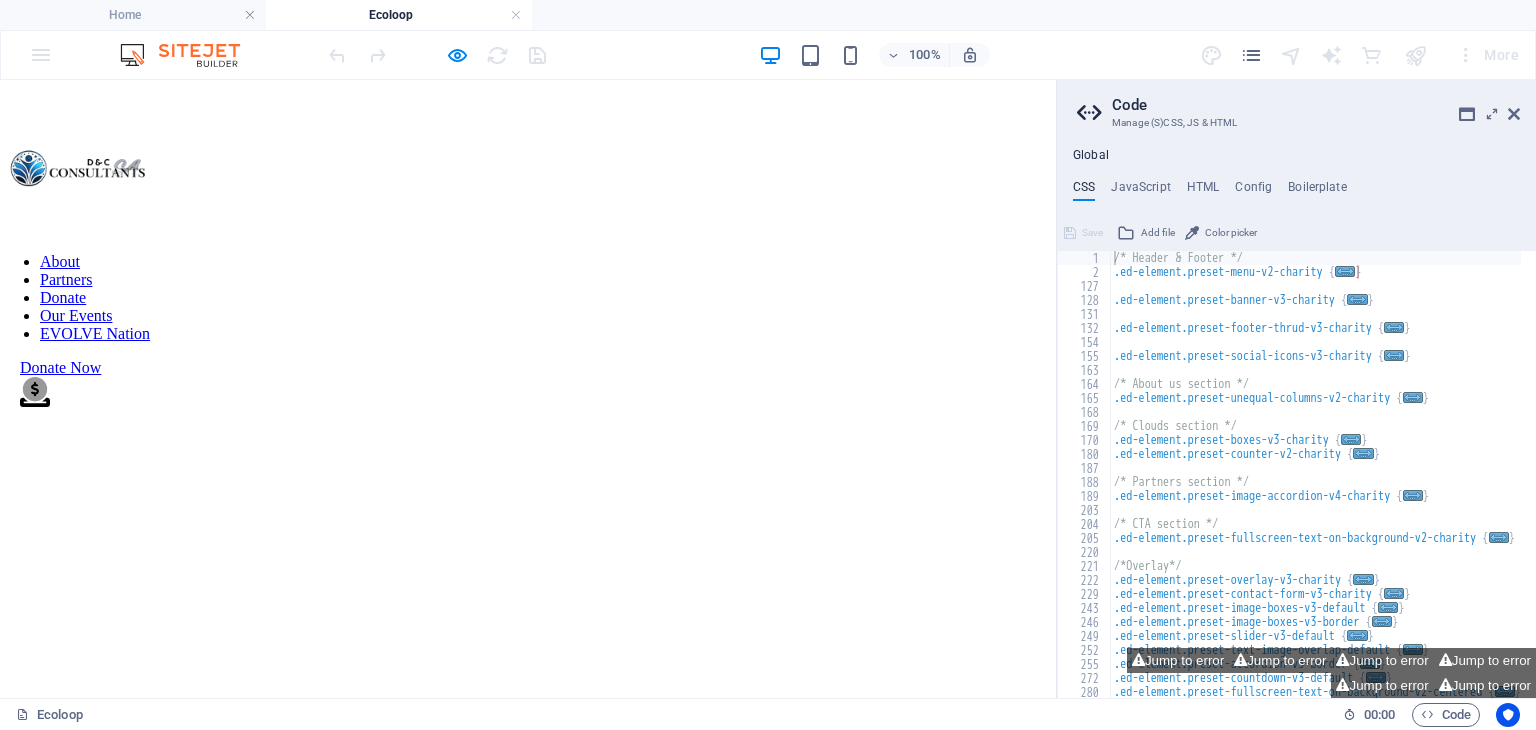 scroll, scrollTop: 1026, scrollLeft: 0, axis: vertical 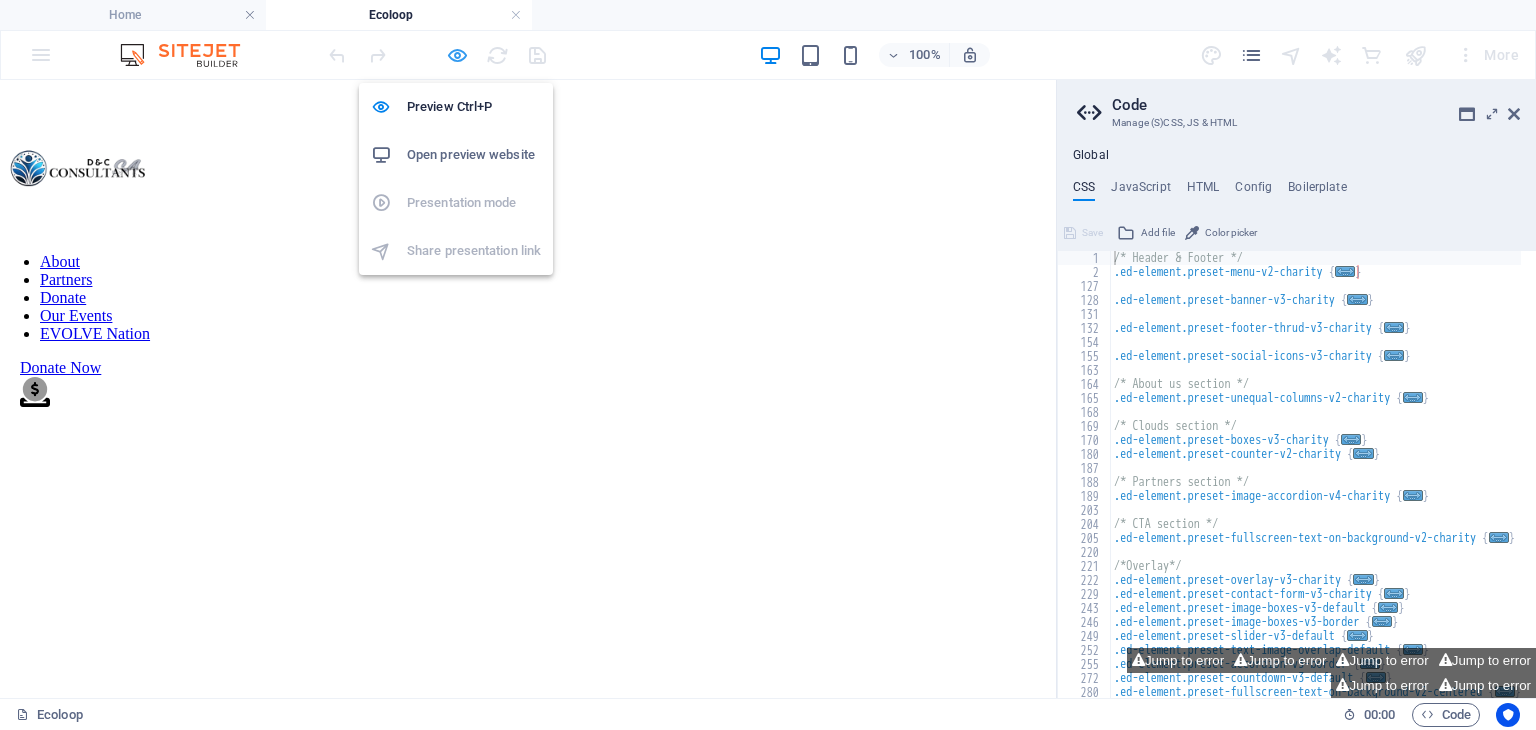 click at bounding box center (457, 55) 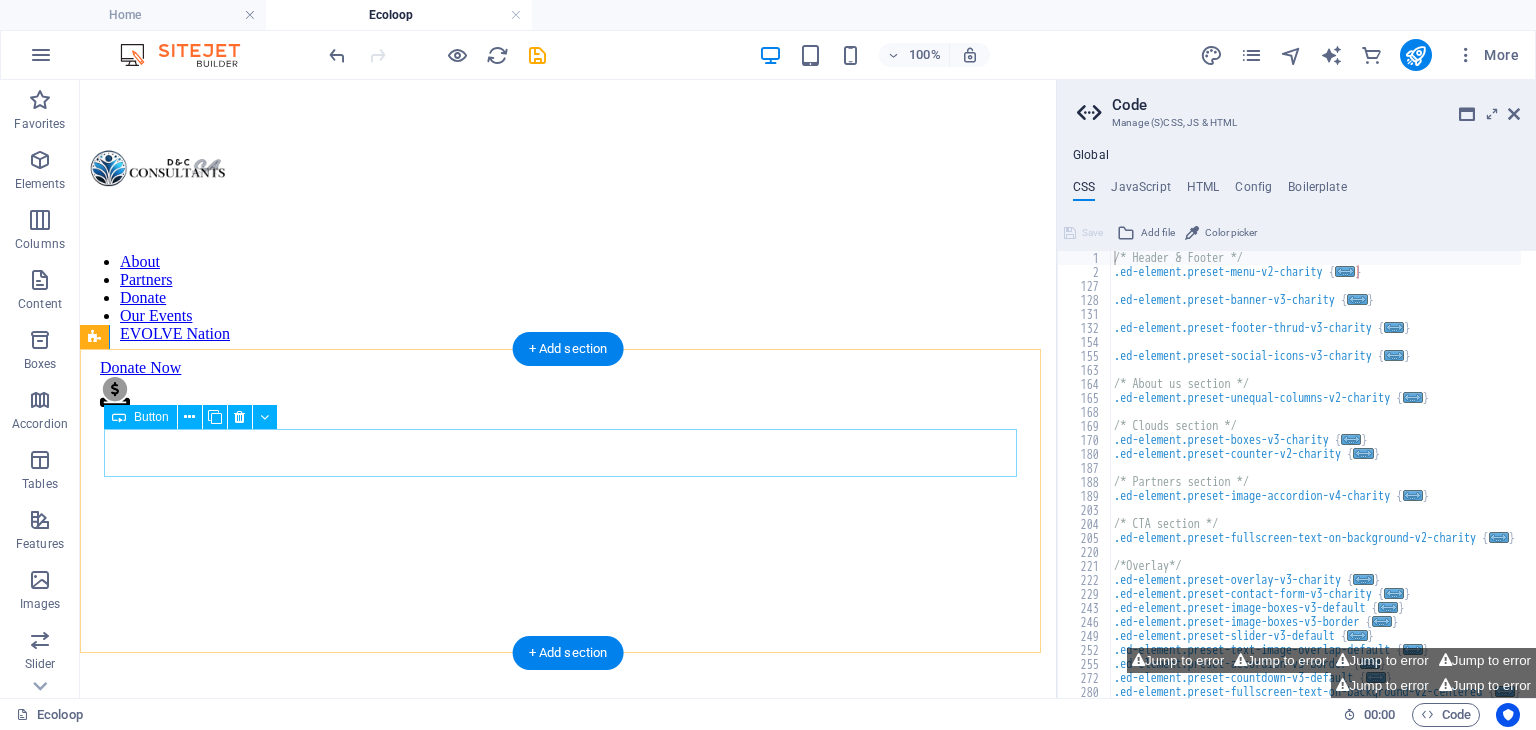 scroll, scrollTop: 1697, scrollLeft: 0, axis: vertical 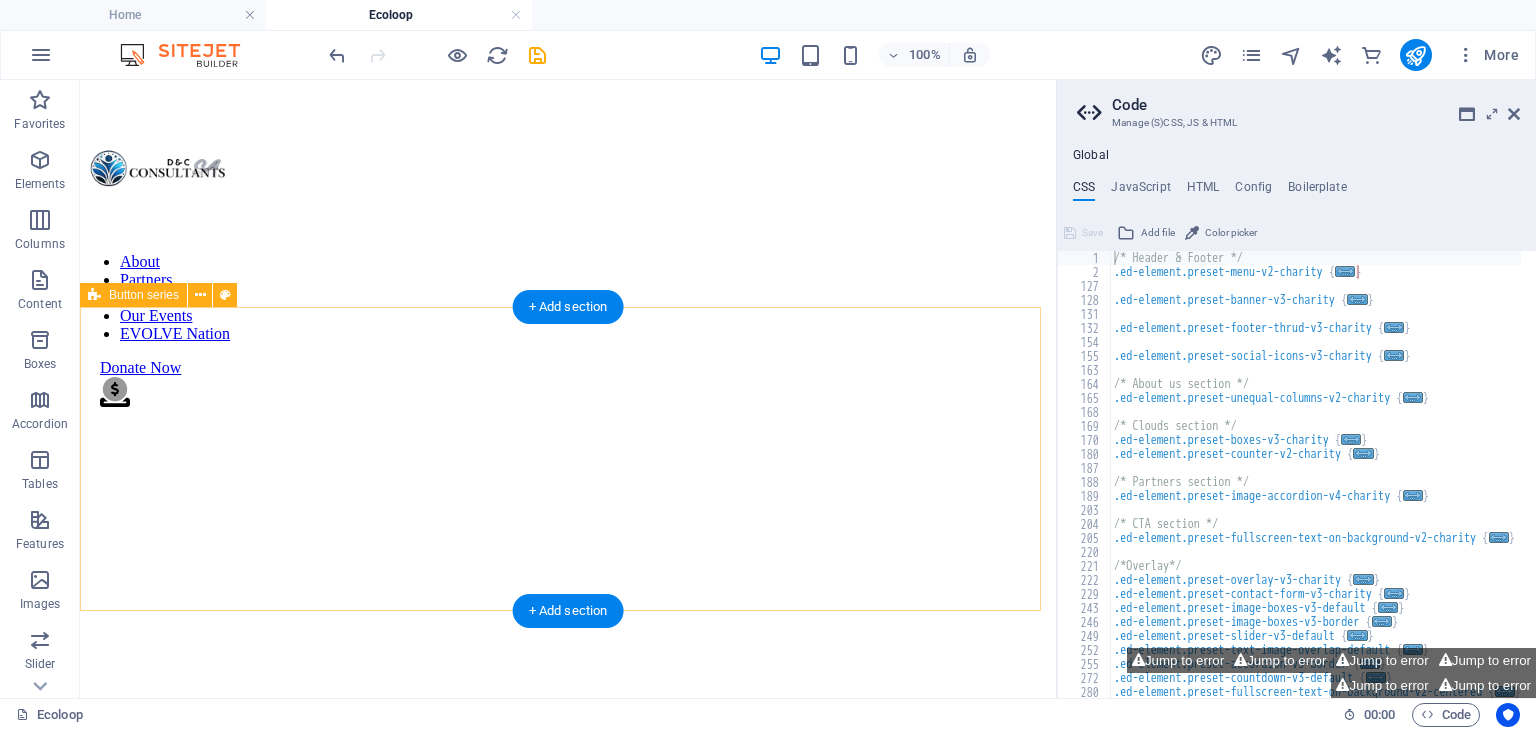 click on "Button Button Button" at bounding box center (568, 1717) 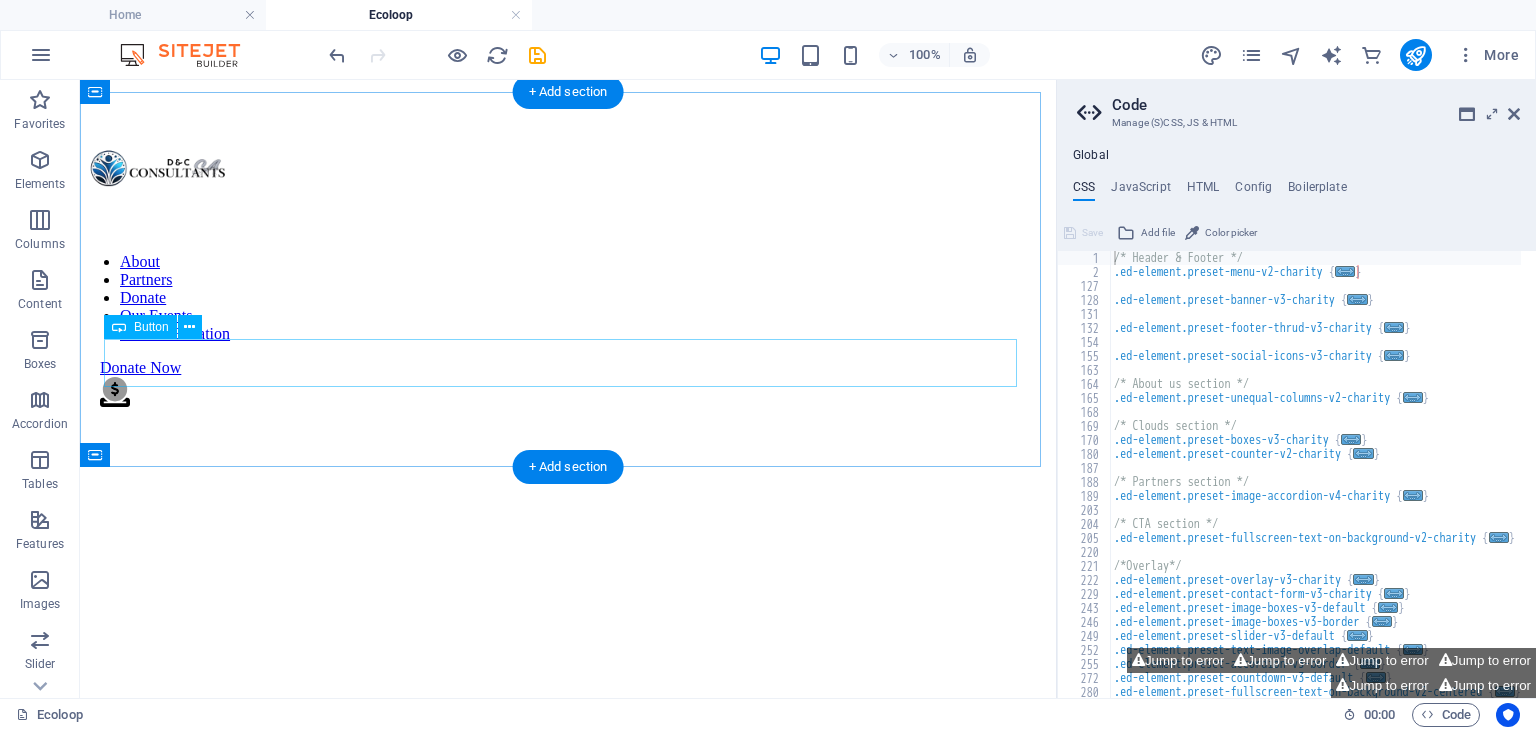 scroll, scrollTop: 1535, scrollLeft: 0, axis: vertical 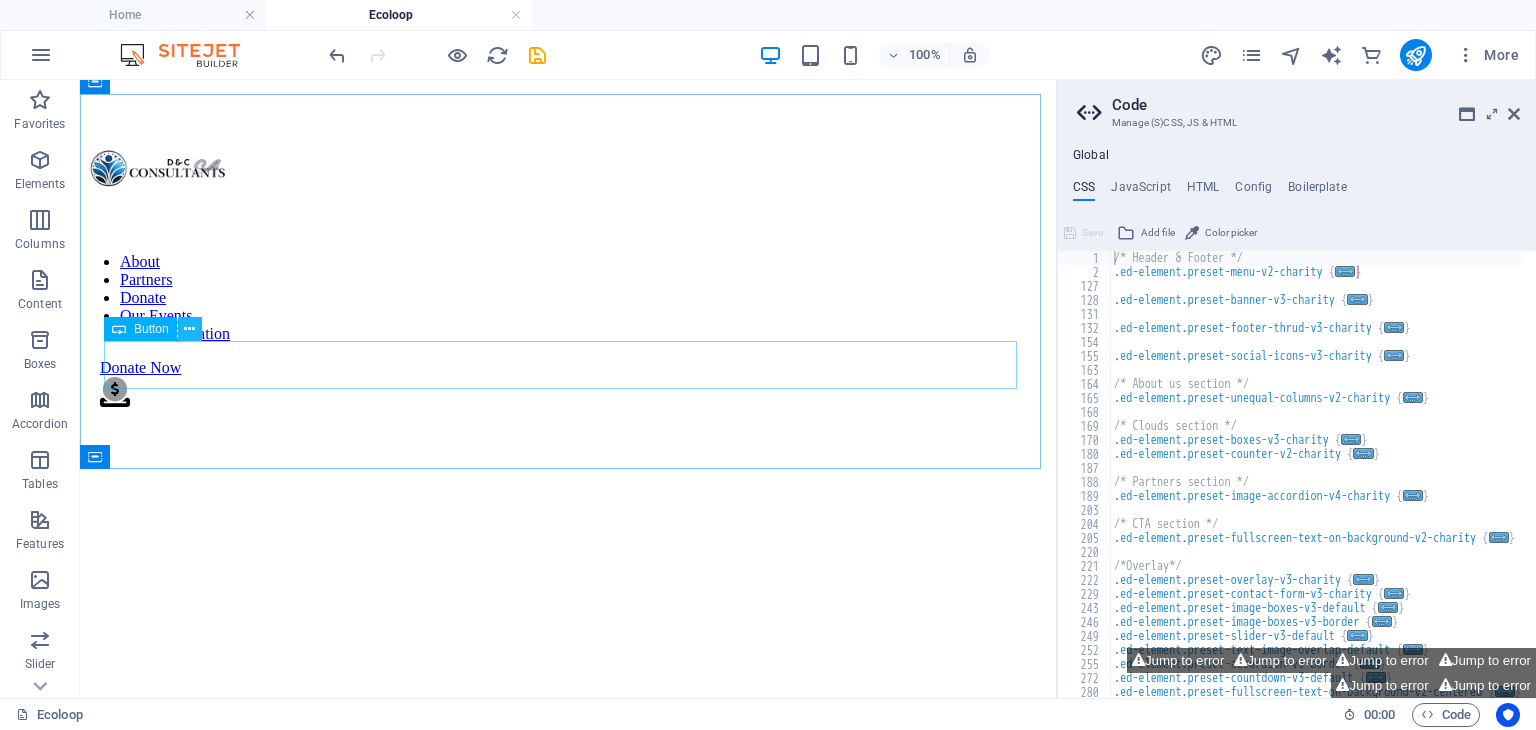 click at bounding box center (189, 329) 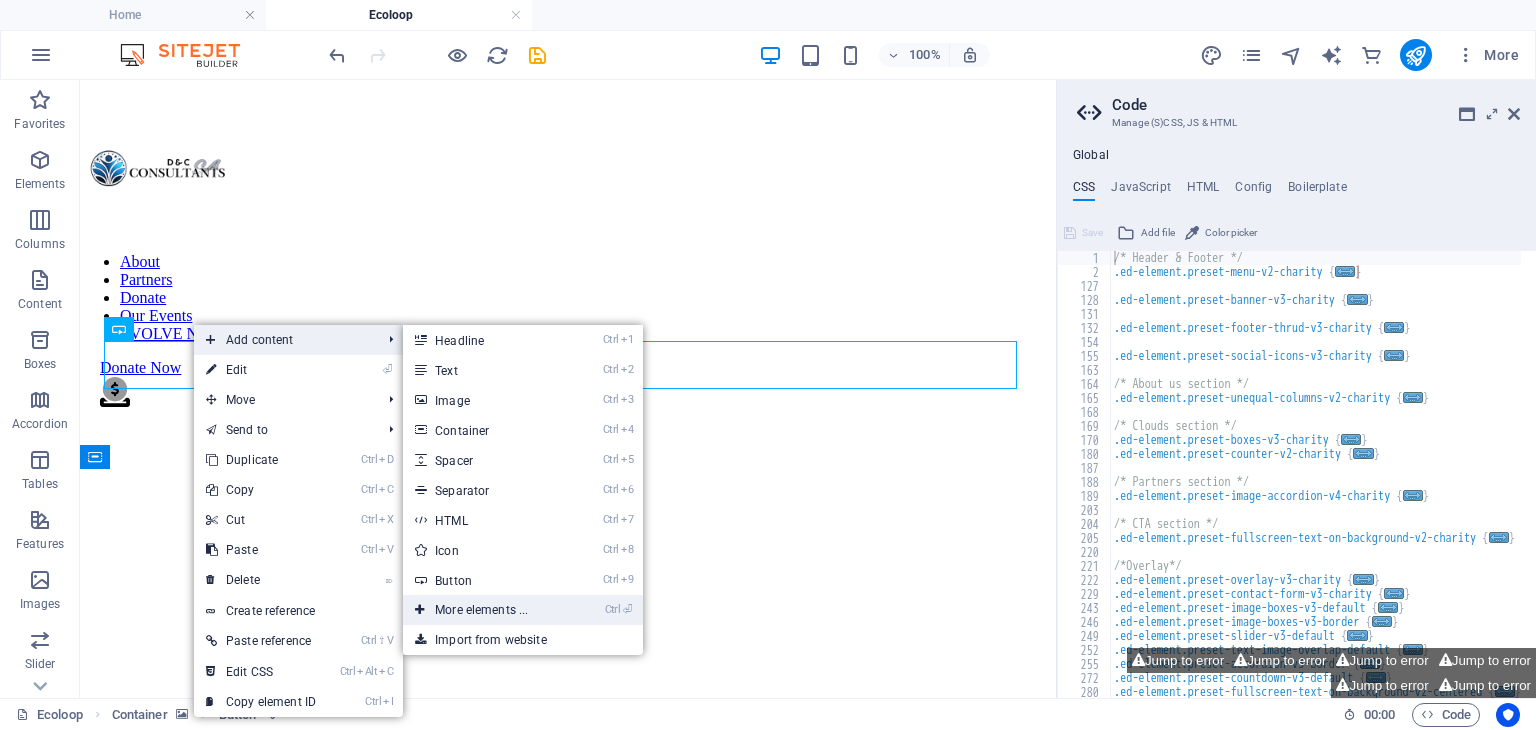 click on "Ctrl ⏎  More elements ..." at bounding box center [485, 610] 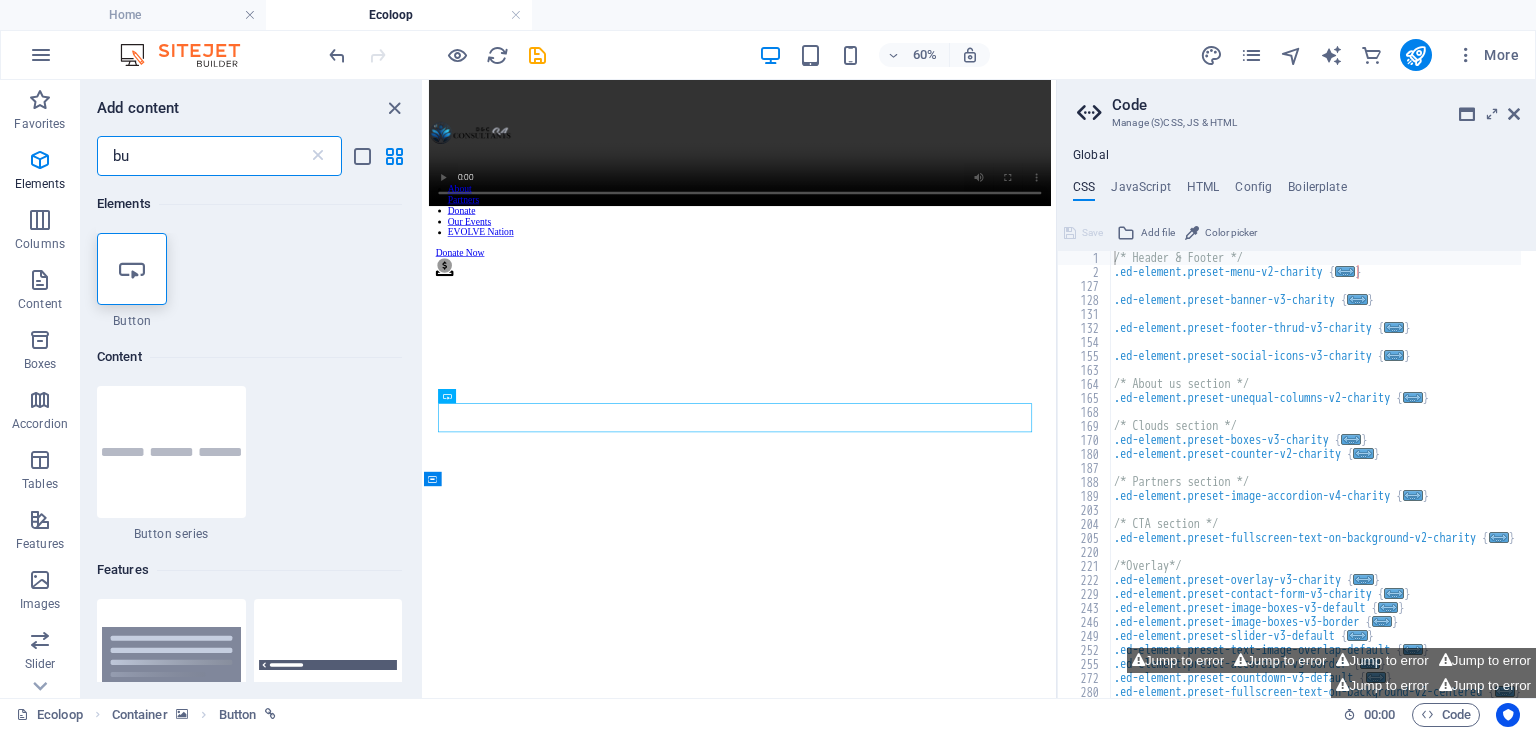 type on "b" 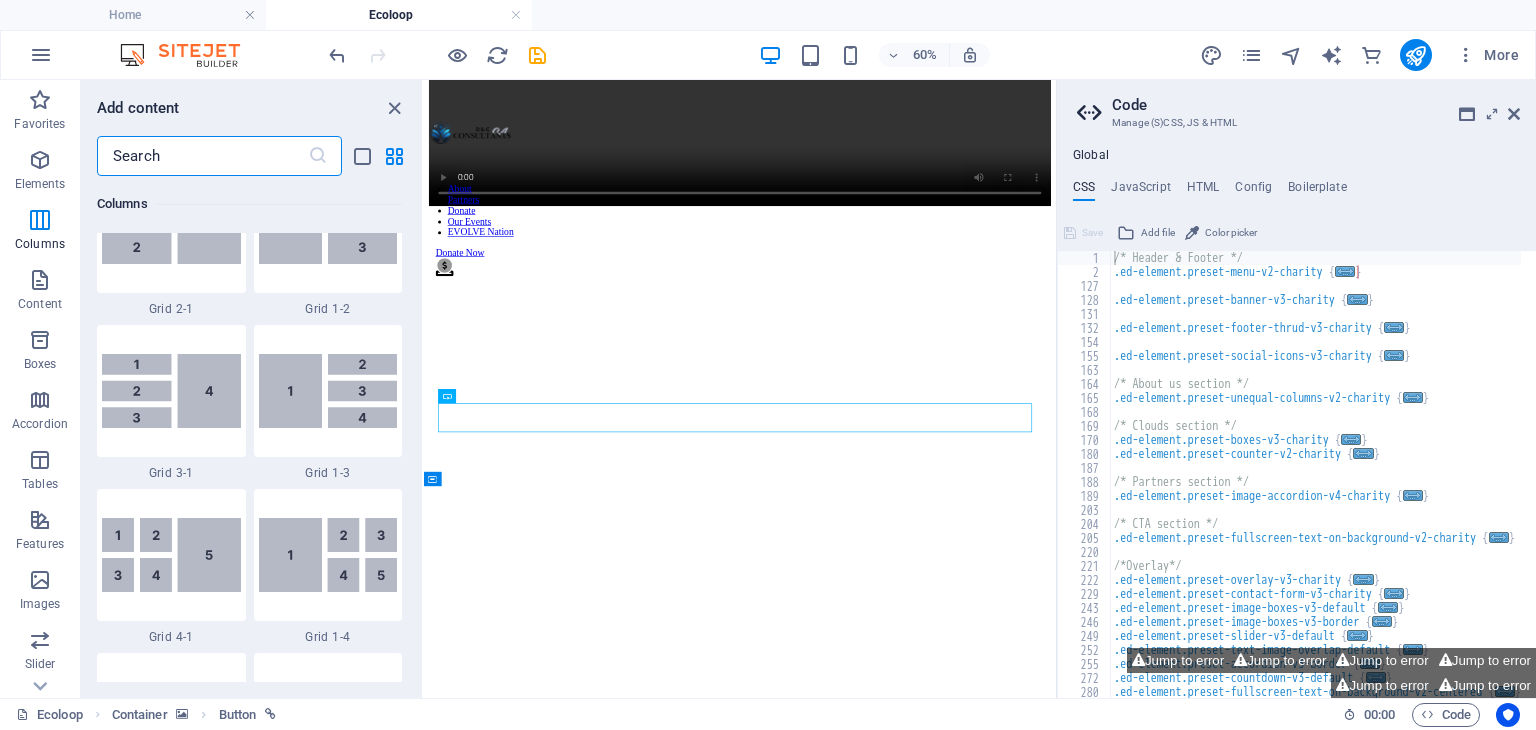 scroll, scrollTop: 2543, scrollLeft: 0, axis: vertical 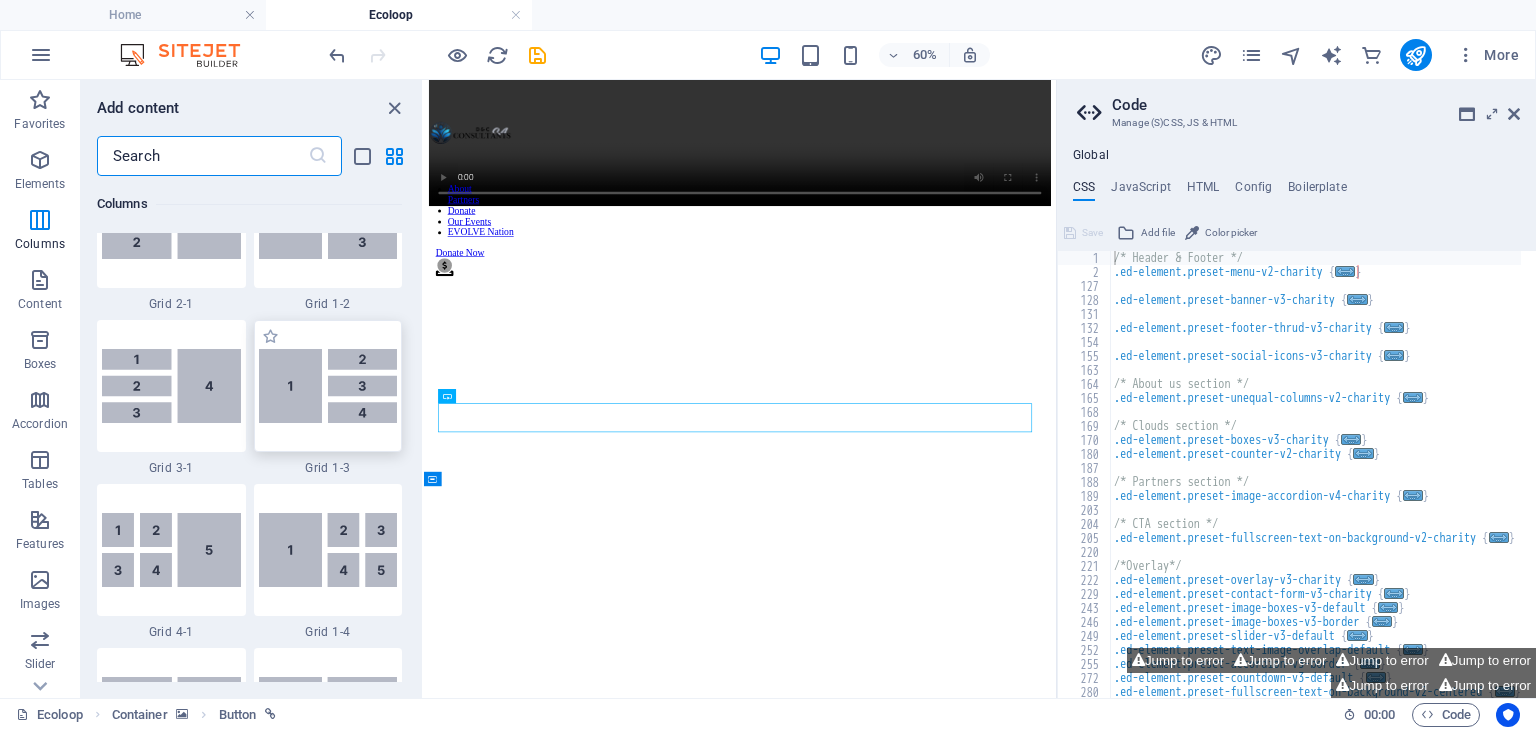 type 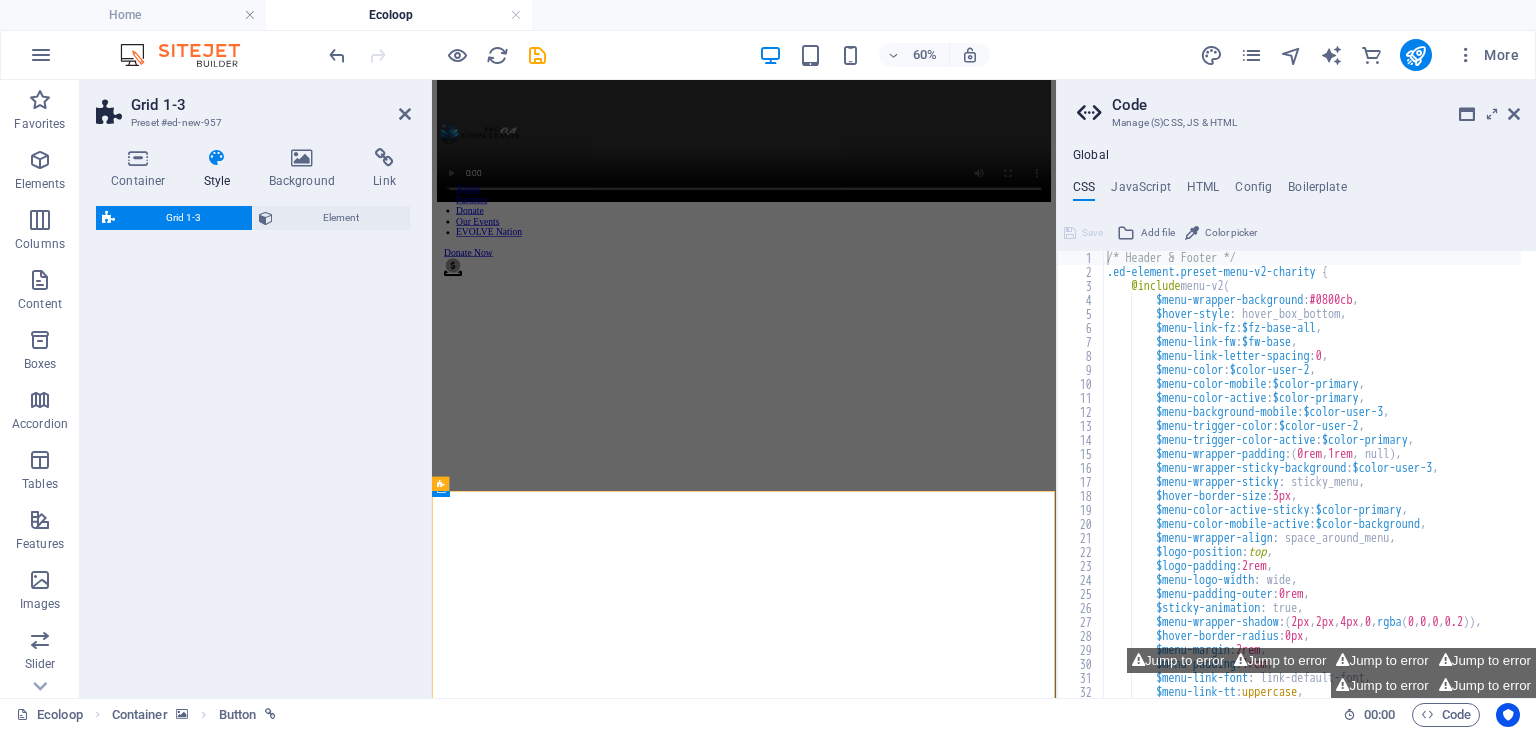 scroll, scrollTop: 1229, scrollLeft: 0, axis: vertical 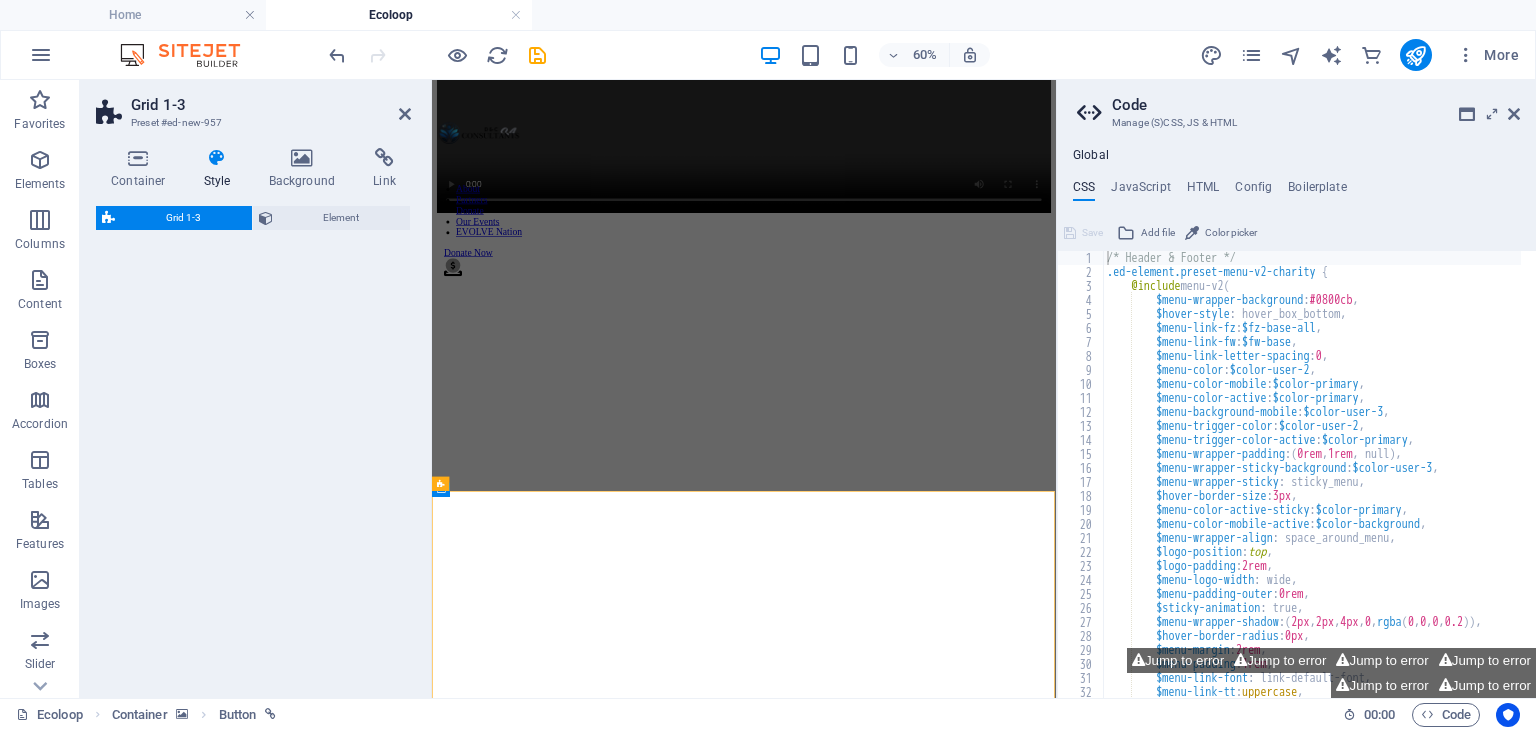 select on "rem" 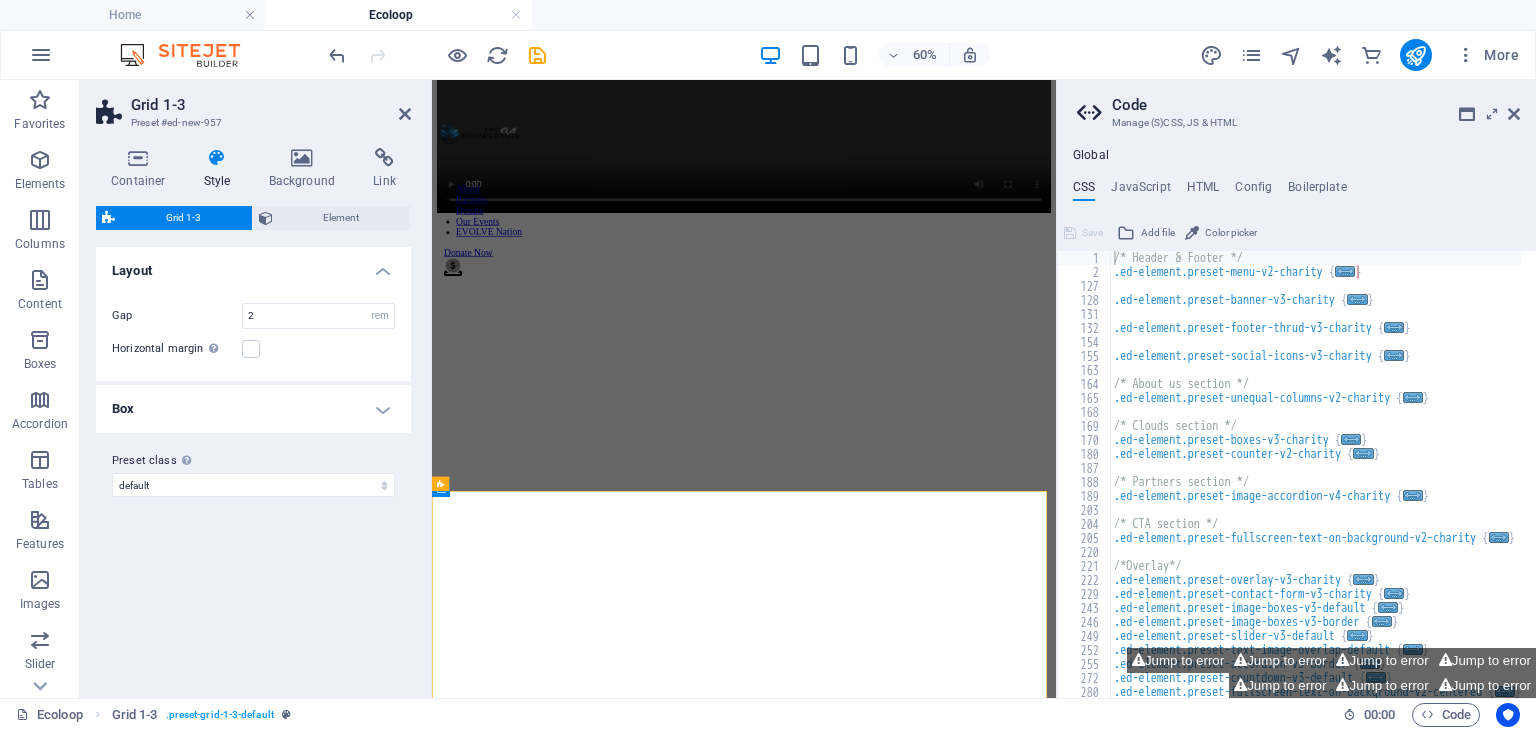 click at bounding box center [952, 1814] 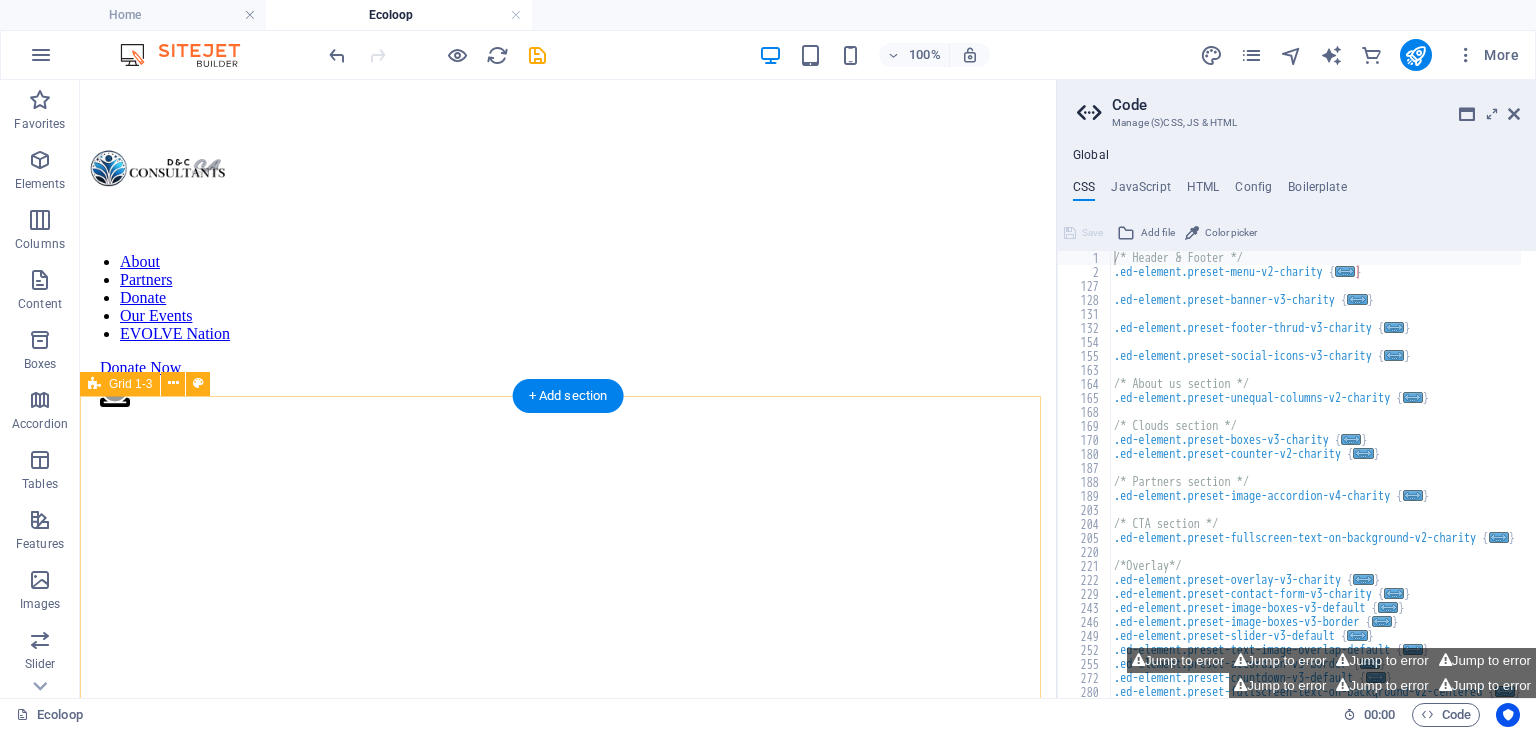 scroll, scrollTop: 1608, scrollLeft: 0, axis: vertical 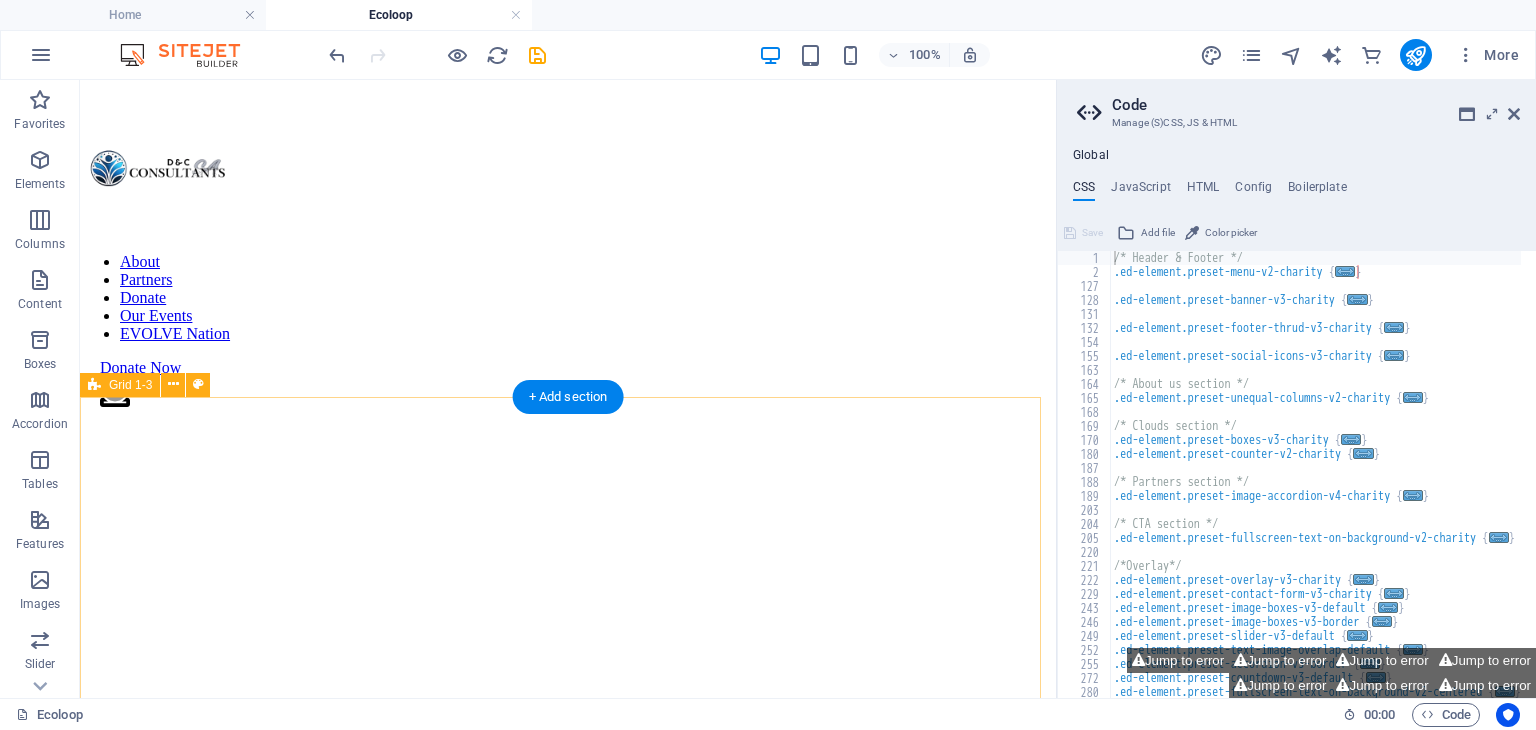 click on "Drop content here or  Add elements  Paste clipboard Drop content here or  Add elements  Paste clipboard Drop content here or  Add elements  Paste clipboard Drop content here or  Add elements  Paste clipboard" at bounding box center (568, 2063) 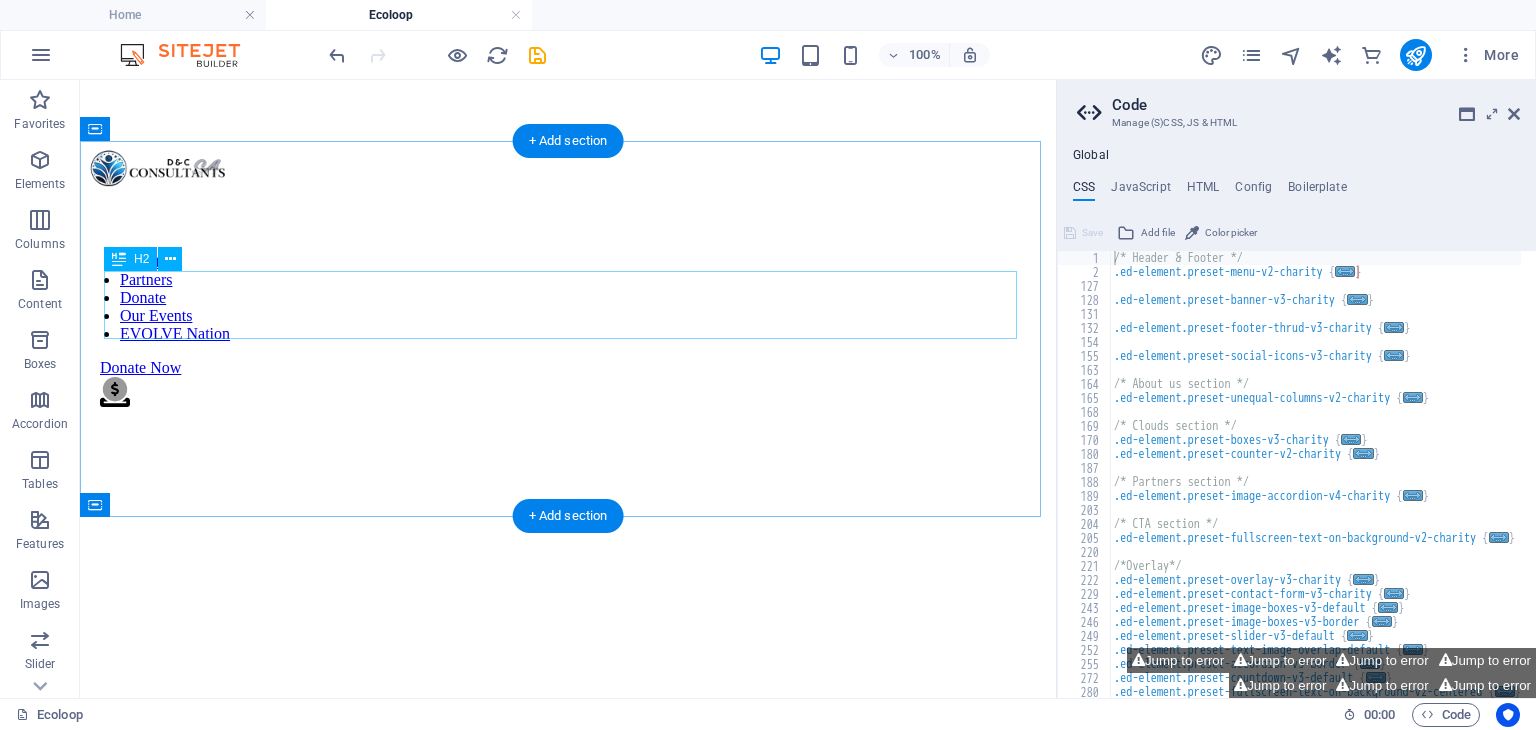 scroll, scrollTop: 1488, scrollLeft: 0, axis: vertical 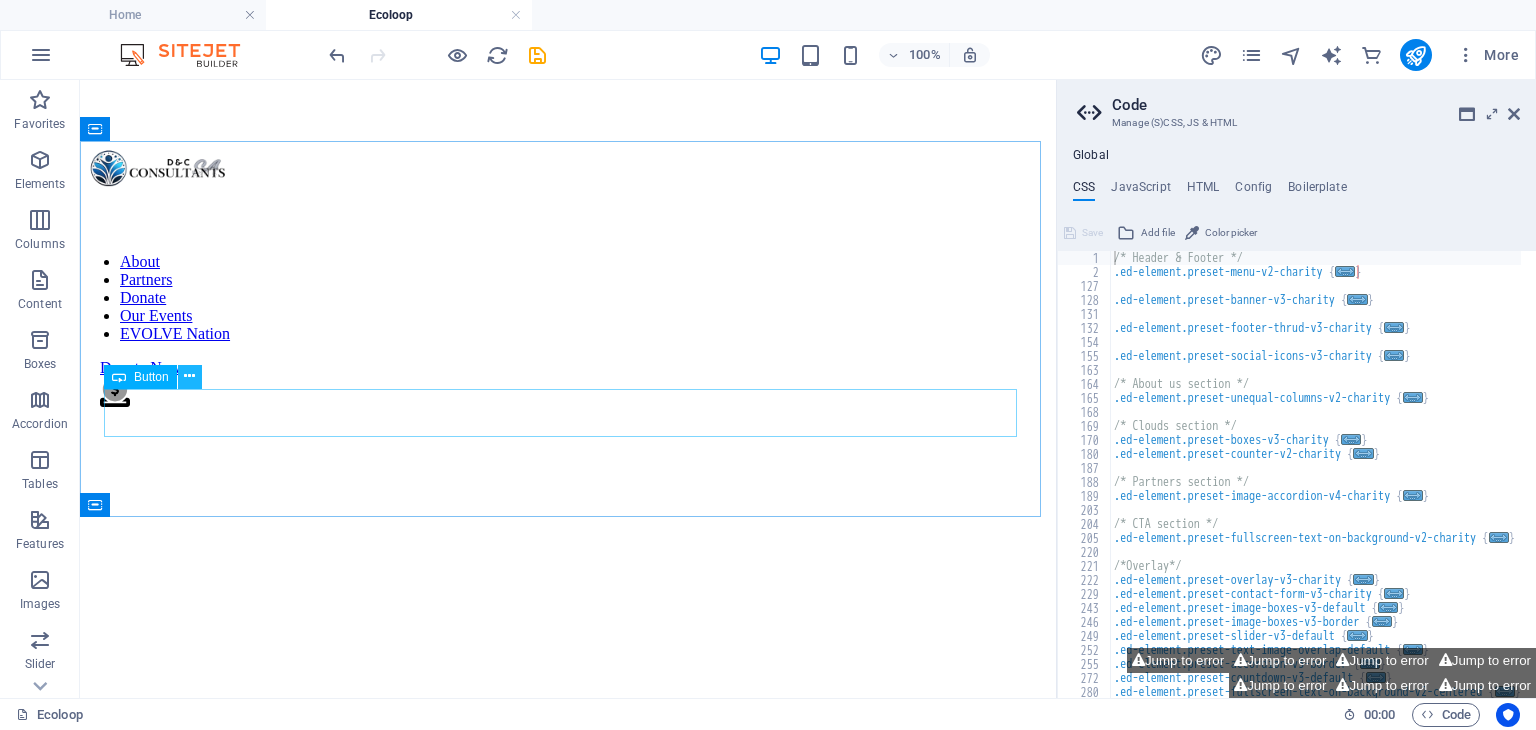 click at bounding box center (189, 376) 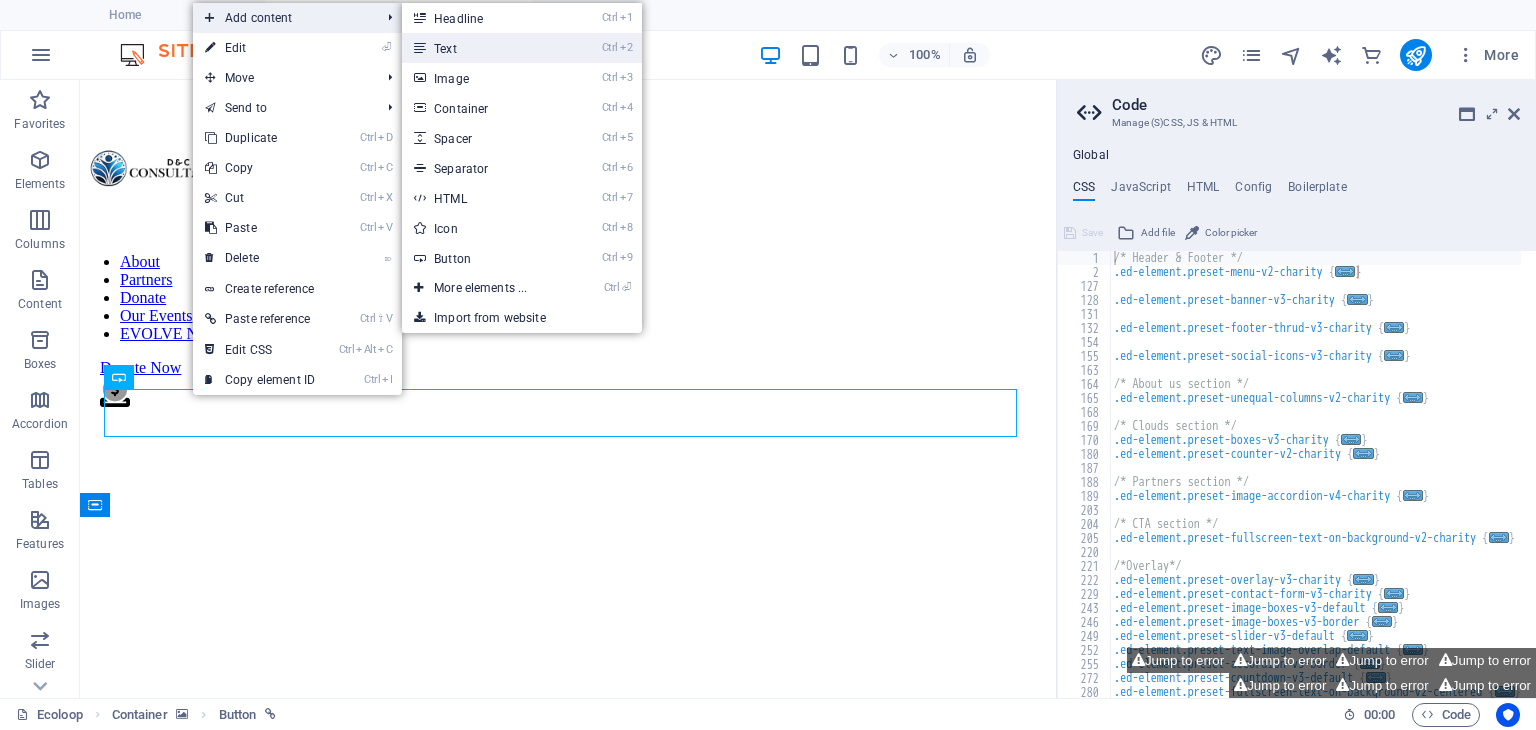 click on "Ctrl 2  Text" at bounding box center (484, 48) 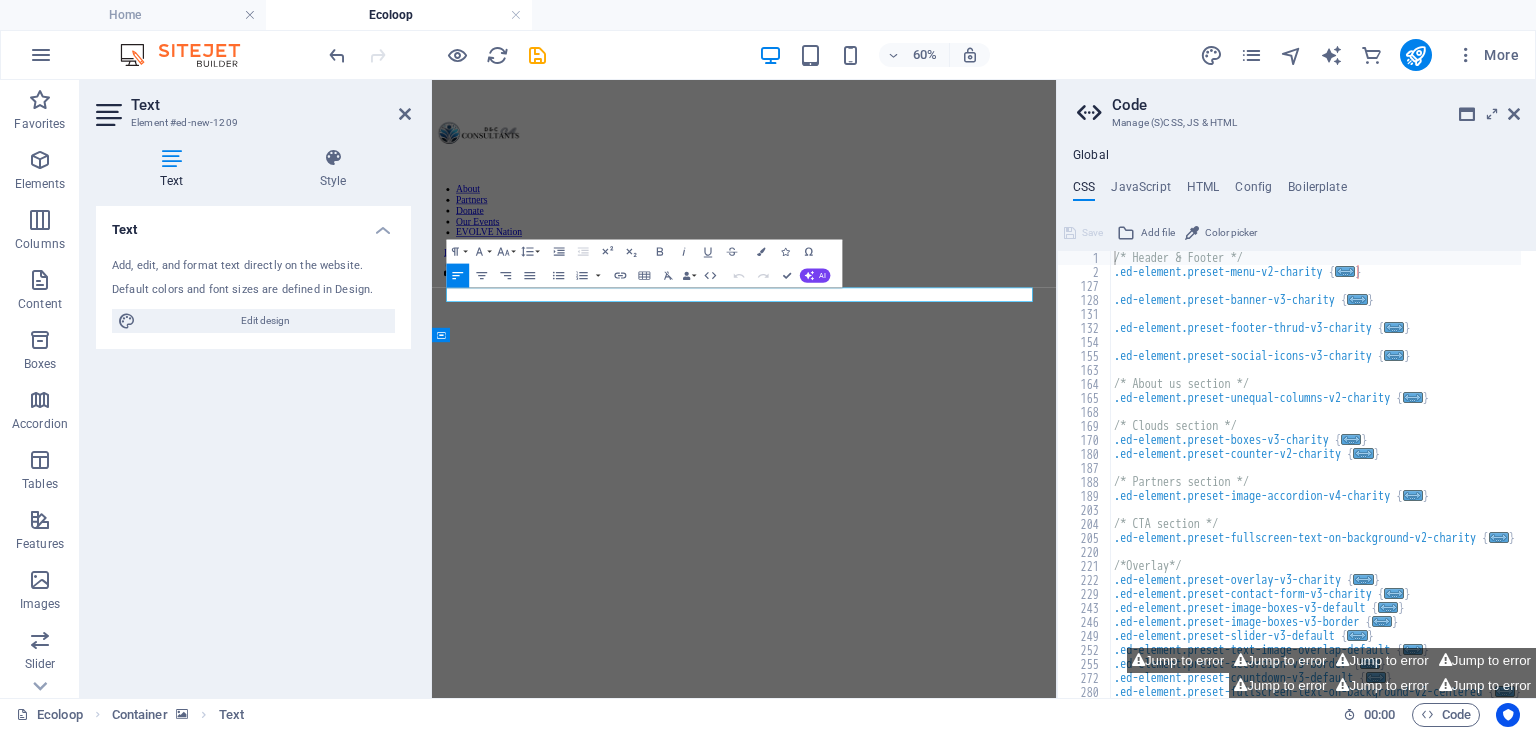 click at bounding box center [952, 1555] 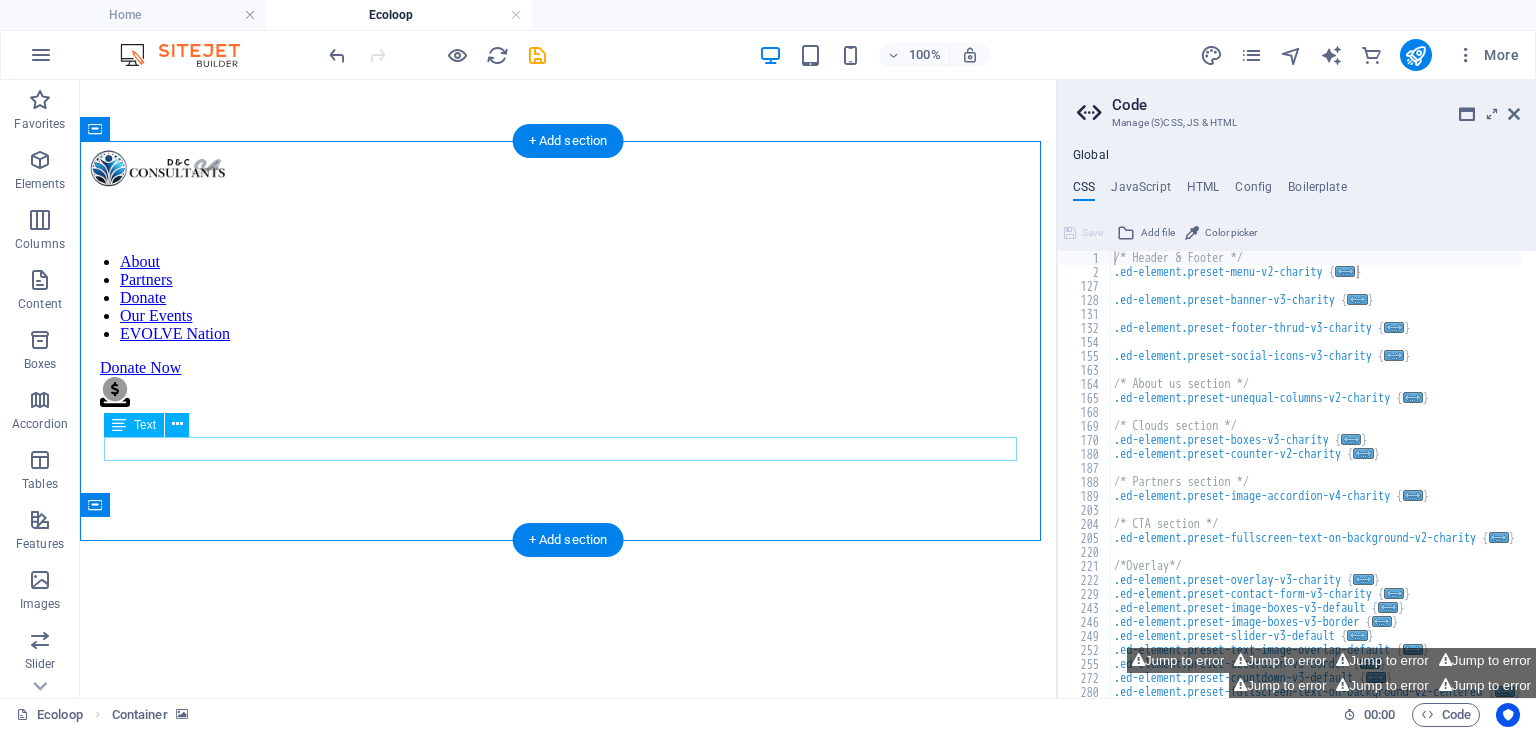 click on "New text element" at bounding box center (568, 2132) 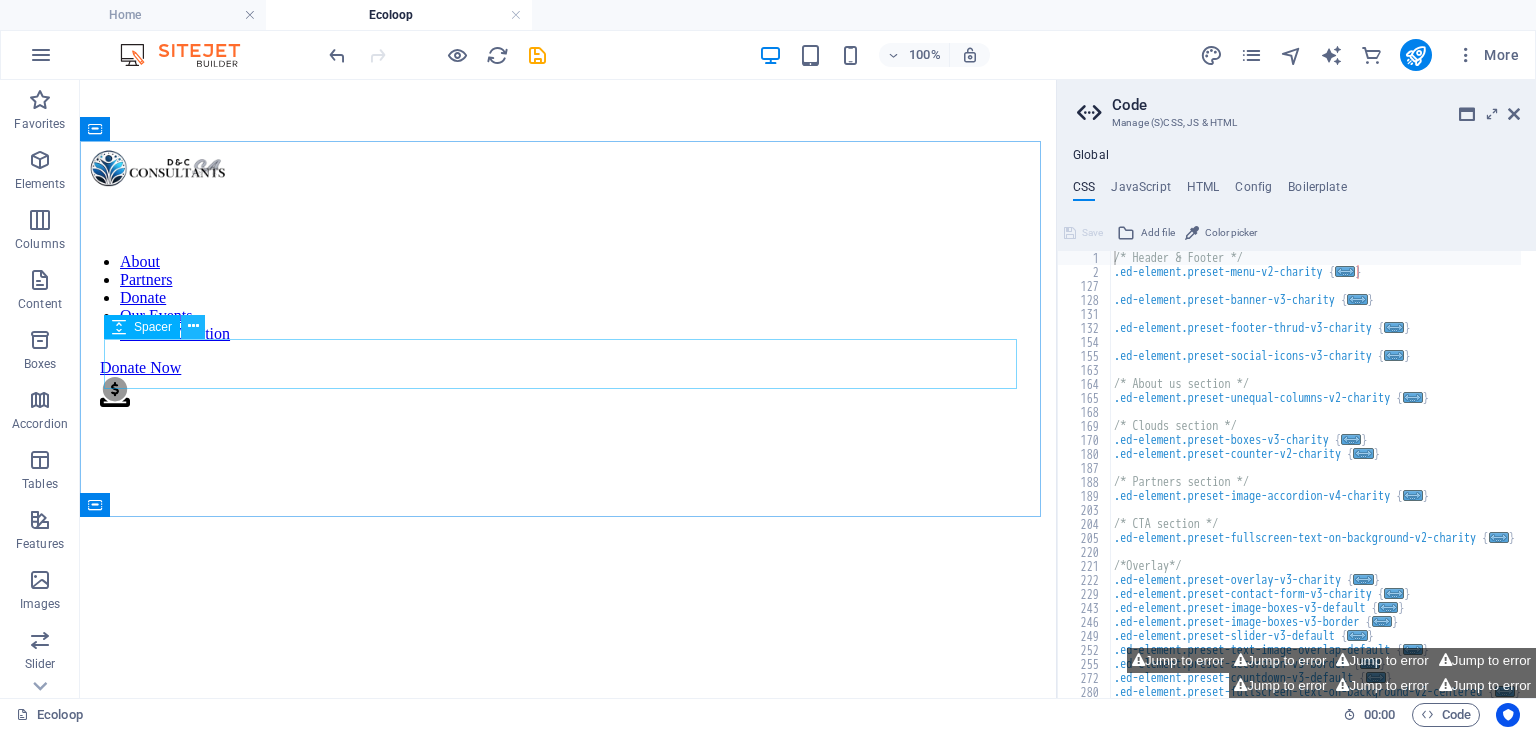 click at bounding box center (193, 326) 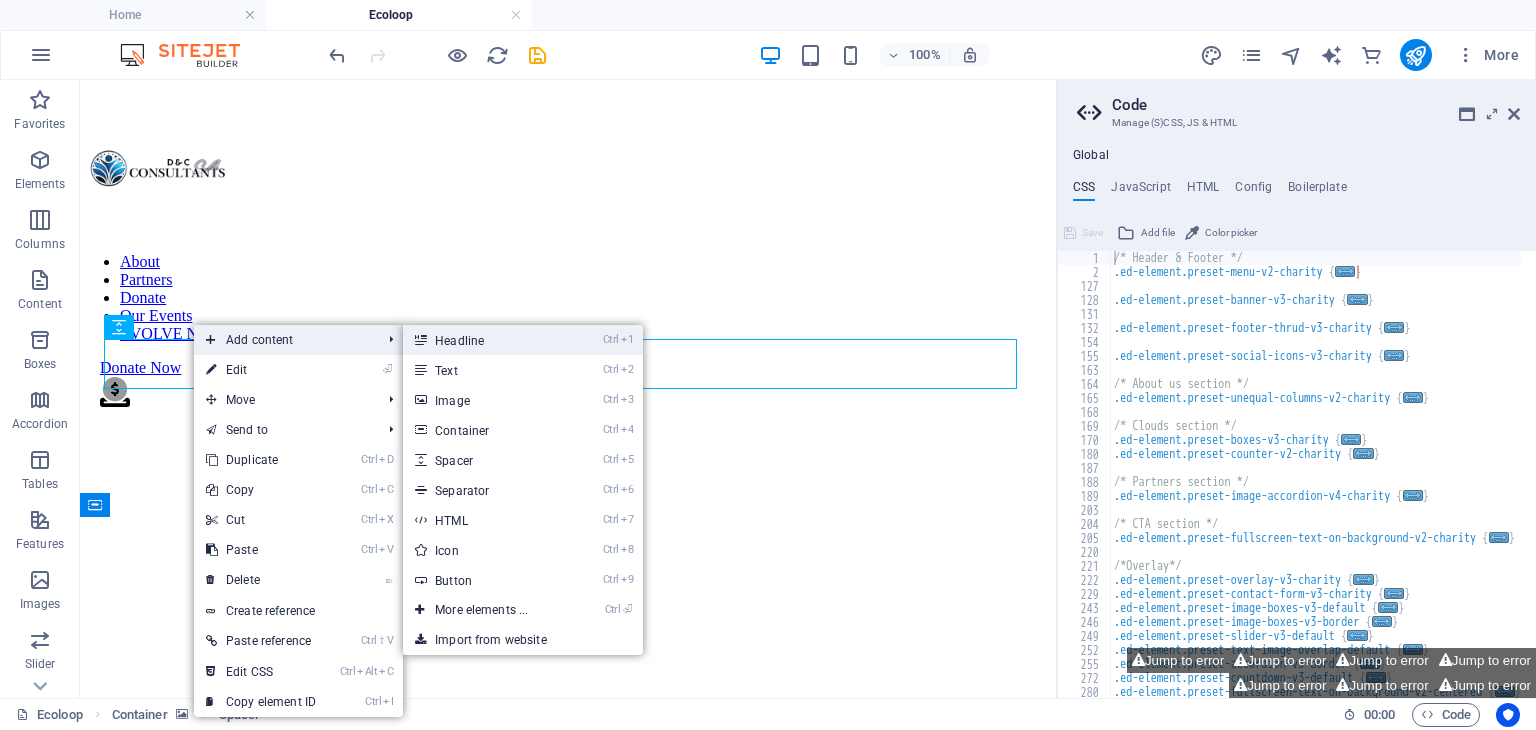 click on "Ctrl 1  Headline" at bounding box center (485, 340) 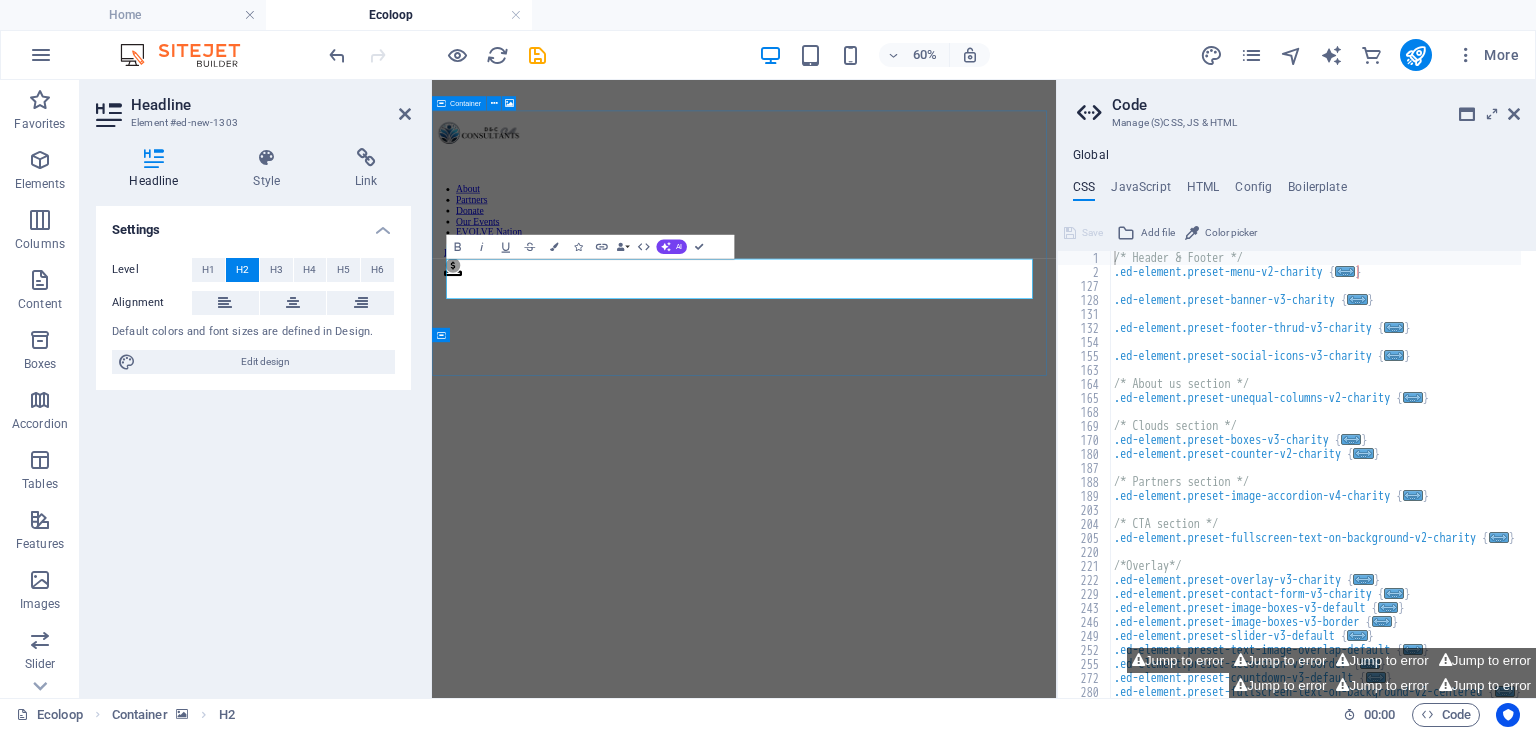 type 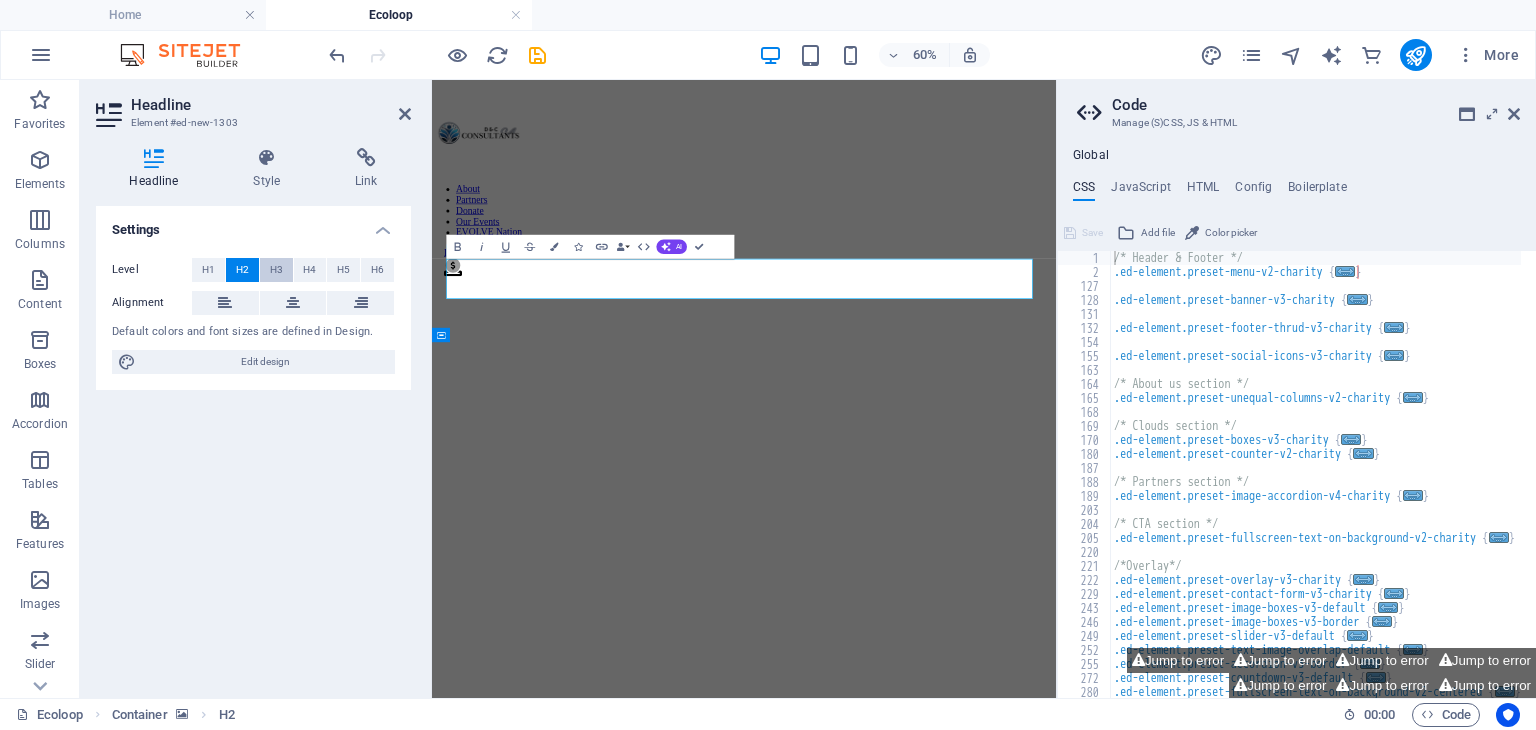 click on "H3" at bounding box center [276, 270] 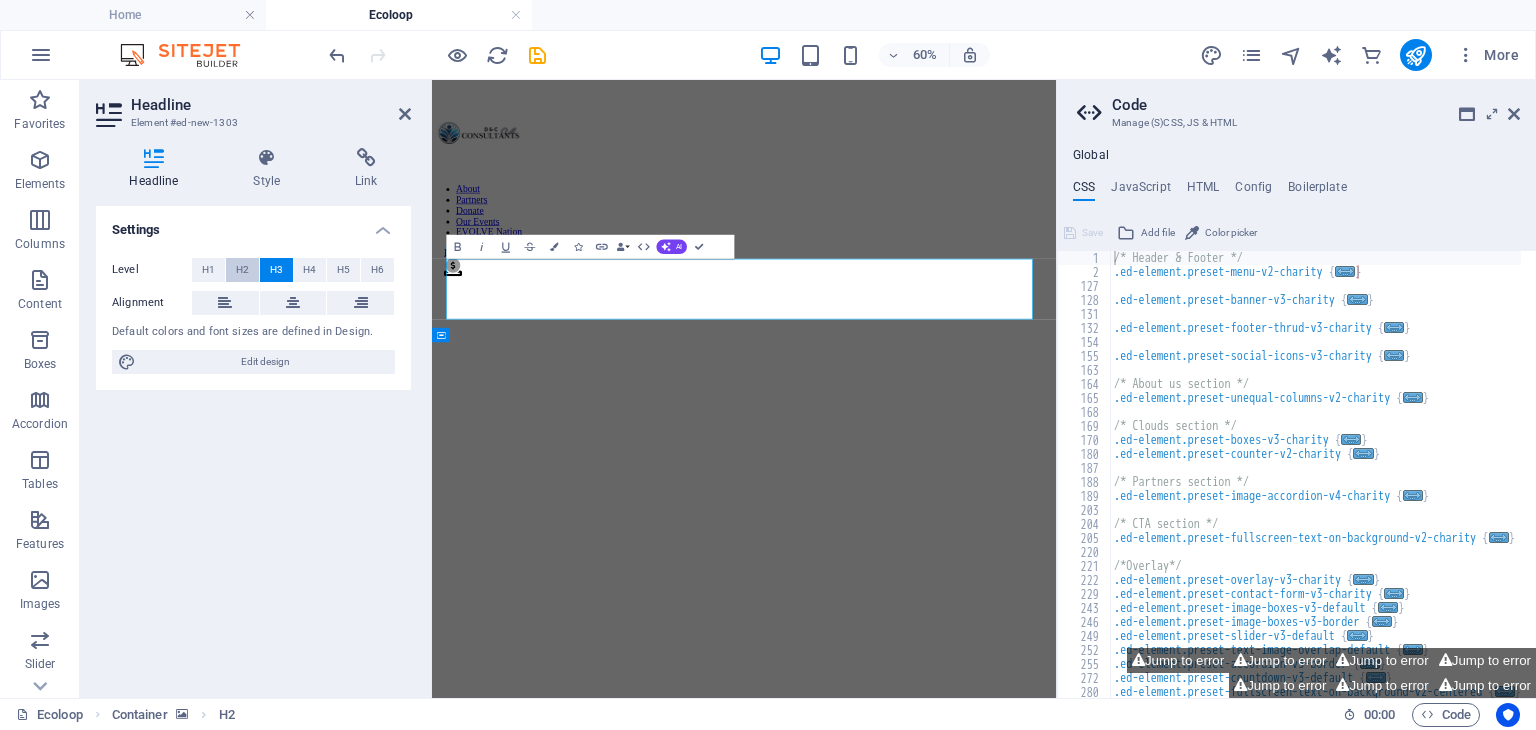 click on "H2" at bounding box center [242, 270] 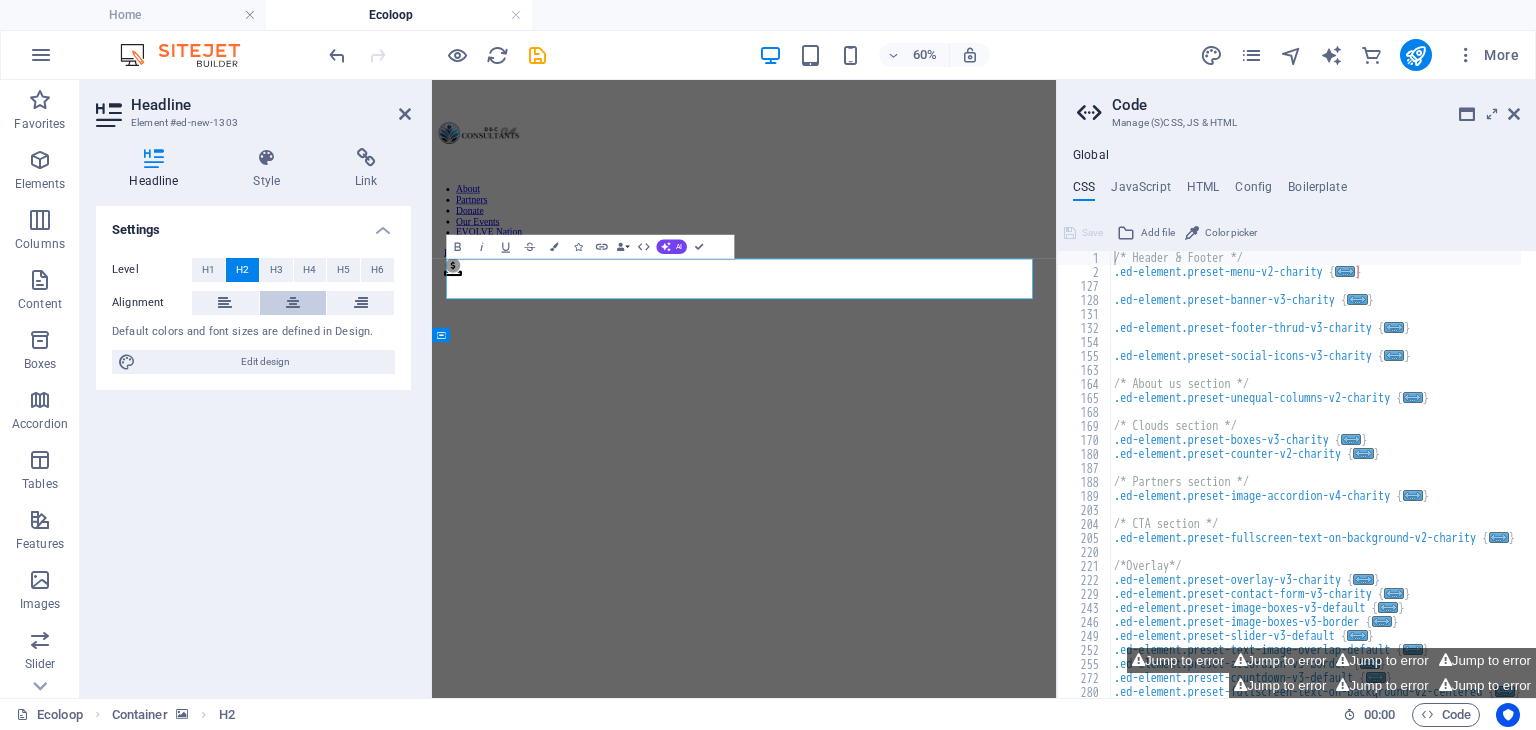 click at bounding box center [293, 303] 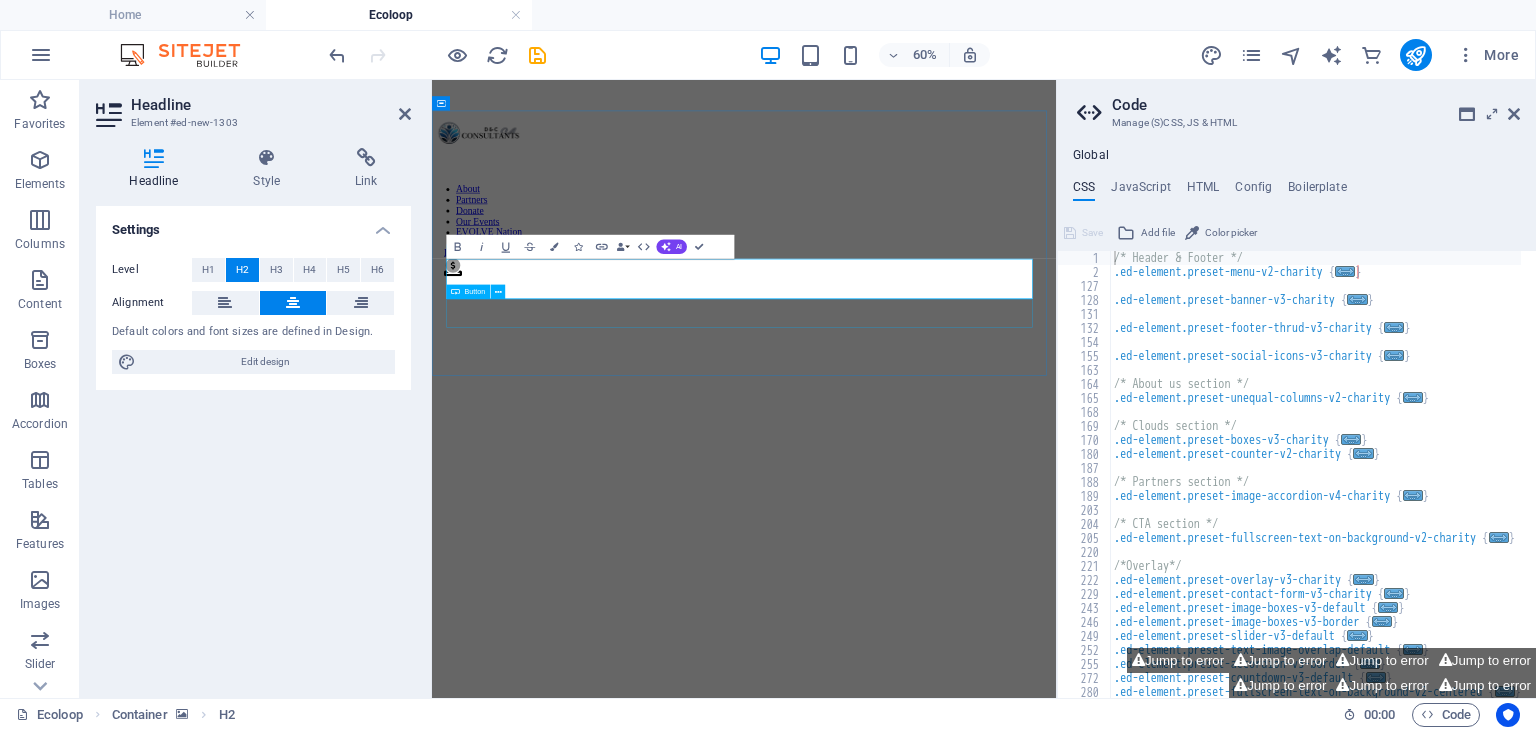 click on "CLICK HERE" at bounding box center (952, 2240) 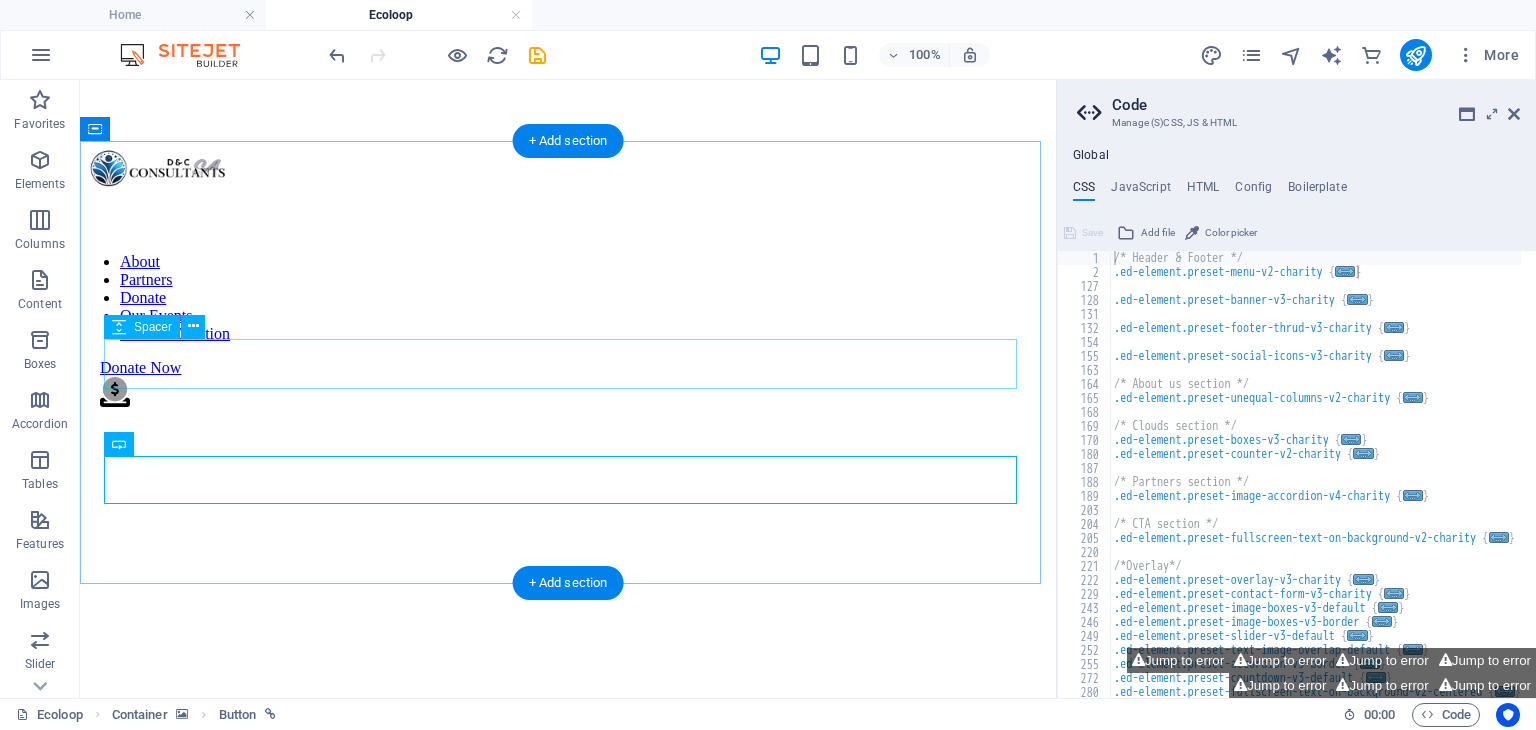 click at bounding box center [568, 1923] 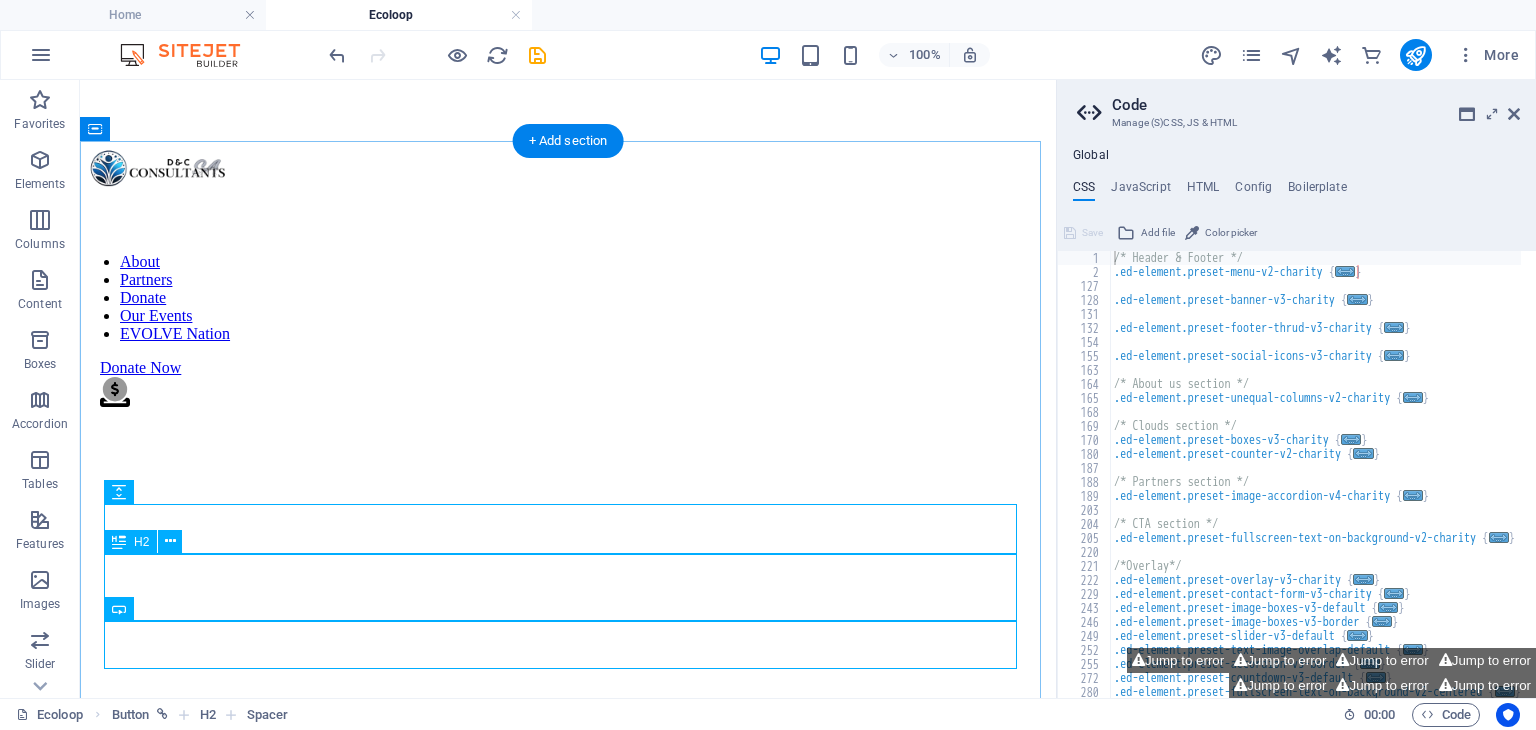 click on "RECYCLER - Click Below" at bounding box center [568, 2282] 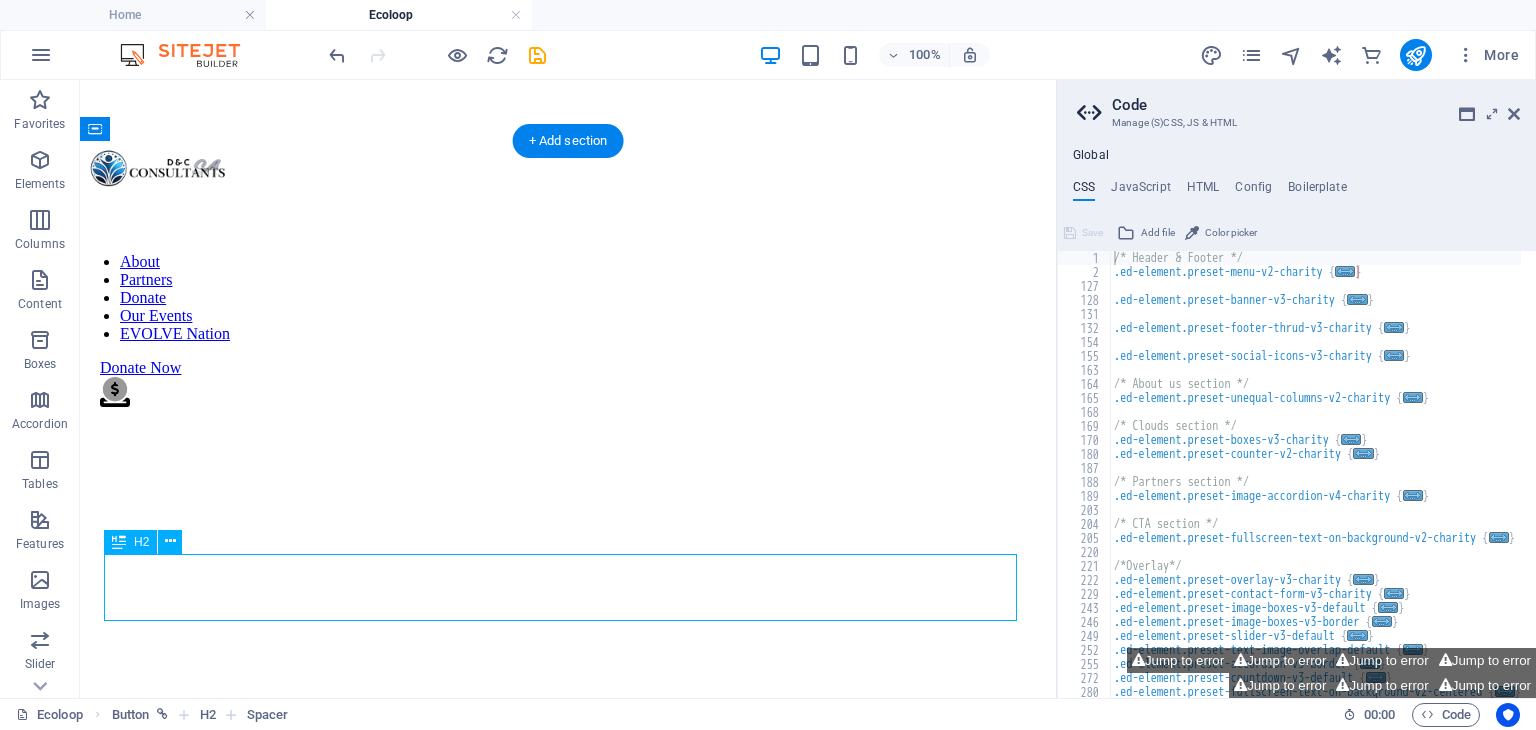 click on "RECYCLER - Click Below" at bounding box center (568, 2282) 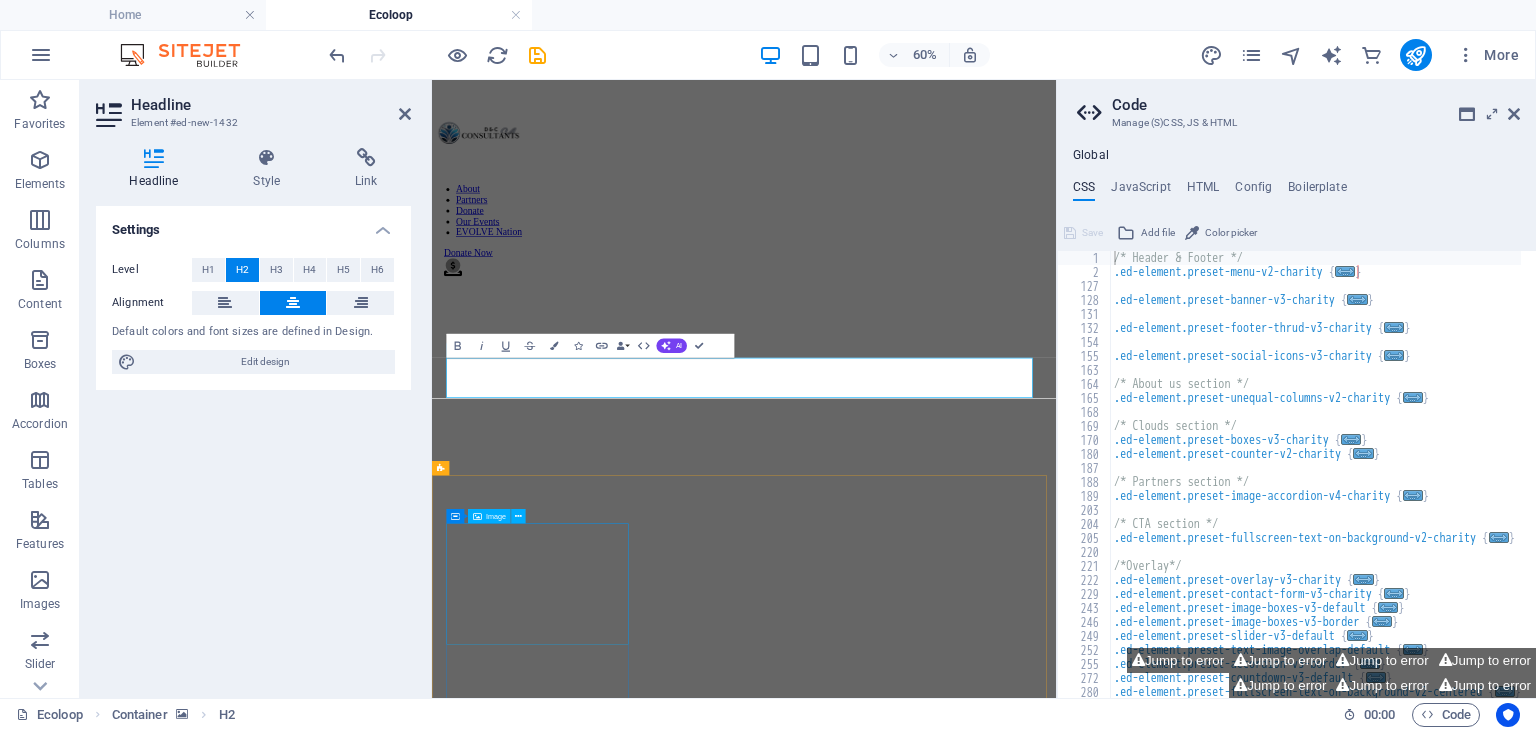 type 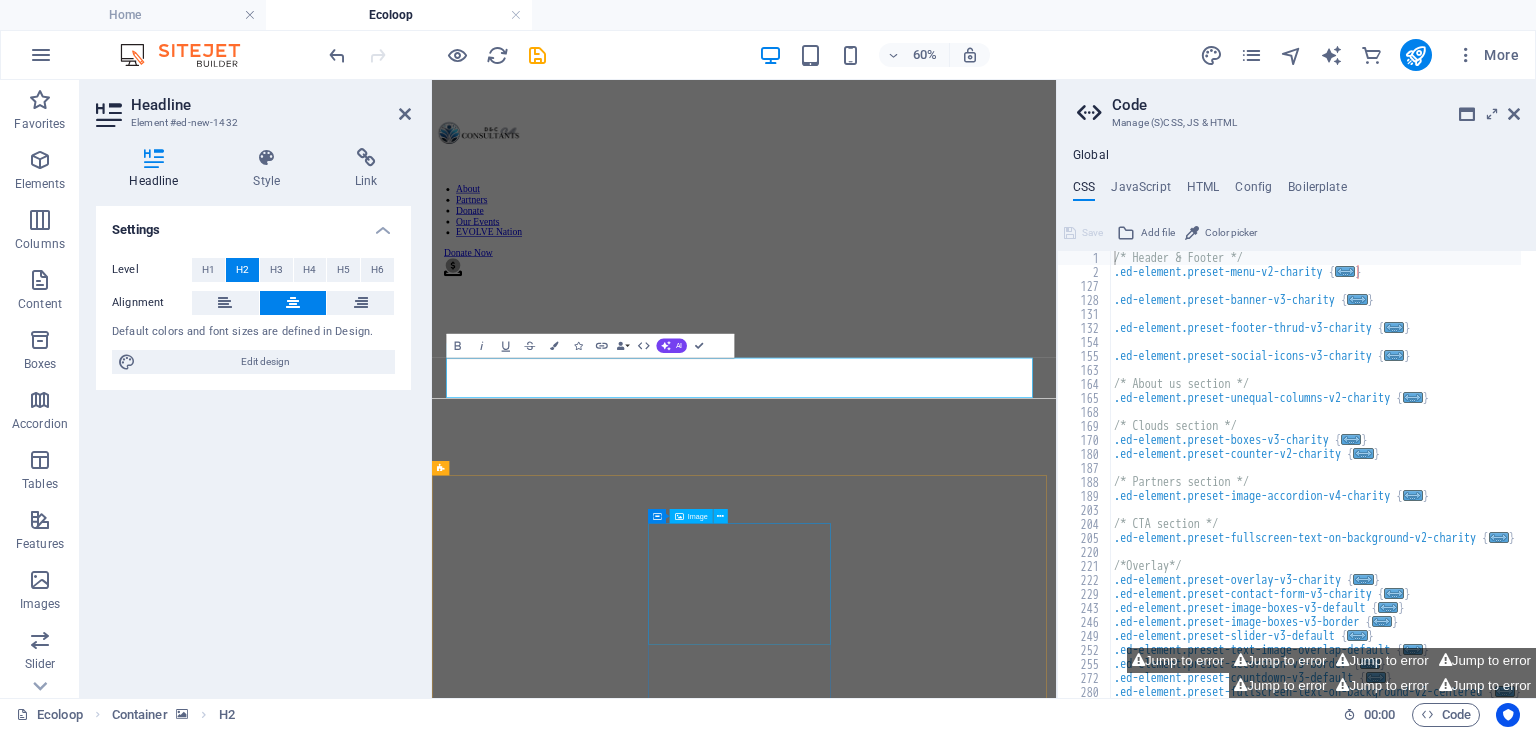click at bounding box center [952, 4488] 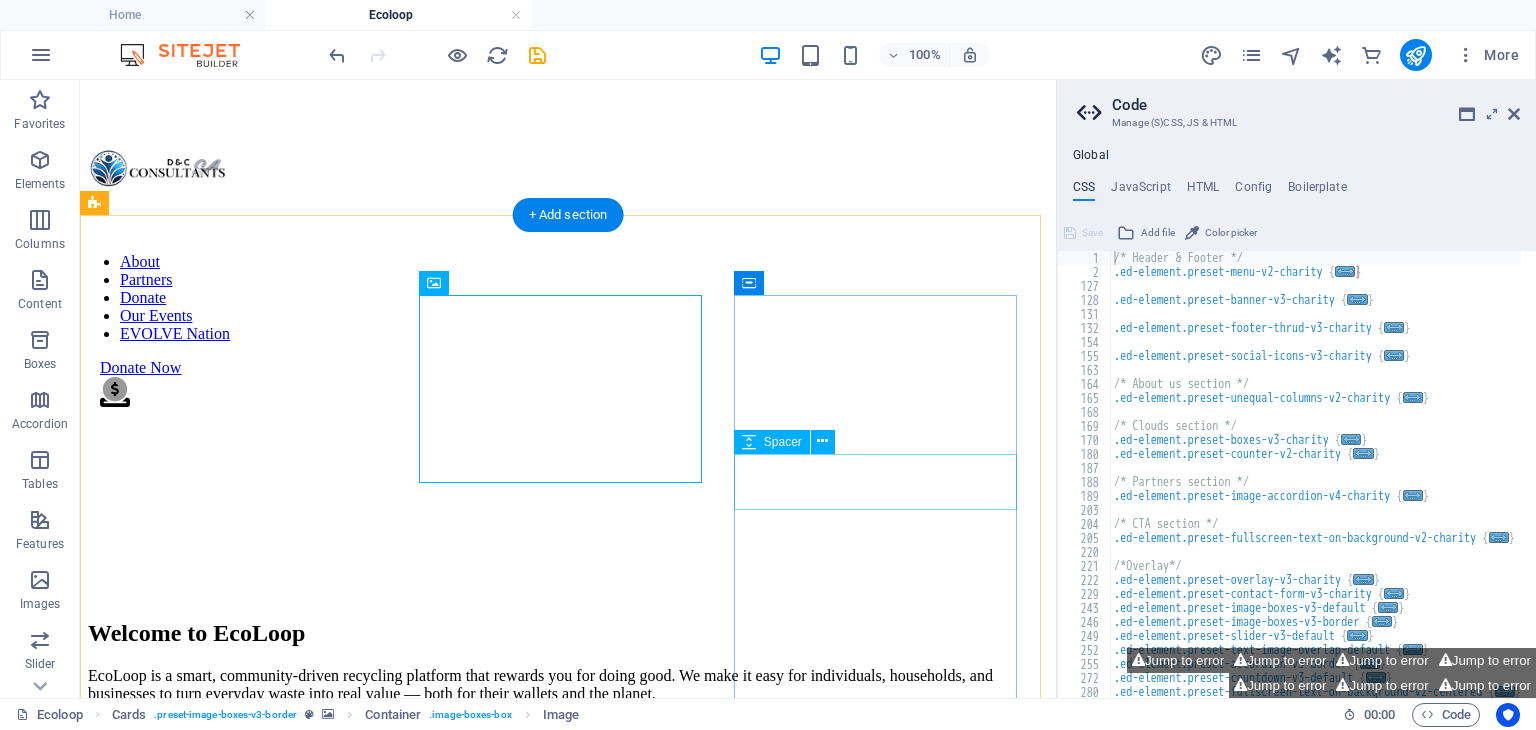 click at bounding box center (568, 4381) 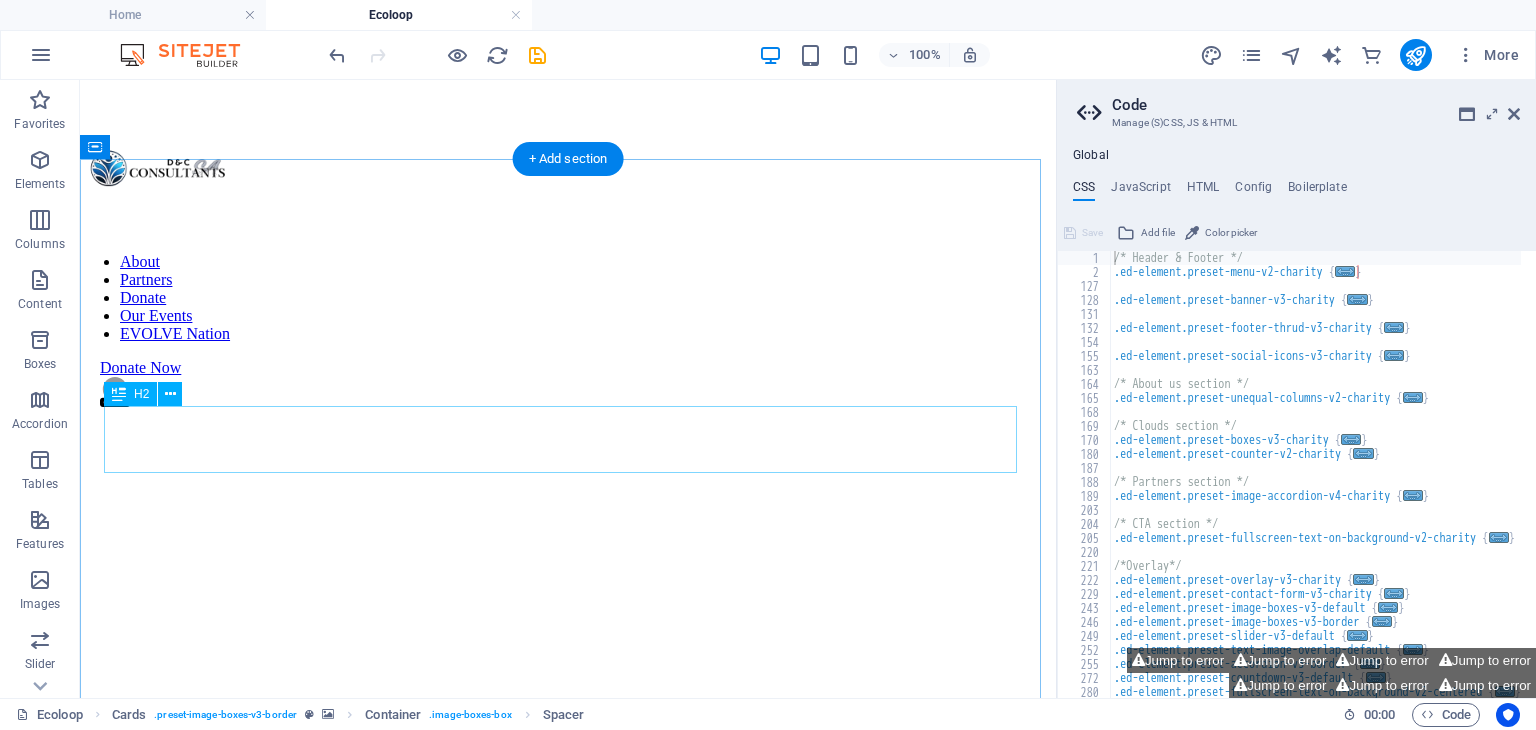 scroll, scrollTop: 1465, scrollLeft: 0, axis: vertical 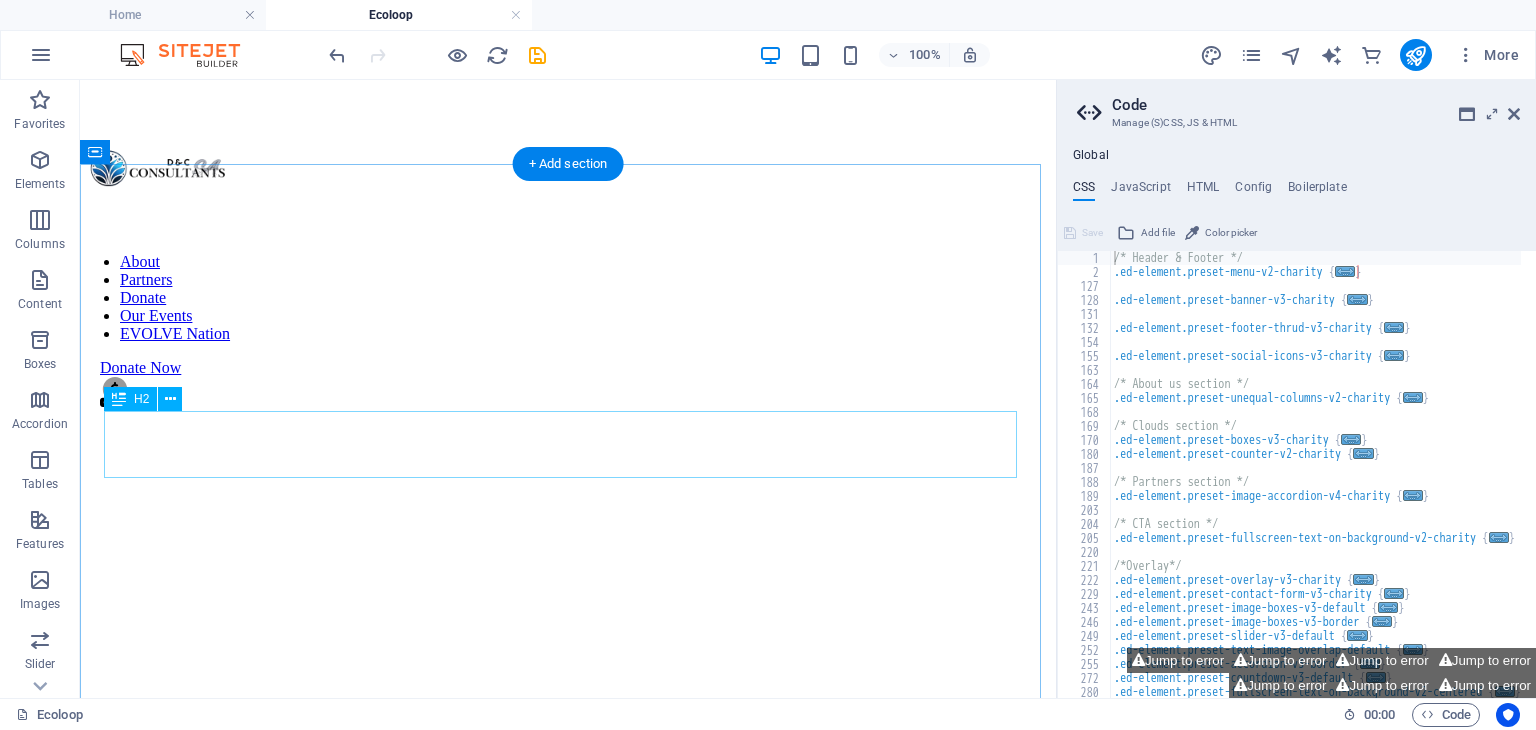click on "RECYCLER - Click Below" at bounding box center (568, 2170) 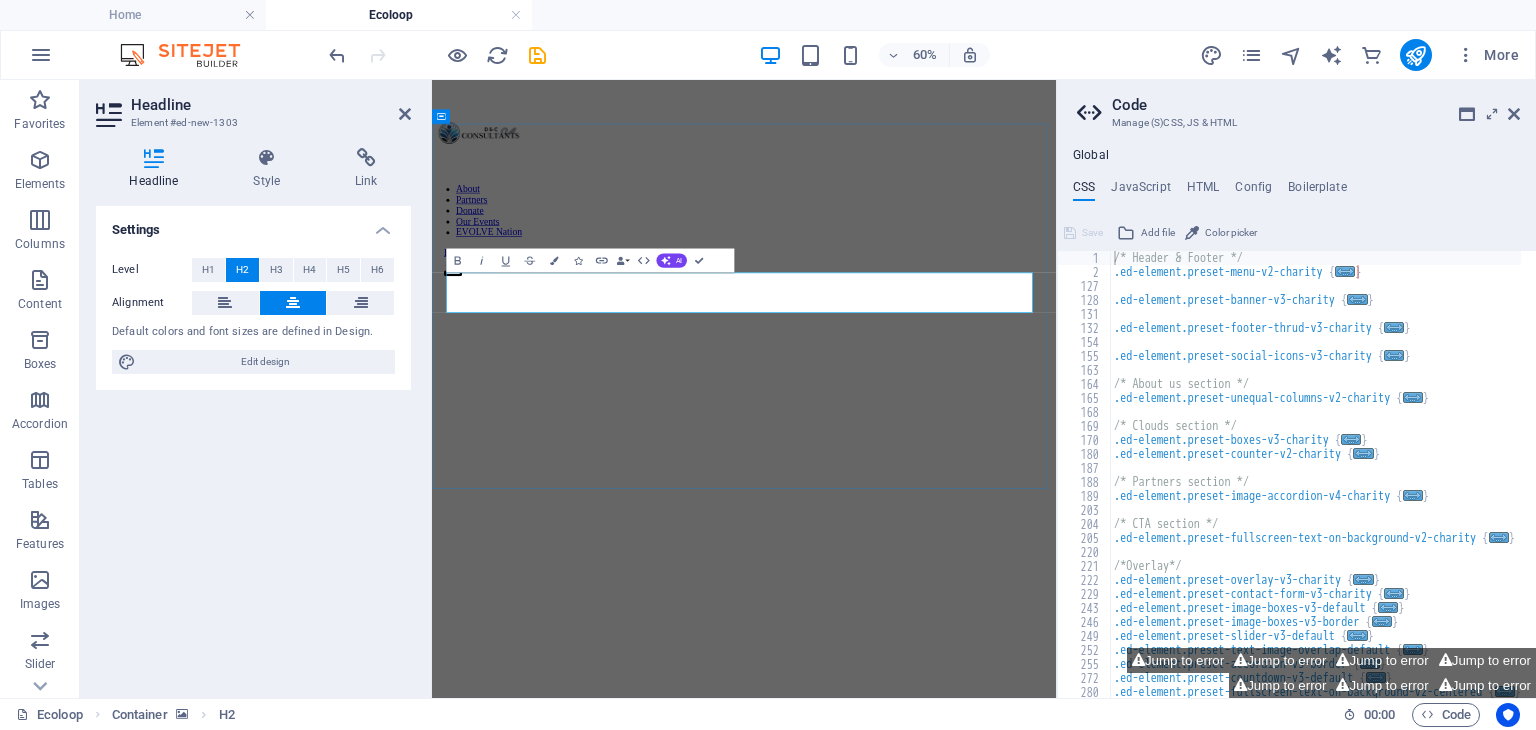 click on "RECYCLER - Click Below" at bounding box center (952, 2202) 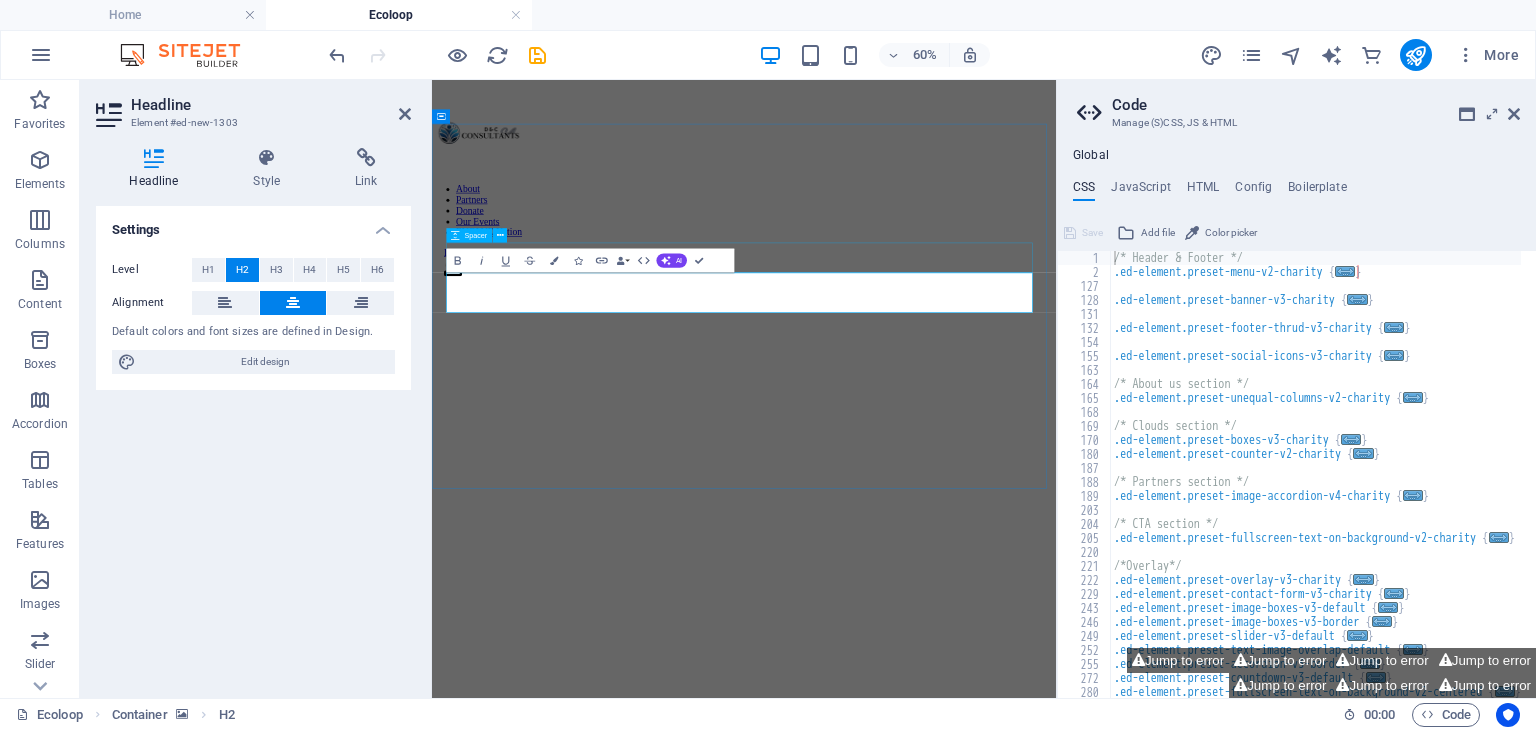 drag, startPoint x: 901, startPoint y: 428, endPoint x: 1276, endPoint y: 394, distance: 376.53818 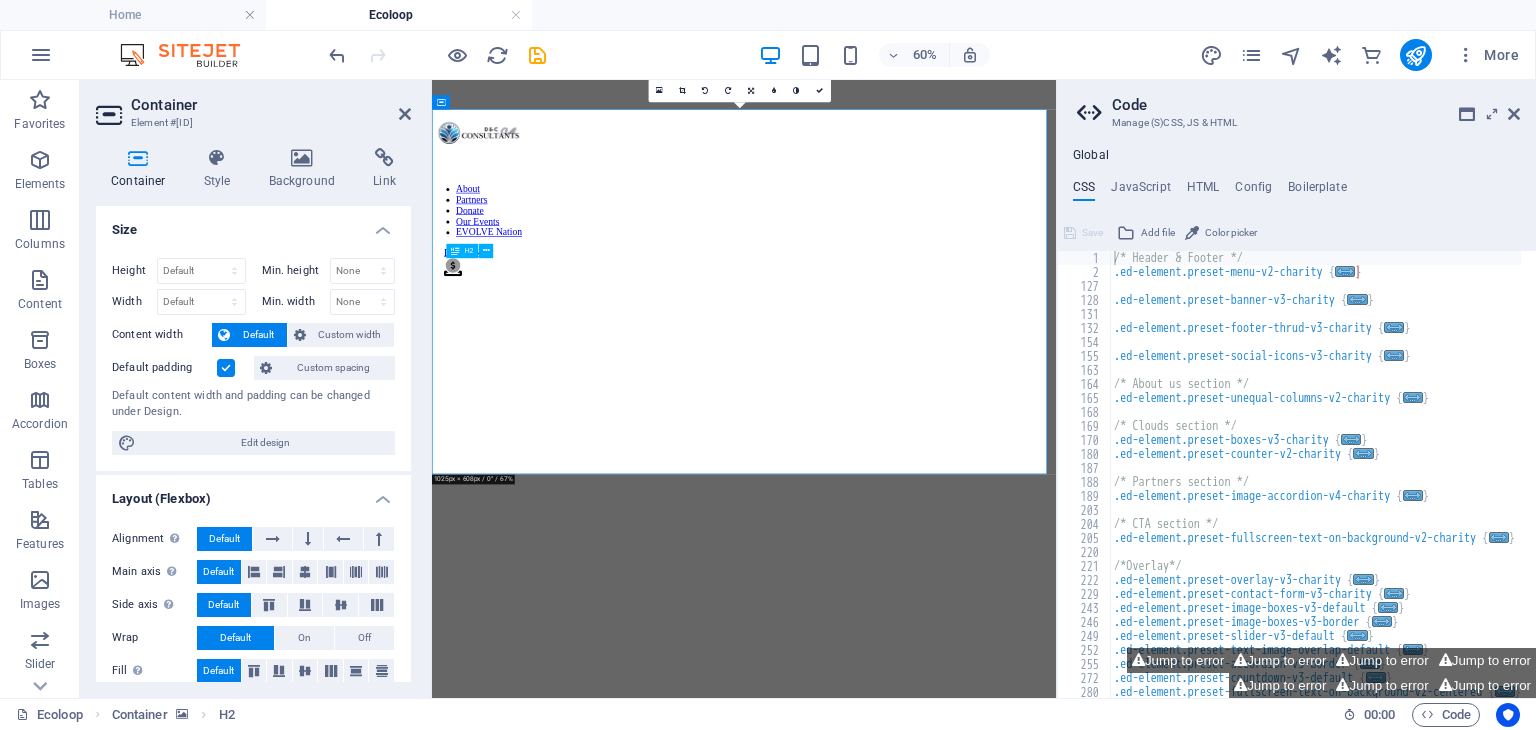 scroll, scrollTop: 1489, scrollLeft: 0, axis: vertical 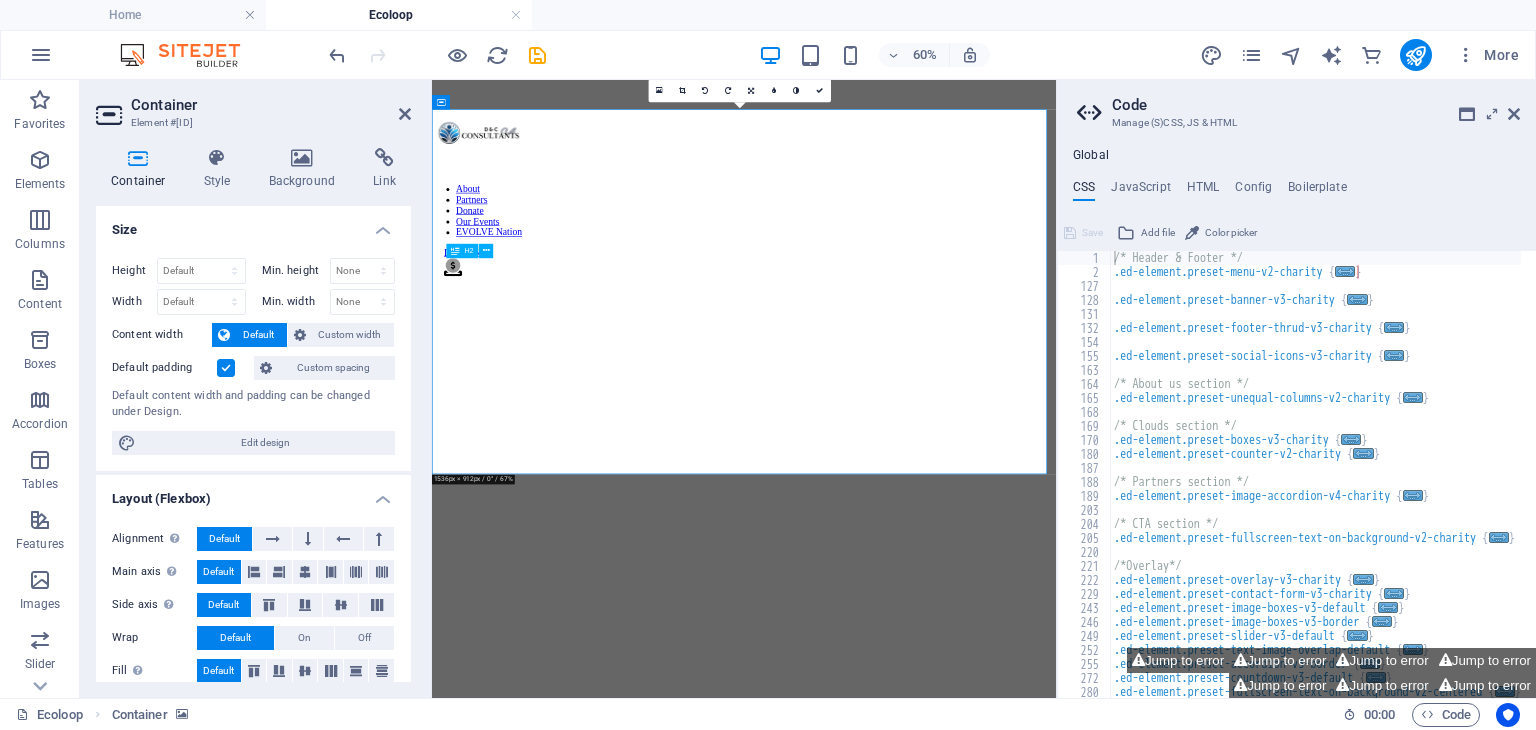 click on "RECYCLER - Click Below" at bounding box center [952, 2362] 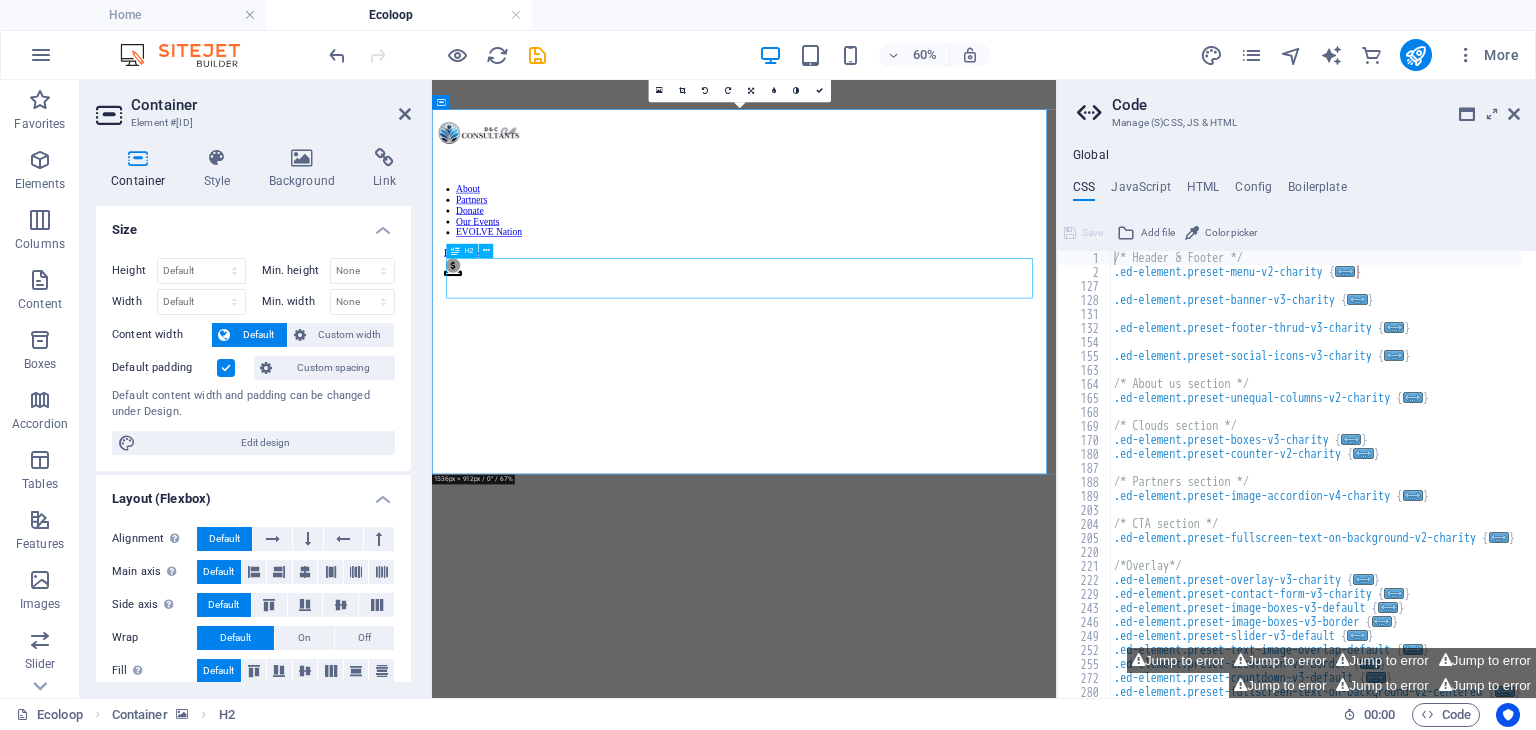 click on "RECYCLER - Click Below" at bounding box center (952, 2362) 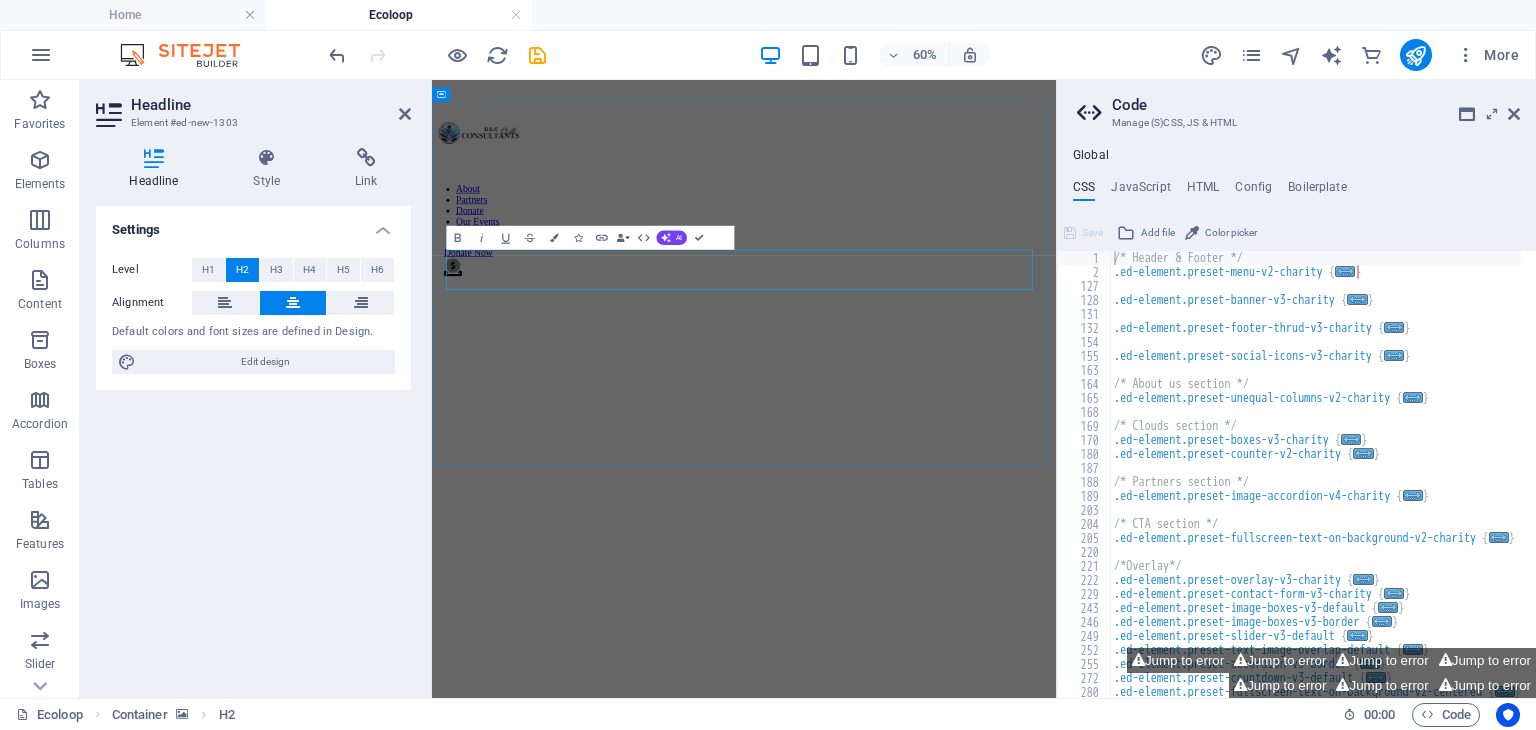 scroll, scrollTop: 1503, scrollLeft: 0, axis: vertical 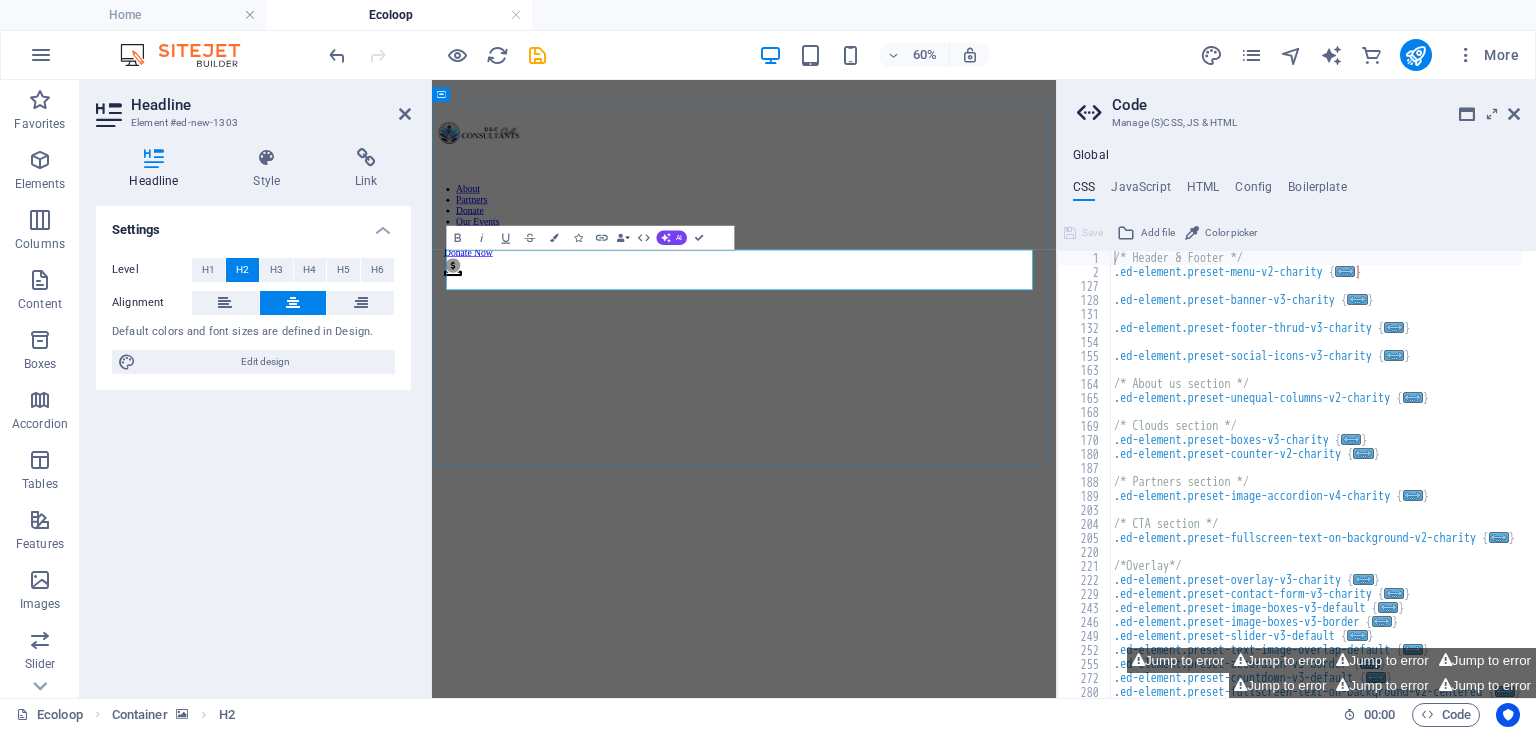 click on "RECYCLER - Click Below" at bounding box center [952, 2280] 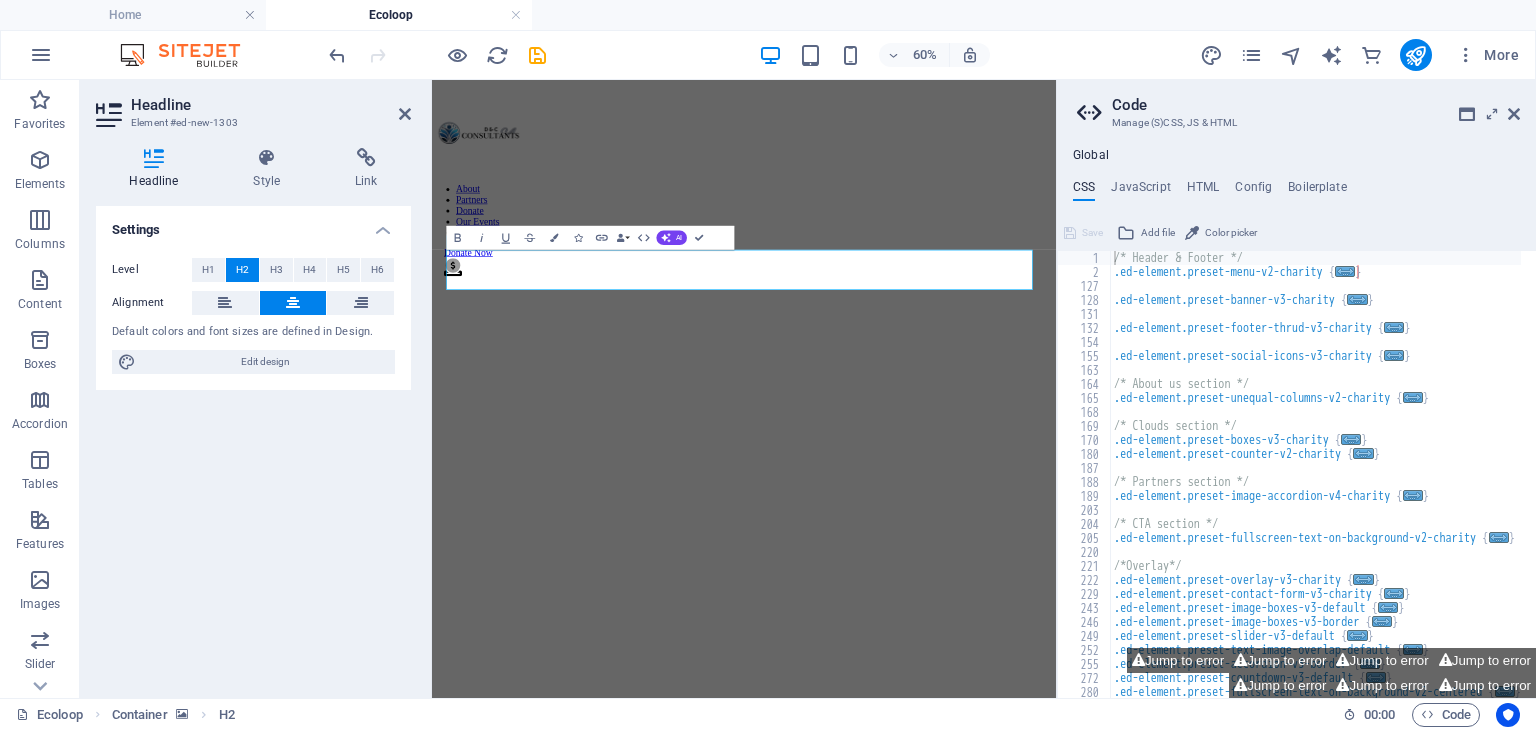 click at bounding box center (952, 2535) 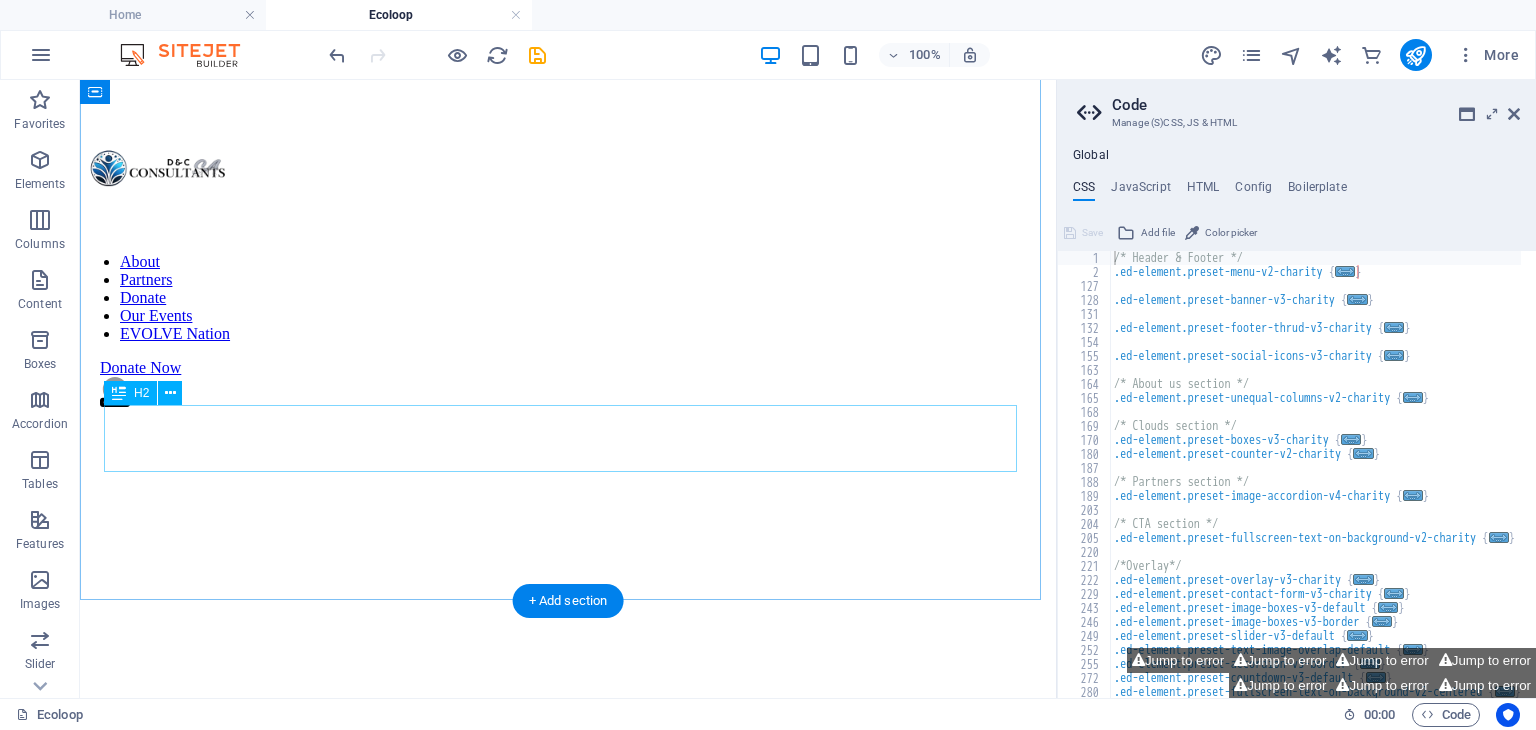 scroll, scrollTop: 1641, scrollLeft: 0, axis: vertical 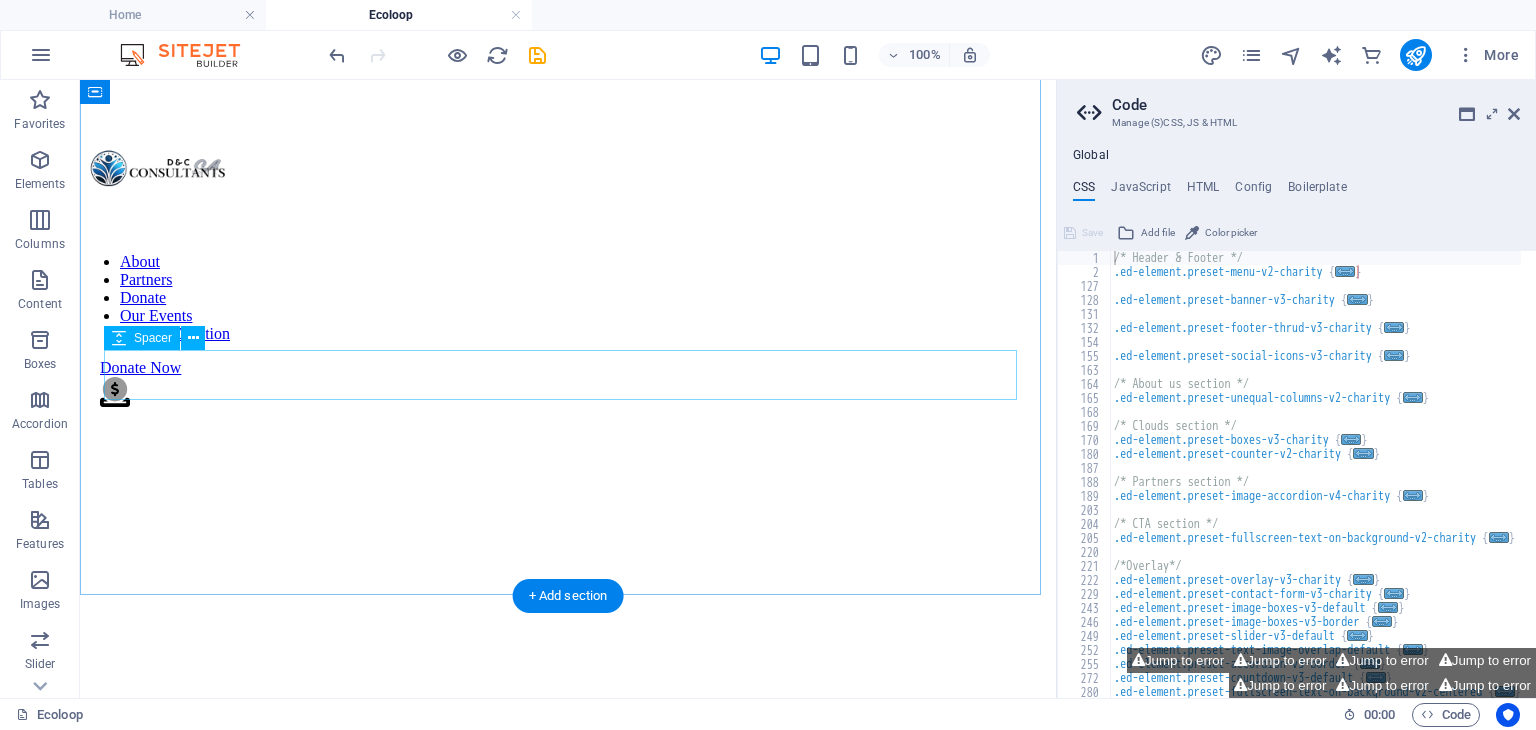 click at bounding box center (568, 2071) 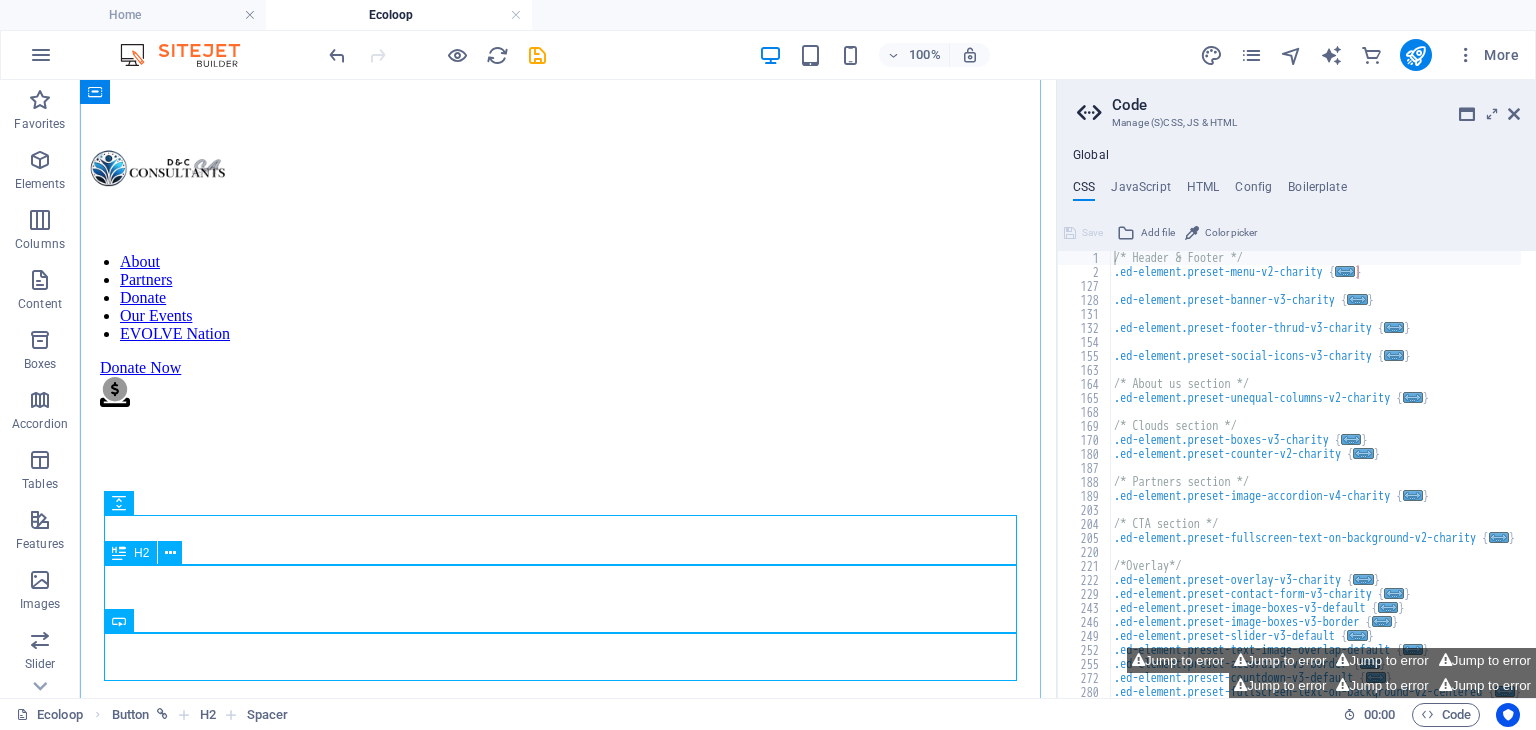 click on "DROP OFF SITE APPLICATION" at bounding box center [568, 2429] 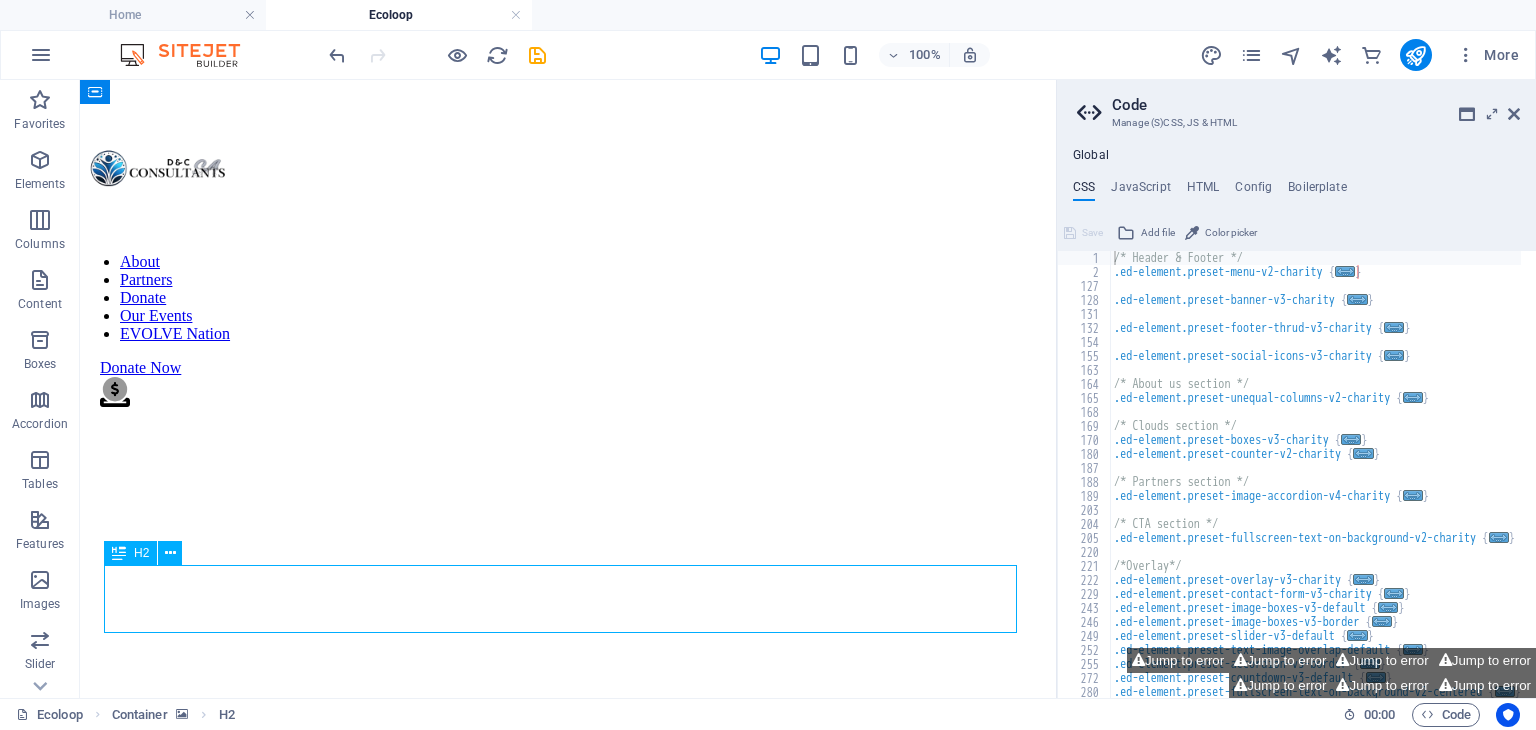 click on "DROP OFF SITE APPLICATION" at bounding box center [568, 2429] 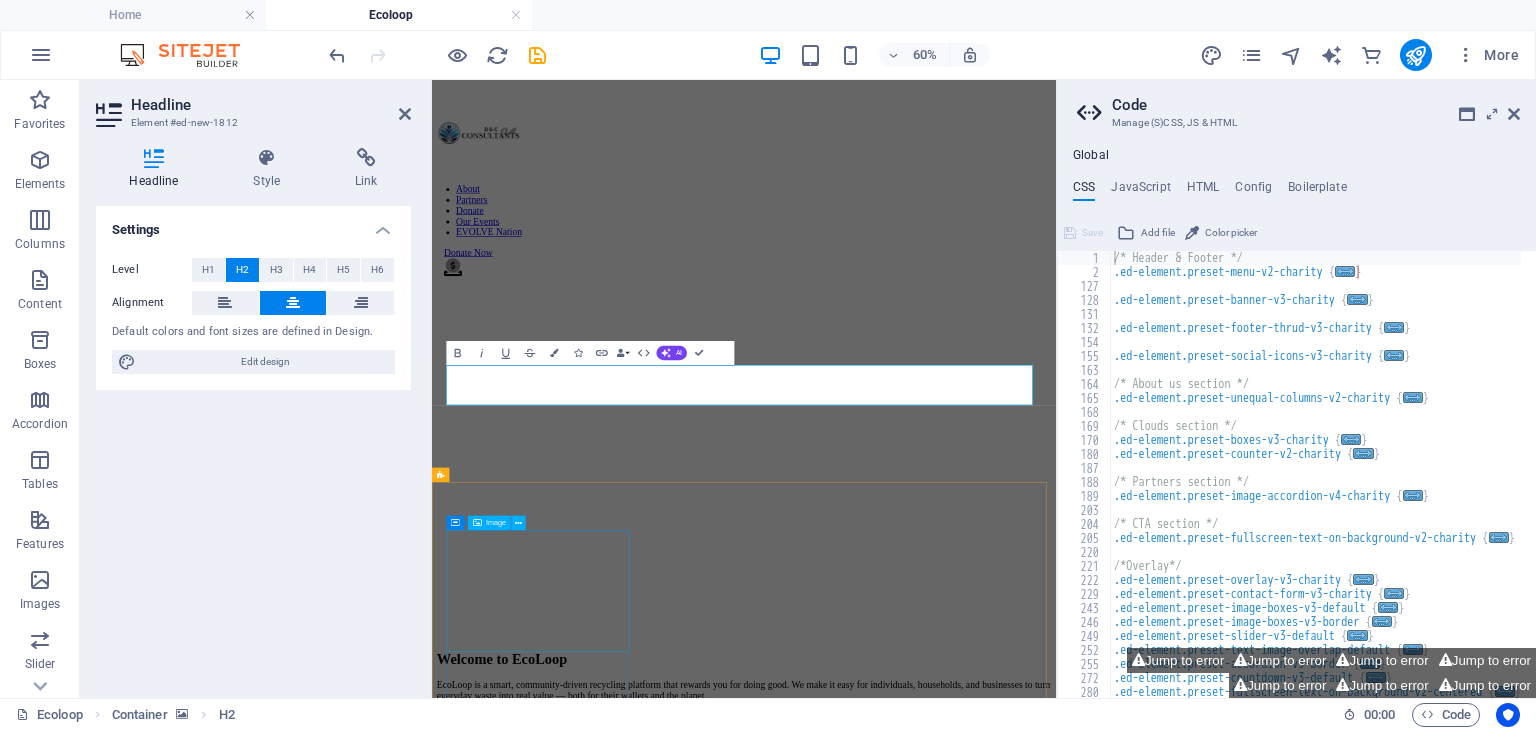 type 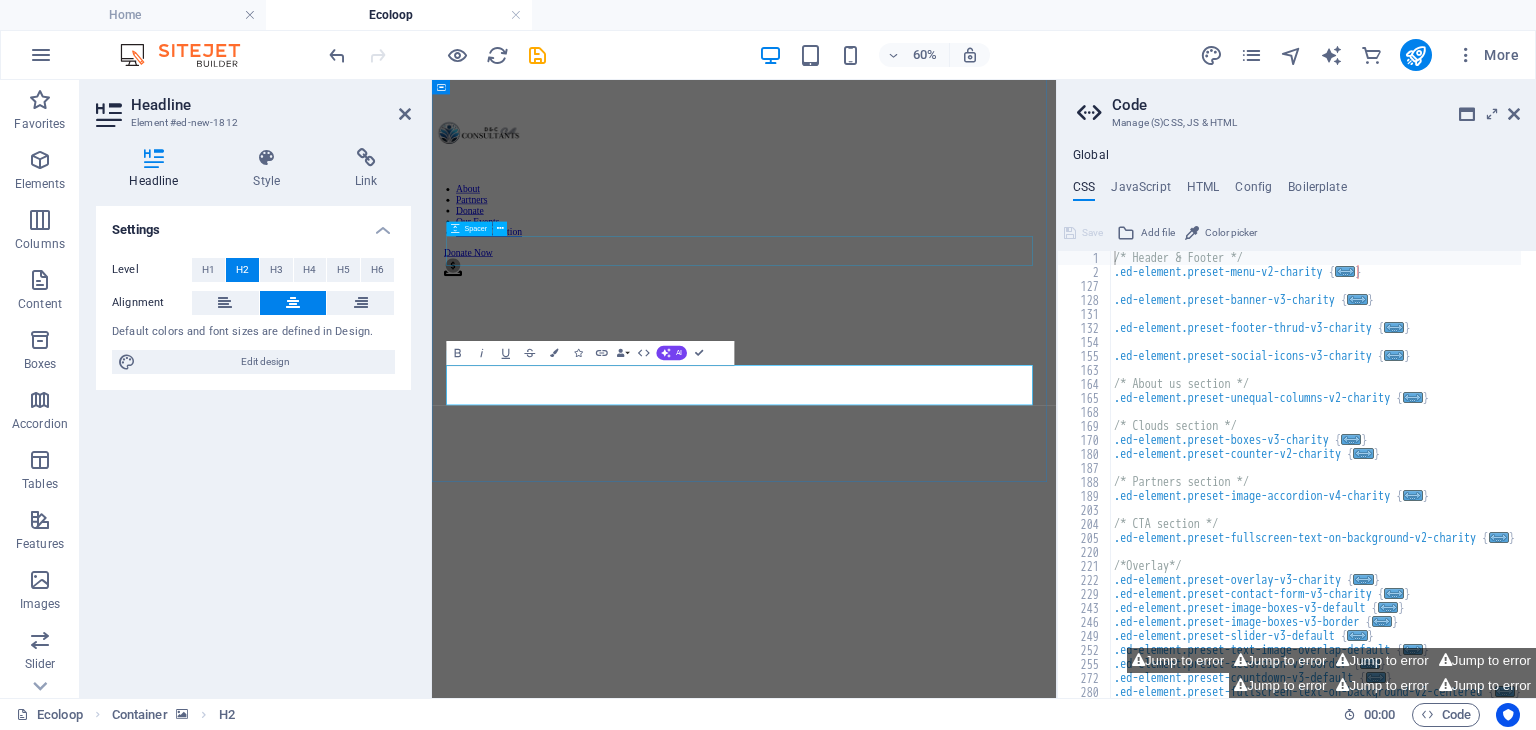 click at bounding box center [952, 2452] 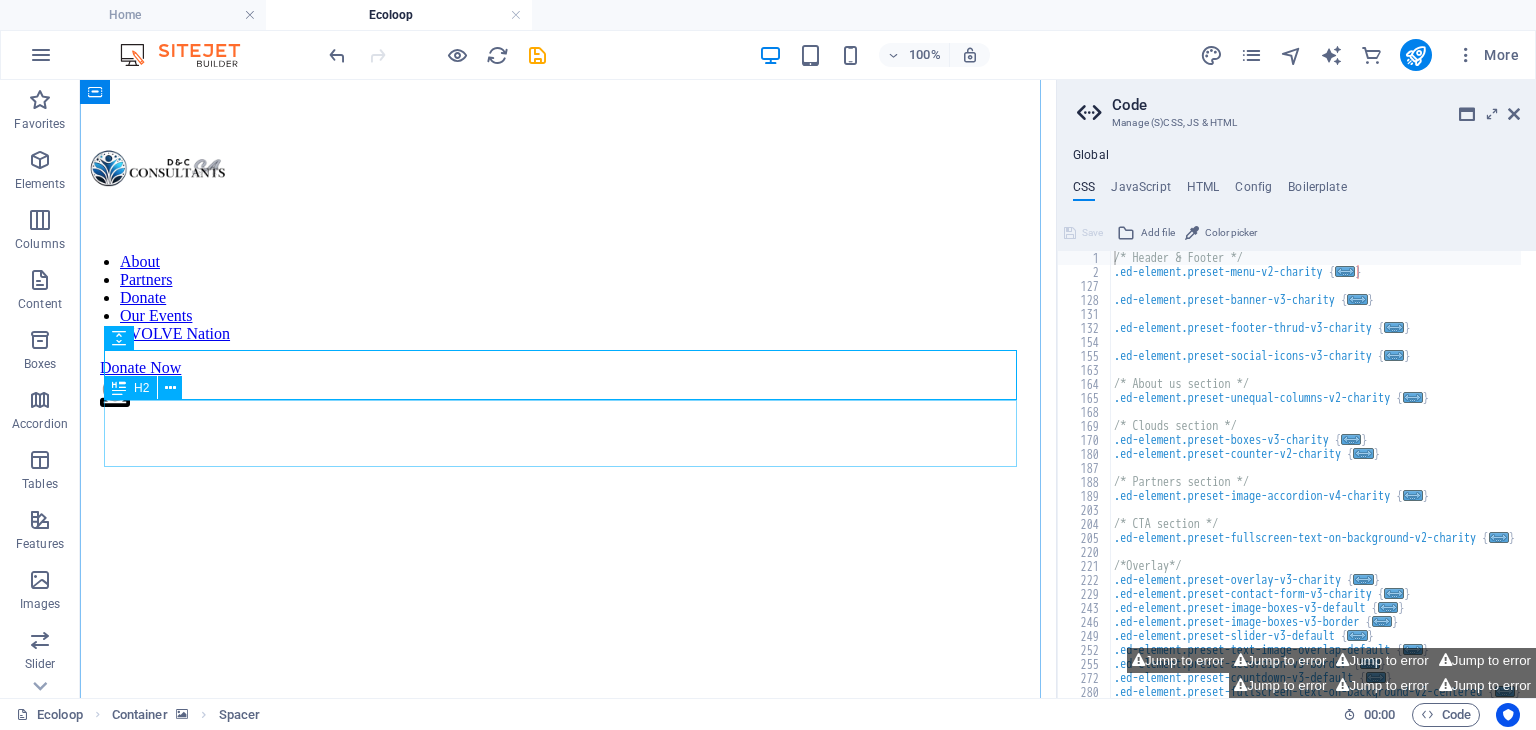 click on "DROP OFF SITE APPLICATION" at bounding box center (568, 2294) 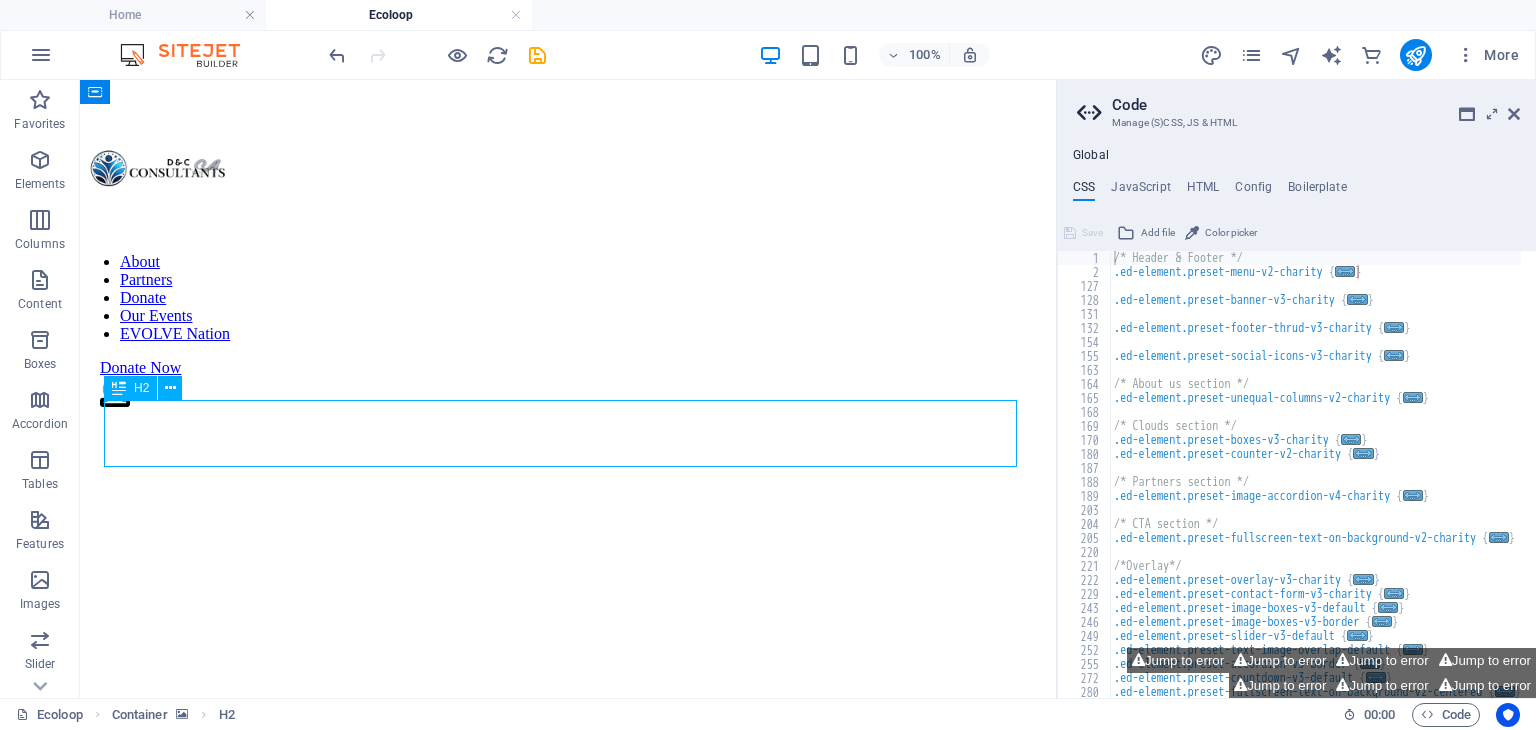click on "DROP OFF SITE APPLICATION" at bounding box center (568, 2294) 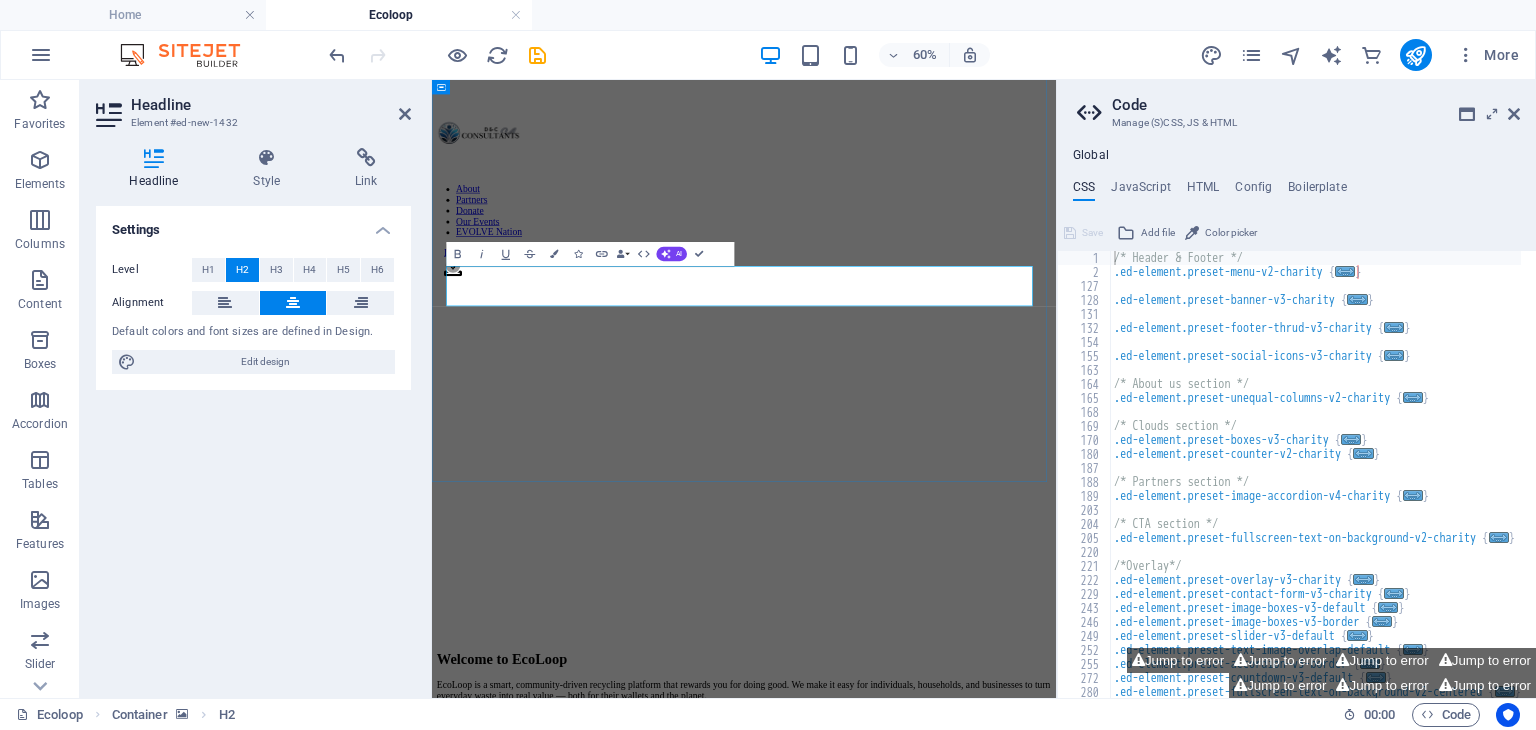 click on "DROP OFF SITE APPLICATION" at bounding box center (952, 2326) 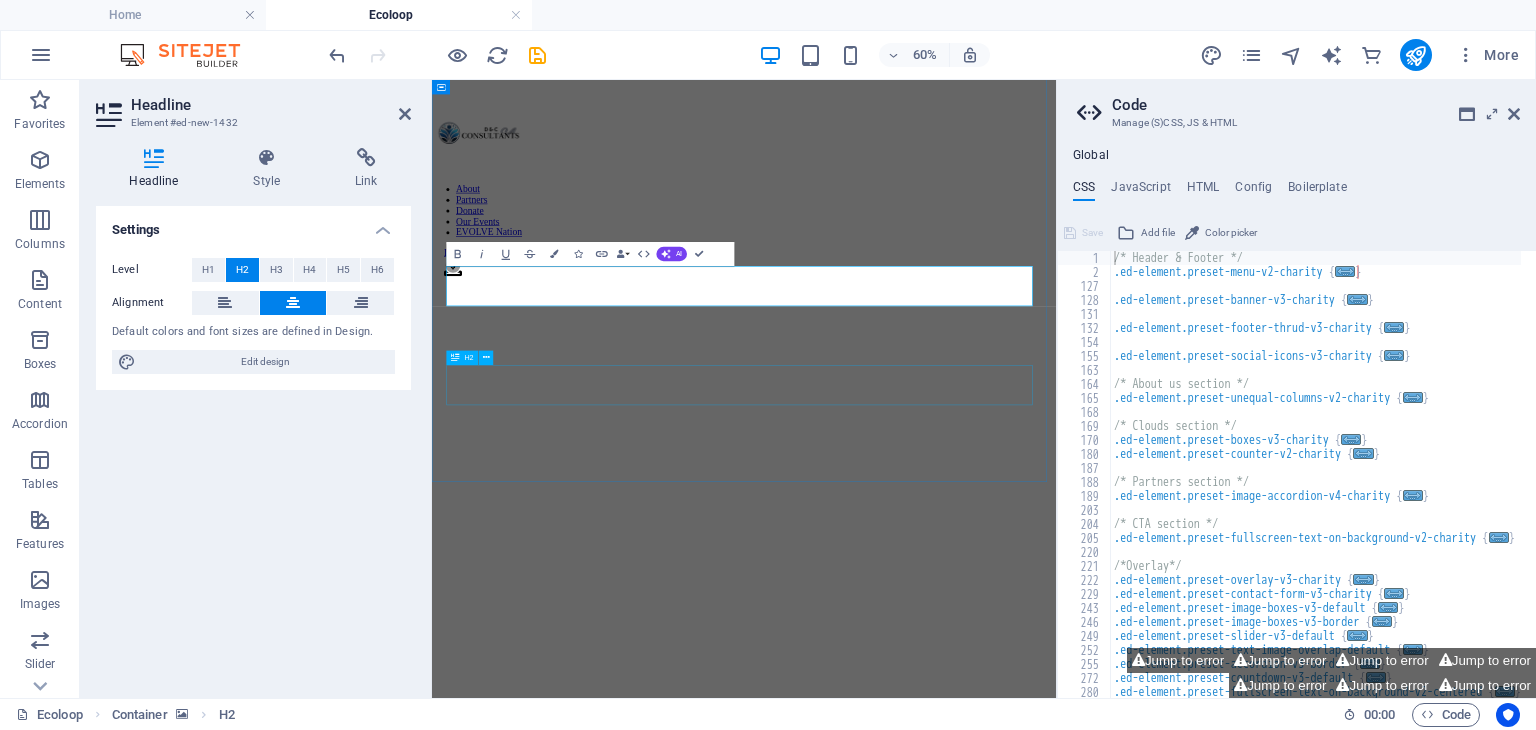 click on "COLLECTION TEAM ONBOARDING" at bounding box center [952, 2645] 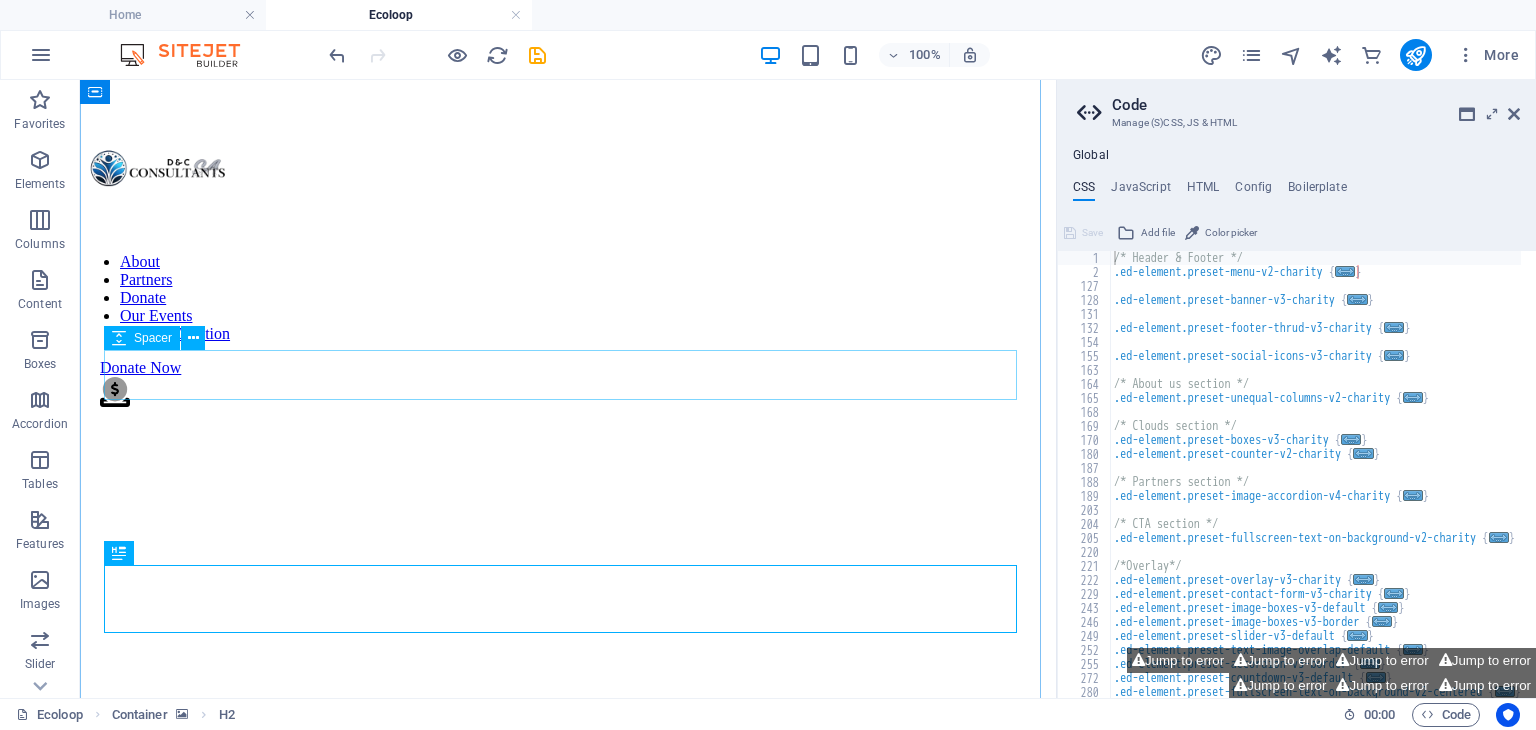 click at bounding box center [568, 2236] 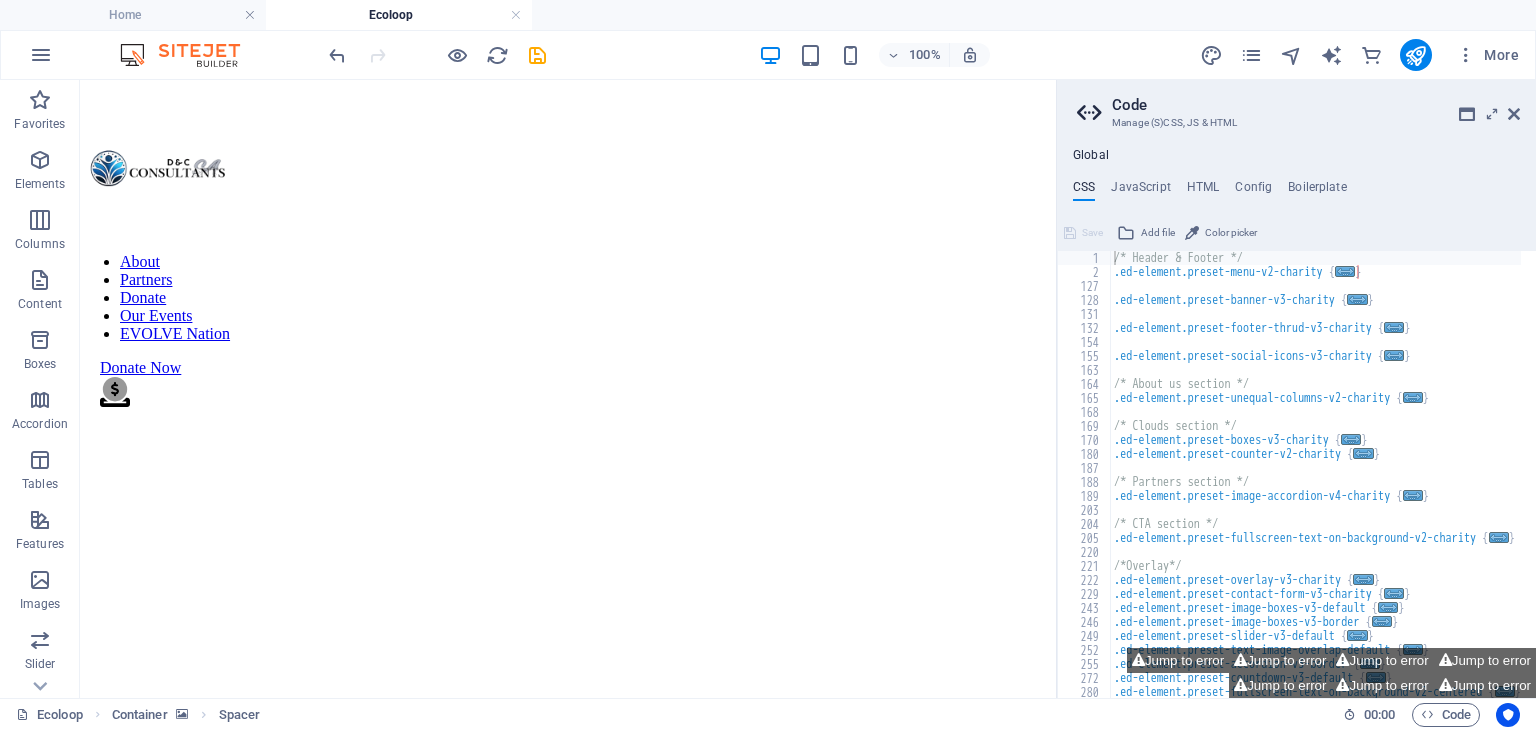 drag, startPoint x: 458, startPoint y: 433, endPoint x: 481, endPoint y: 329, distance: 106.51291 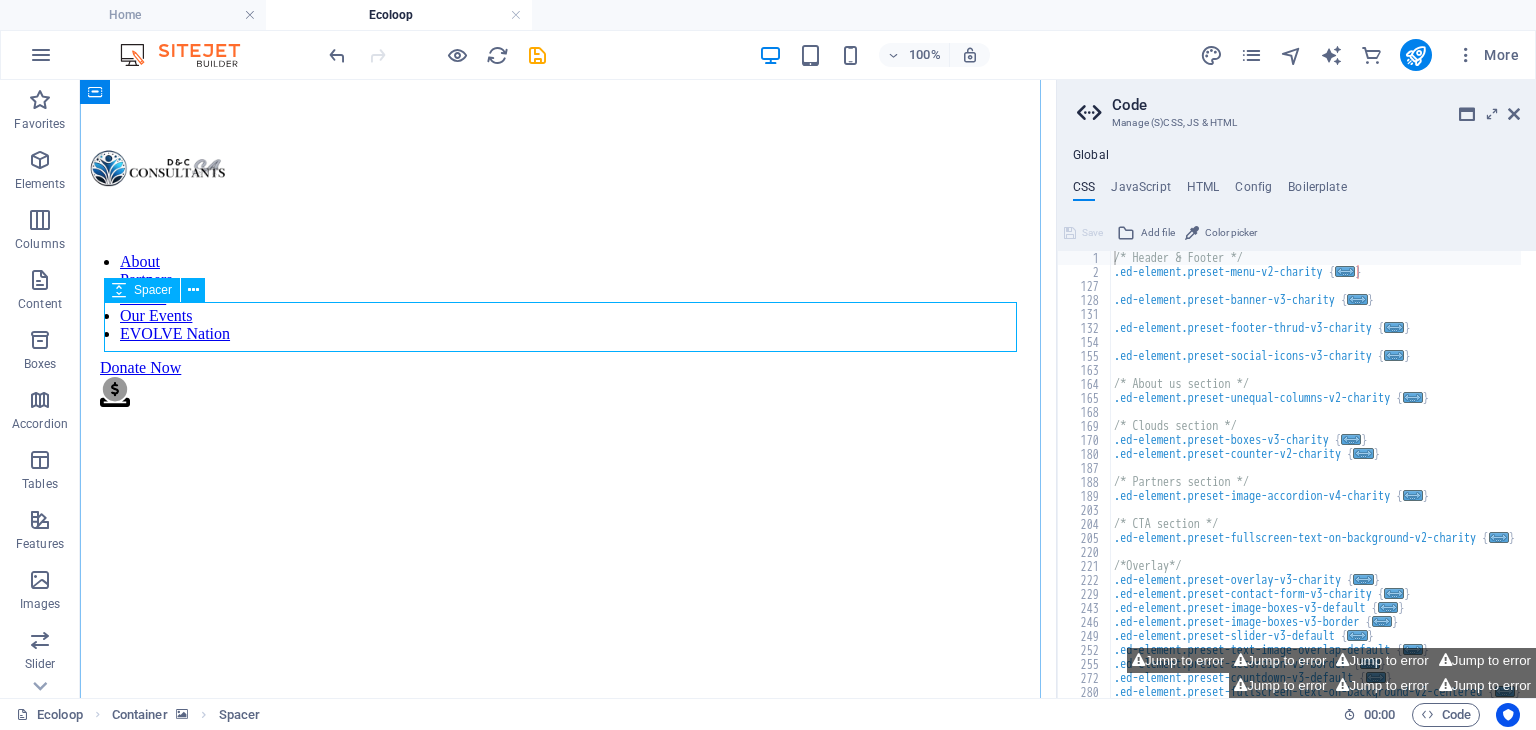 click at bounding box center (568, 2318) 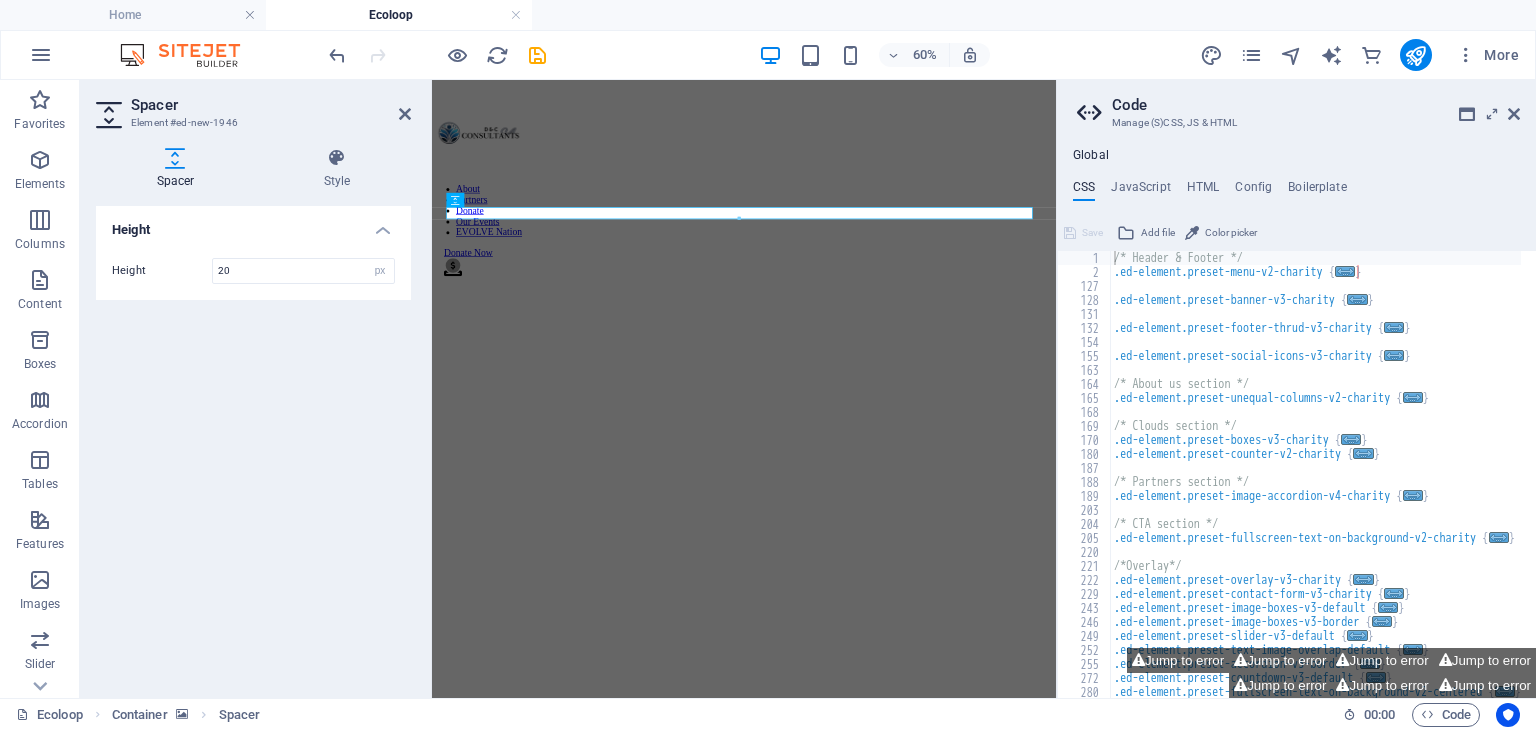 type on "2" 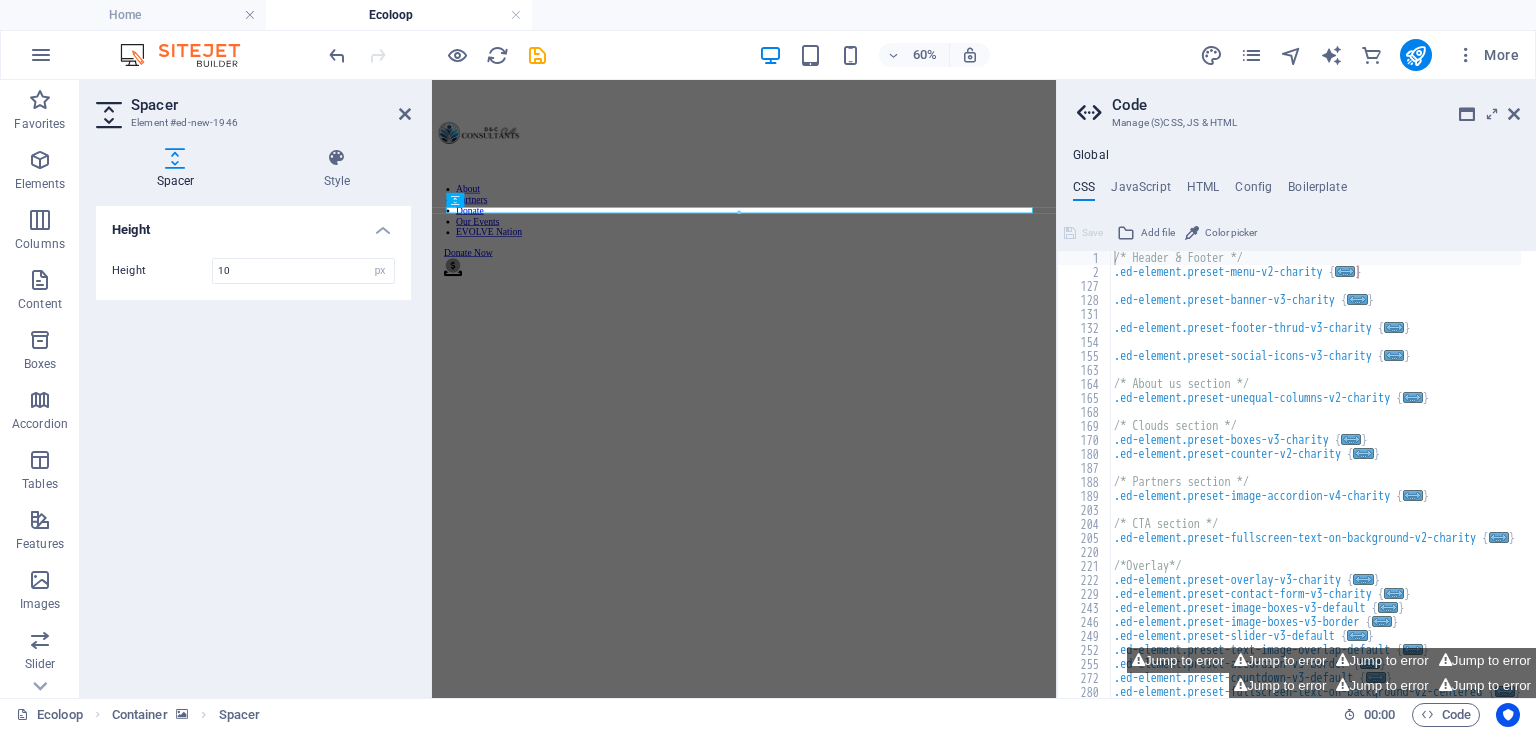 type on "10" 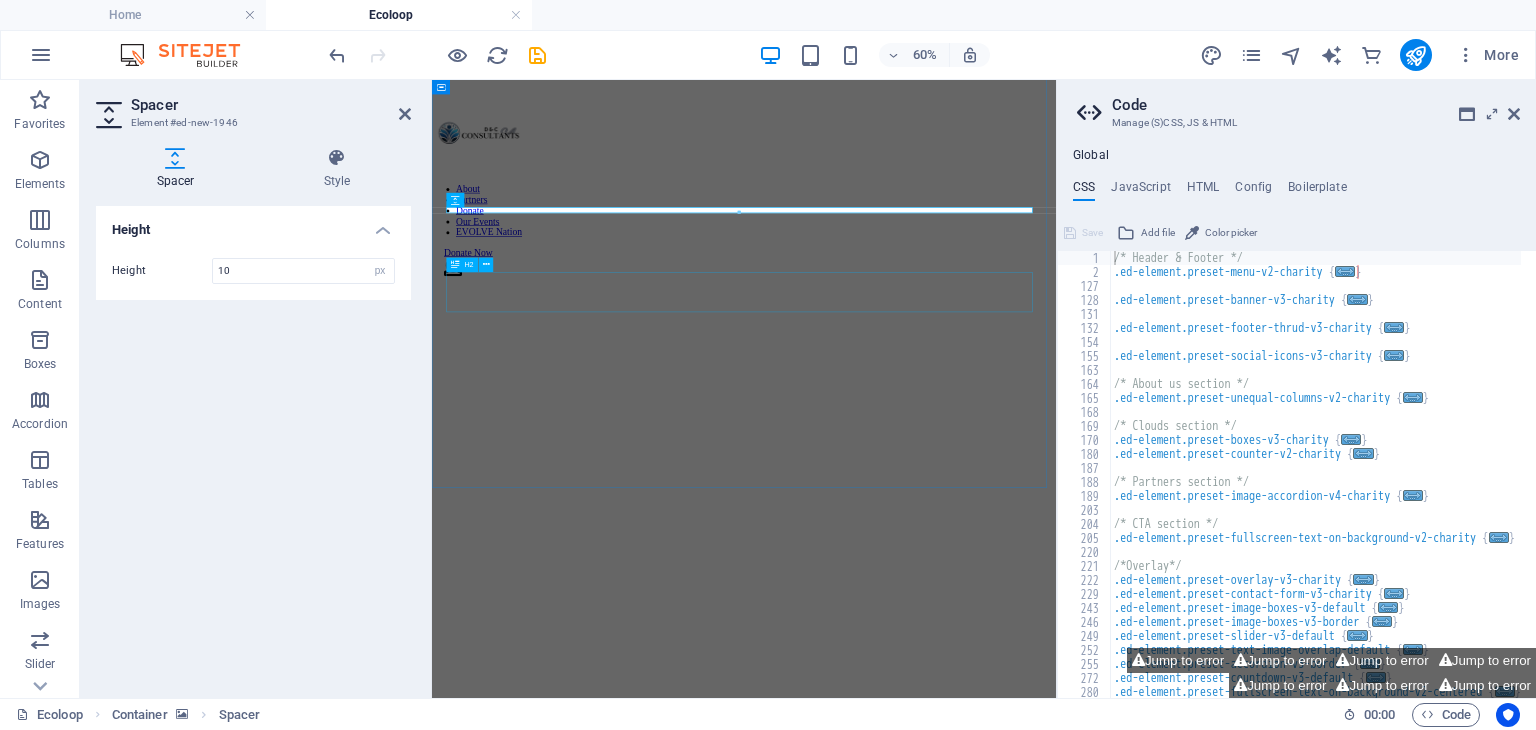 click on "DROP OFF SITE ONBOARDING" at bounding box center [952, 2530] 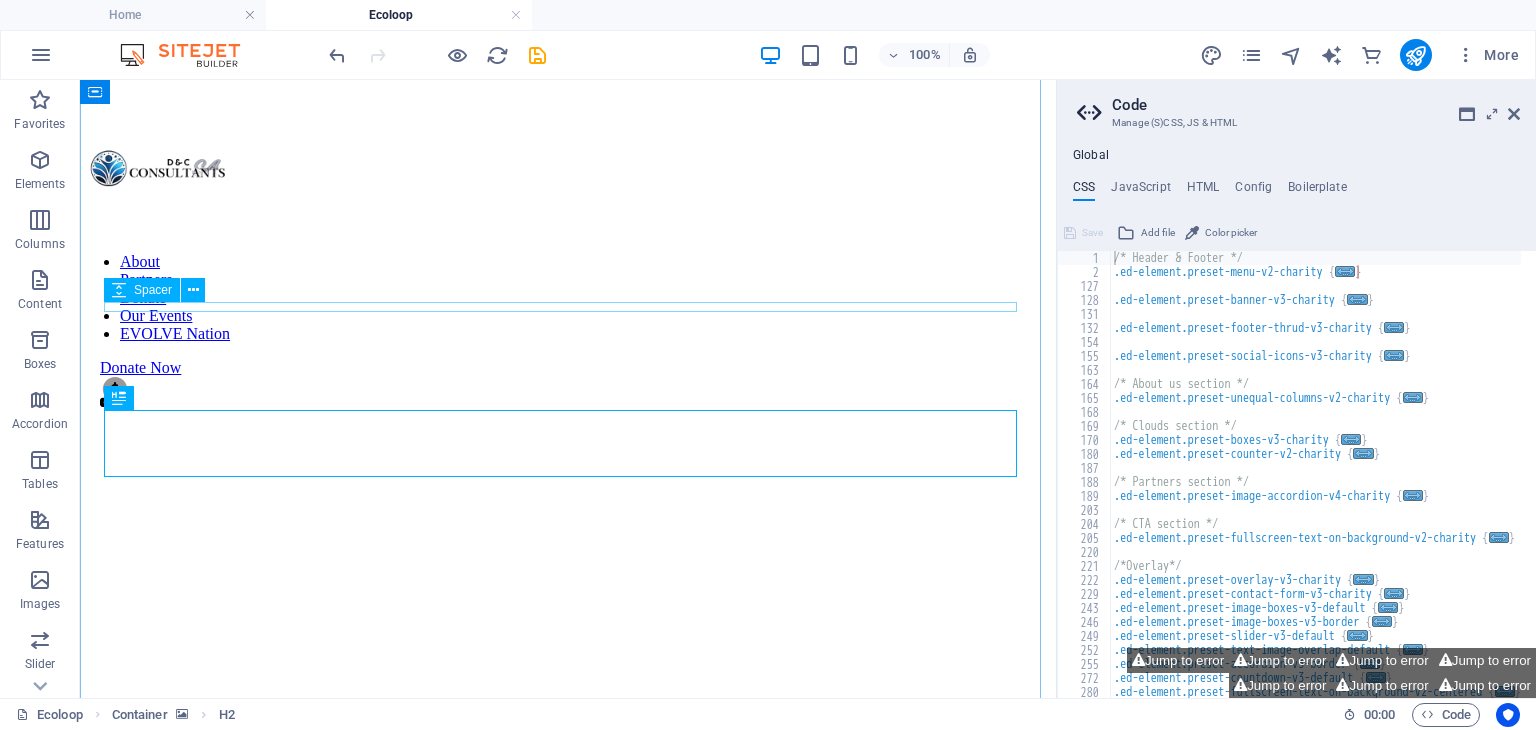 click at bounding box center [568, 2392] 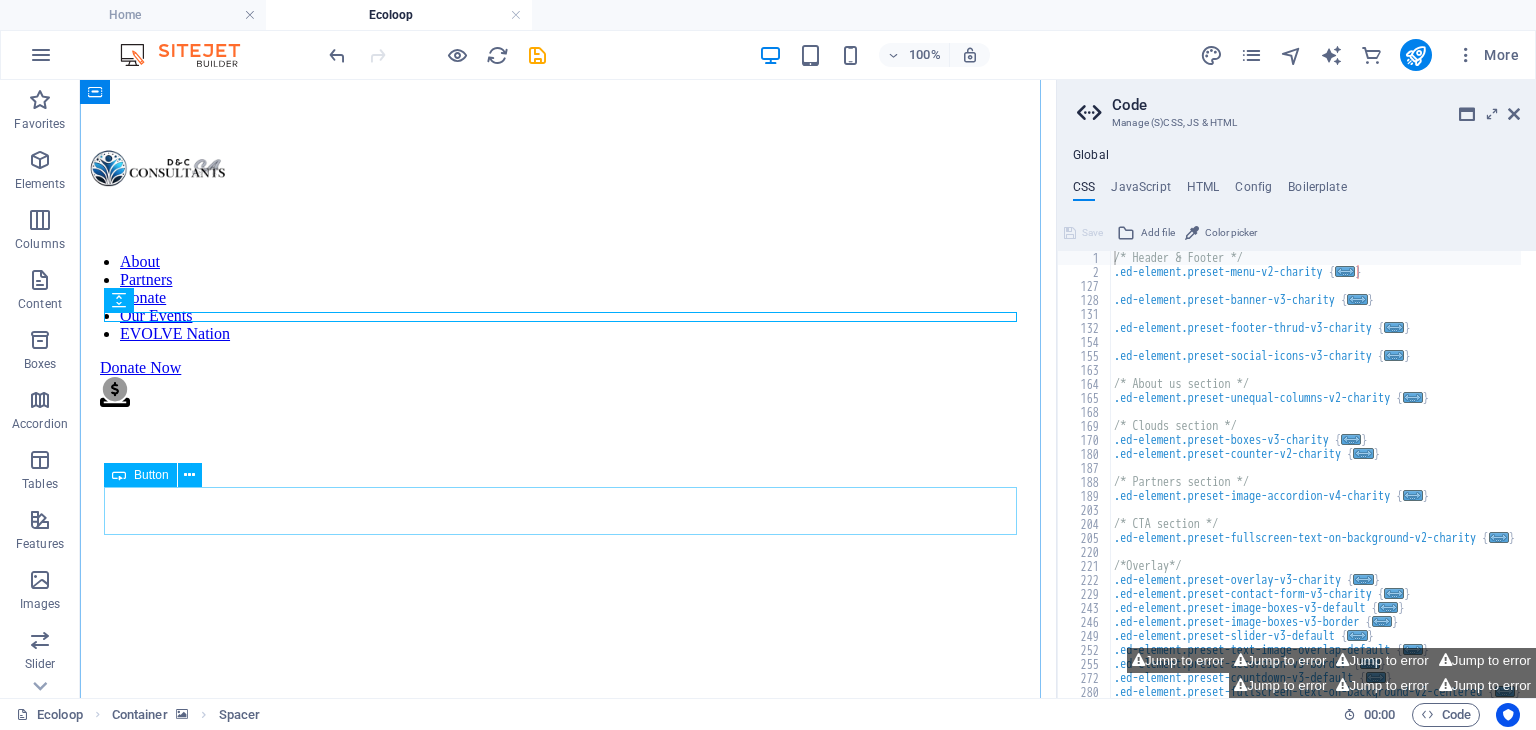 drag, startPoint x: 317, startPoint y: 321, endPoint x: 310, endPoint y: 485, distance: 164.14932 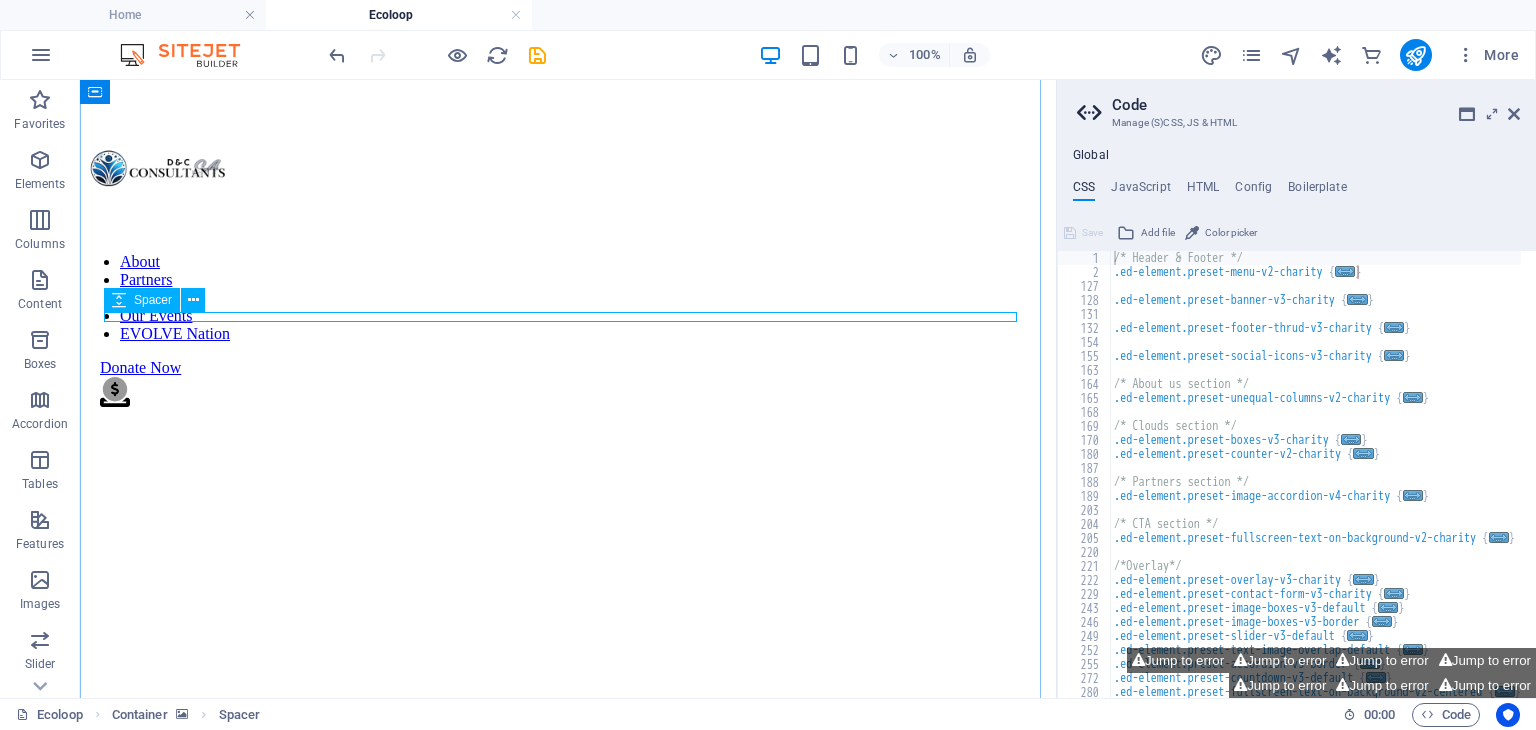 click at bounding box center (568, 2228) 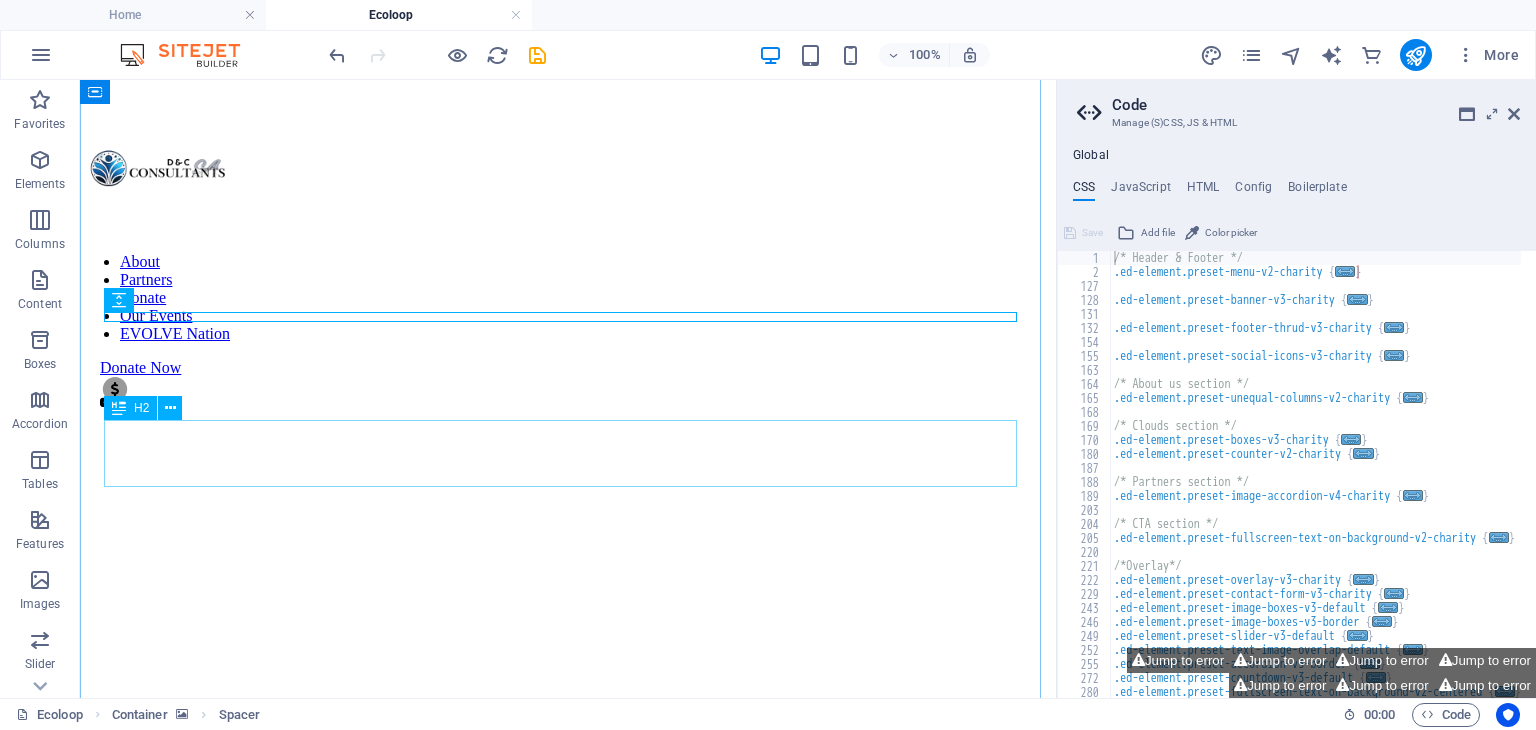 drag, startPoint x: 268, startPoint y: 318, endPoint x: 272, endPoint y: 361, distance: 43.185646 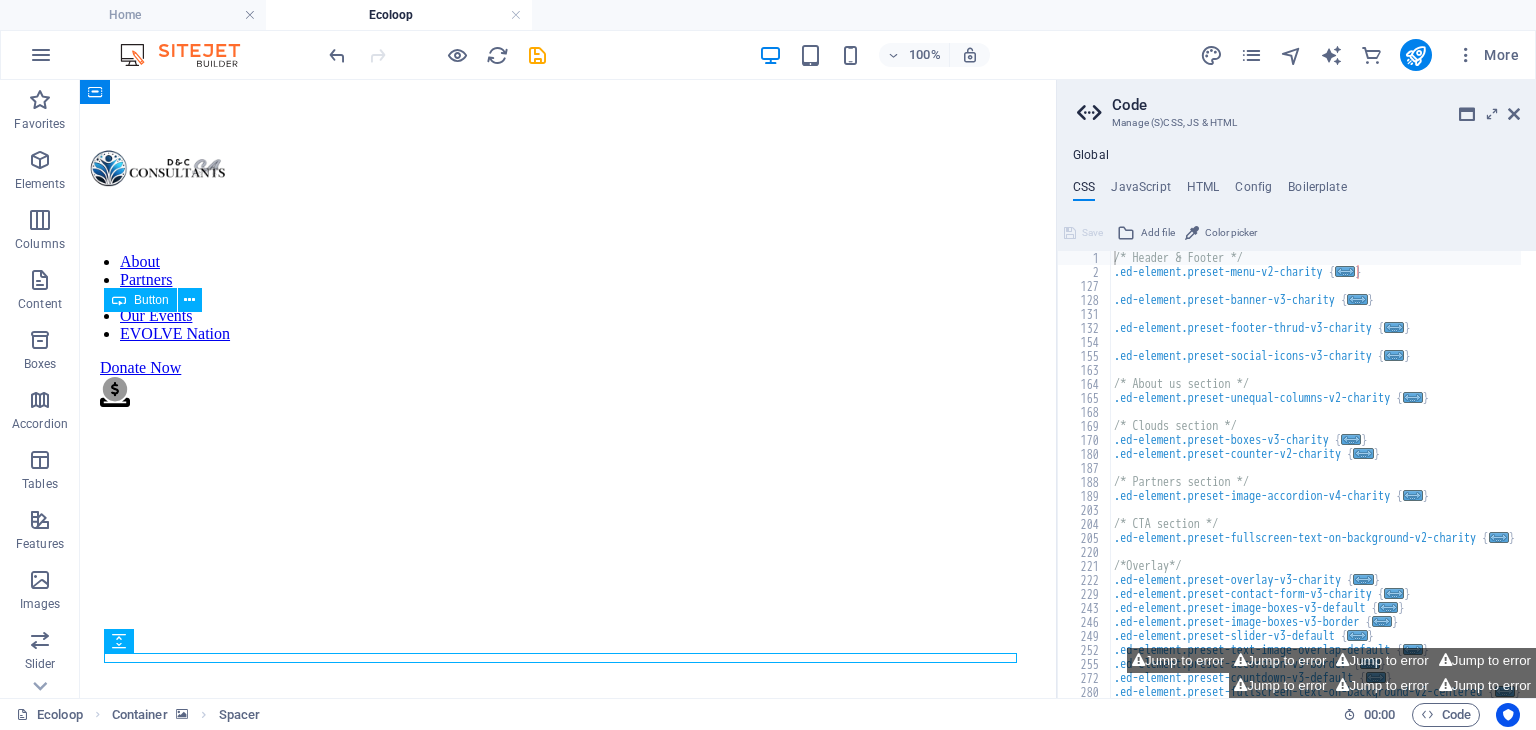click on "CLICK HERE" at bounding box center (568, 2242) 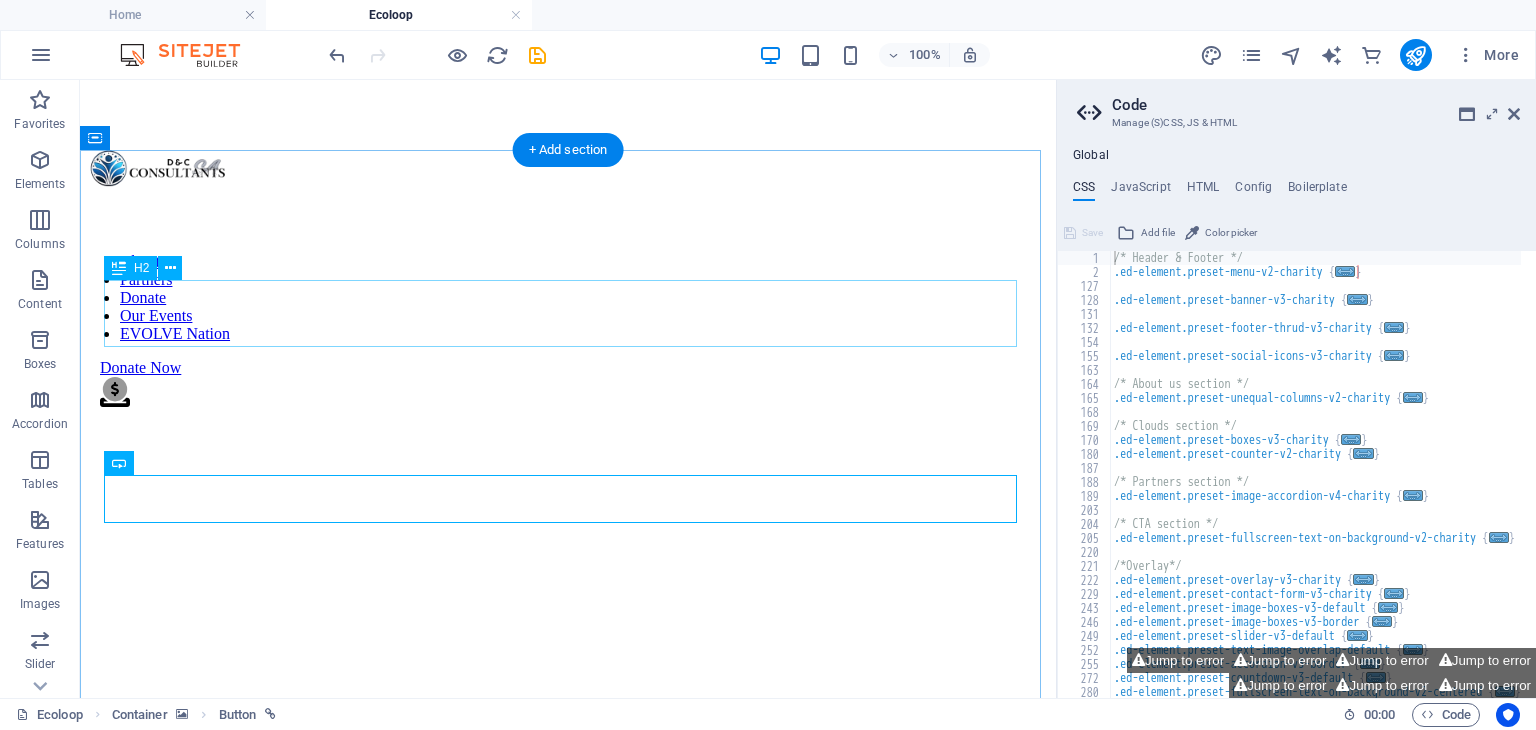 scroll, scrollTop: 1479, scrollLeft: 0, axis: vertical 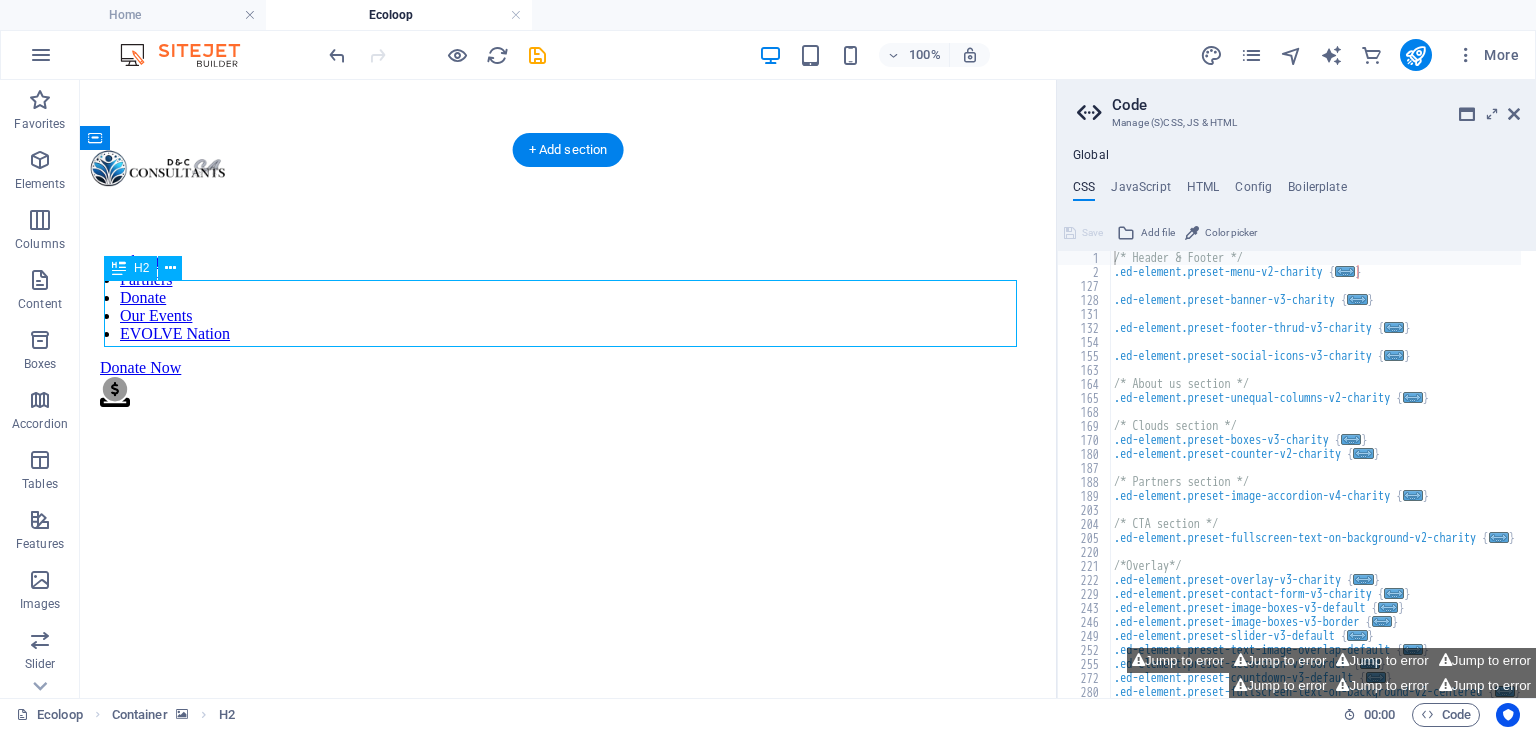 click on "WANT TO JOIN ECOLOOP?" at bounding box center (568, 2234) 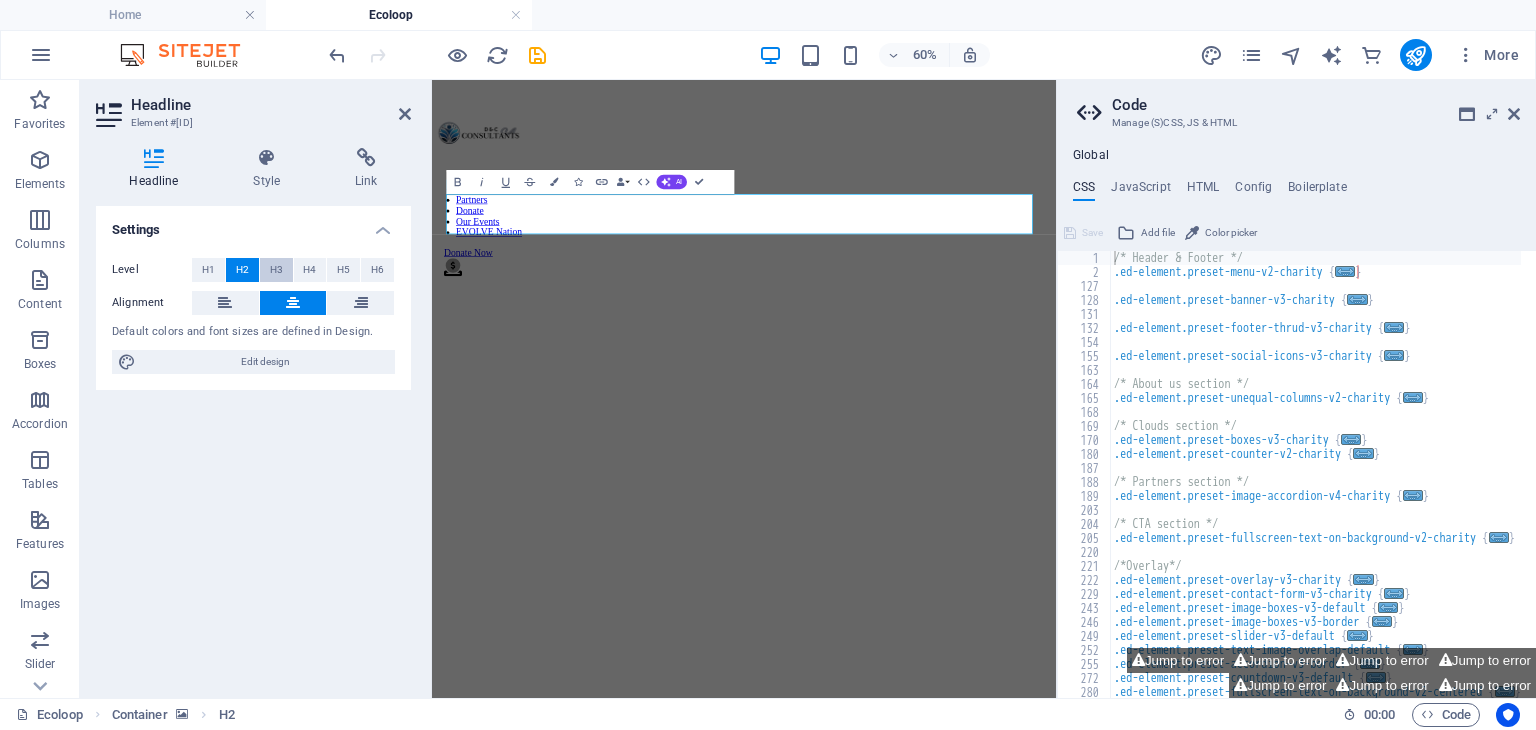 click on "H3" at bounding box center [276, 270] 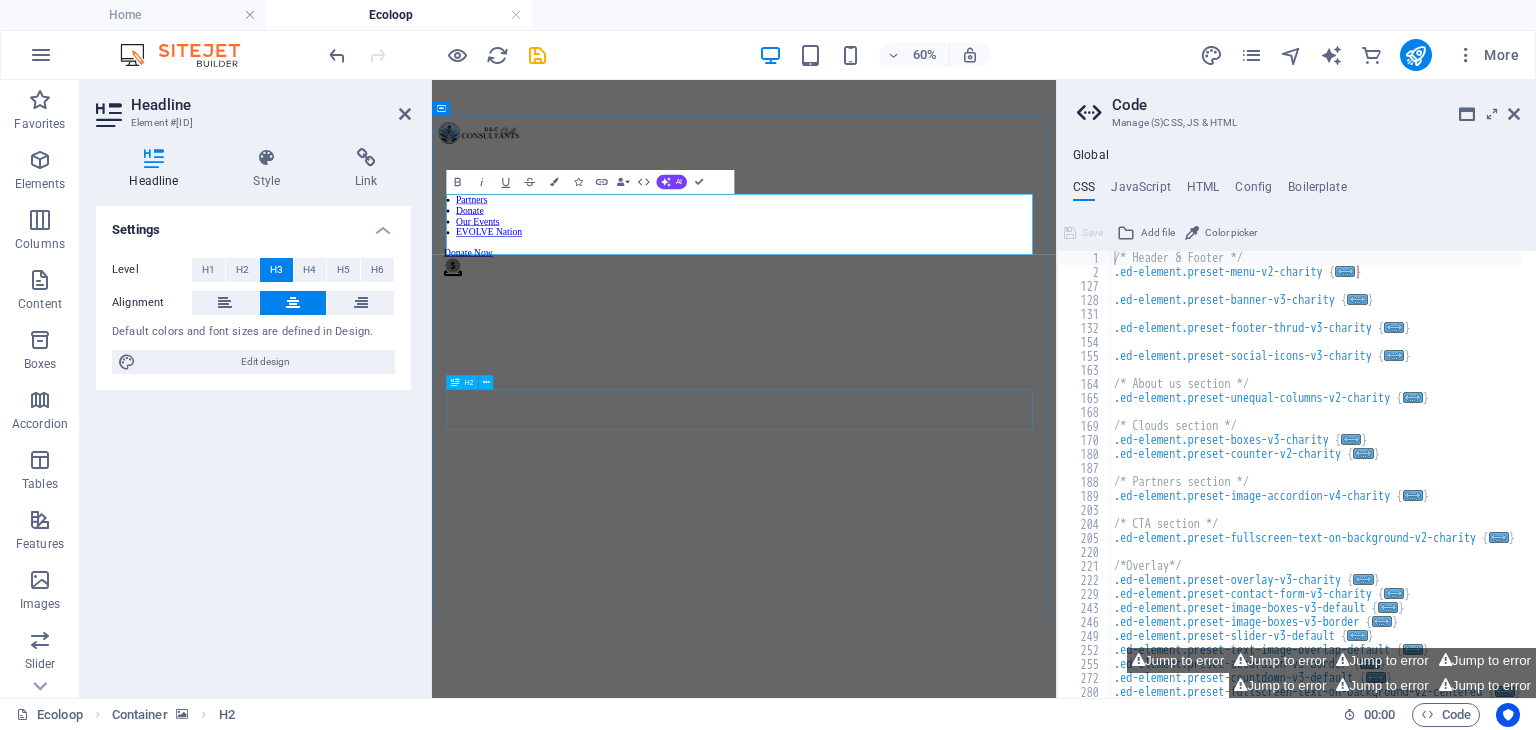 click on "DROP OFF SITE ONBOARDING" at bounding box center (952, 2737) 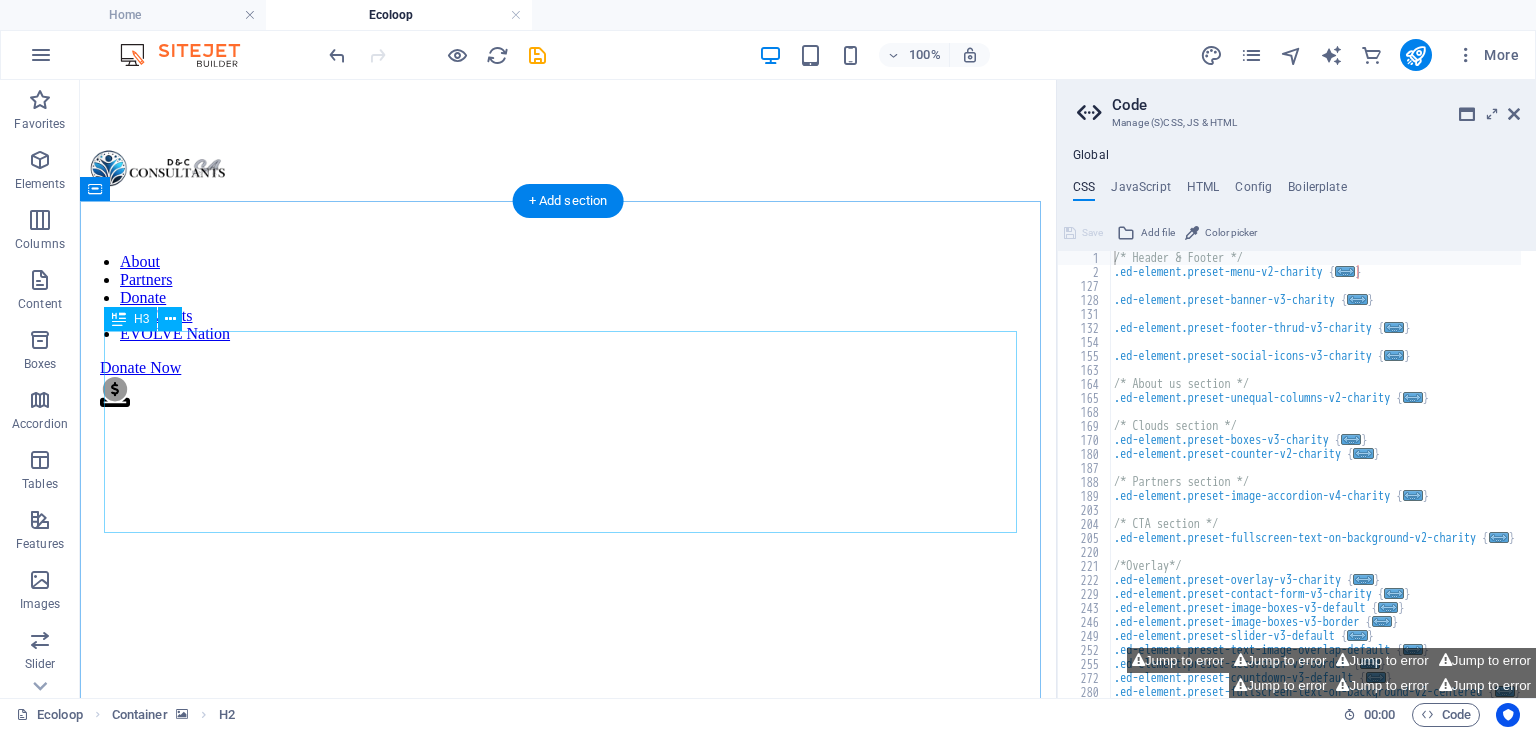 scroll, scrollTop: 1426, scrollLeft: 0, axis: vertical 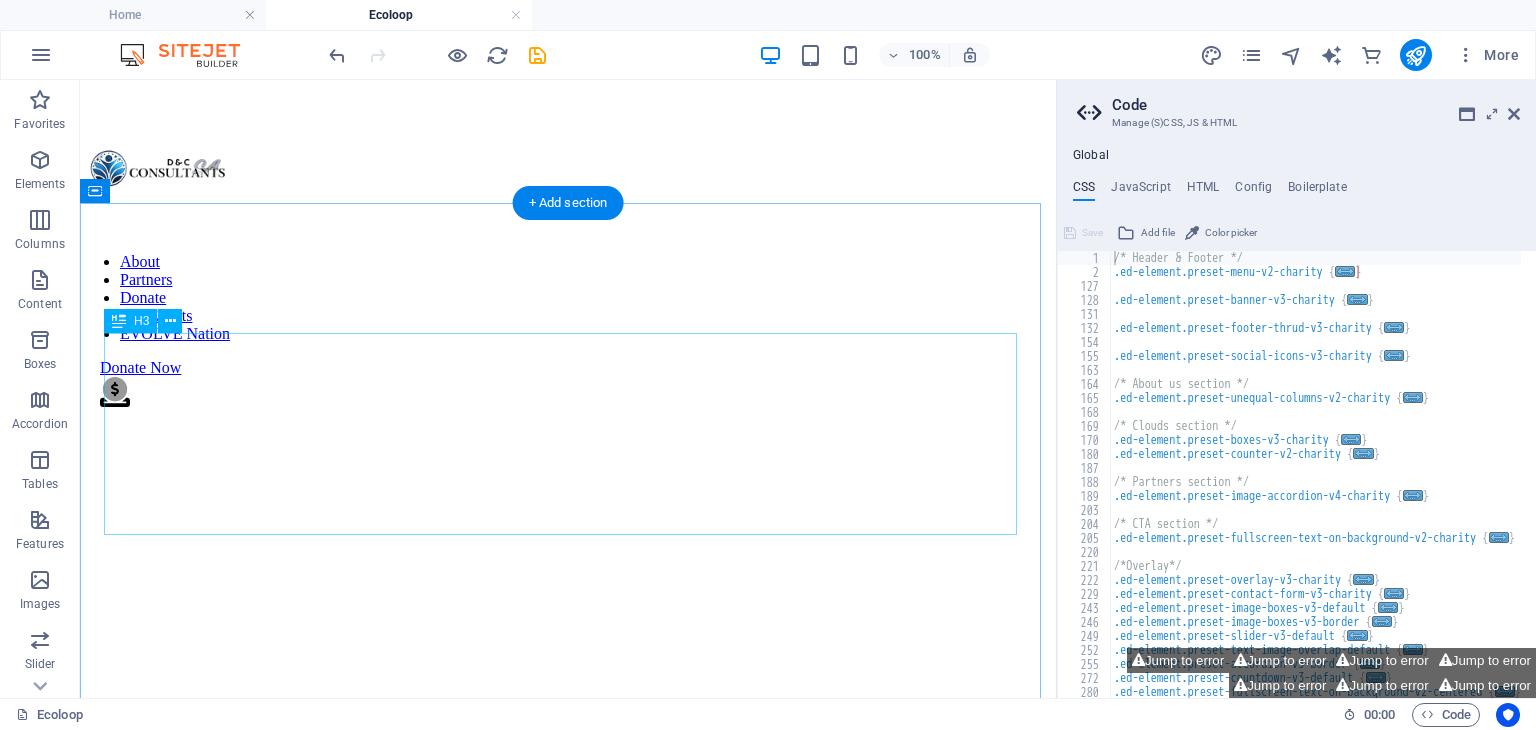 click on "WANT TO JOIN ECOLOOP?" at bounding box center [568, 2418] 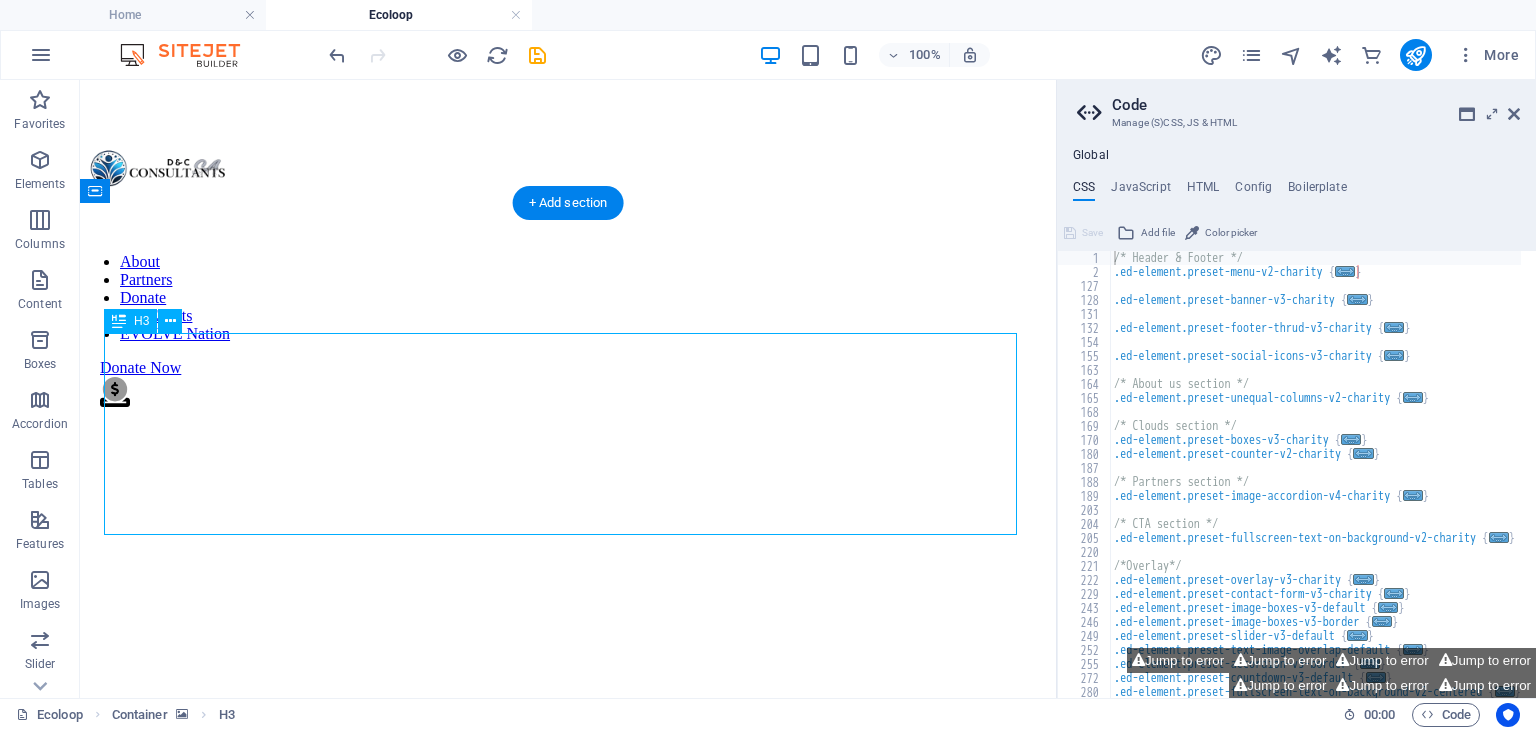 click on "WANT TO JOIN ECOLOOP?" at bounding box center (568, 2418) 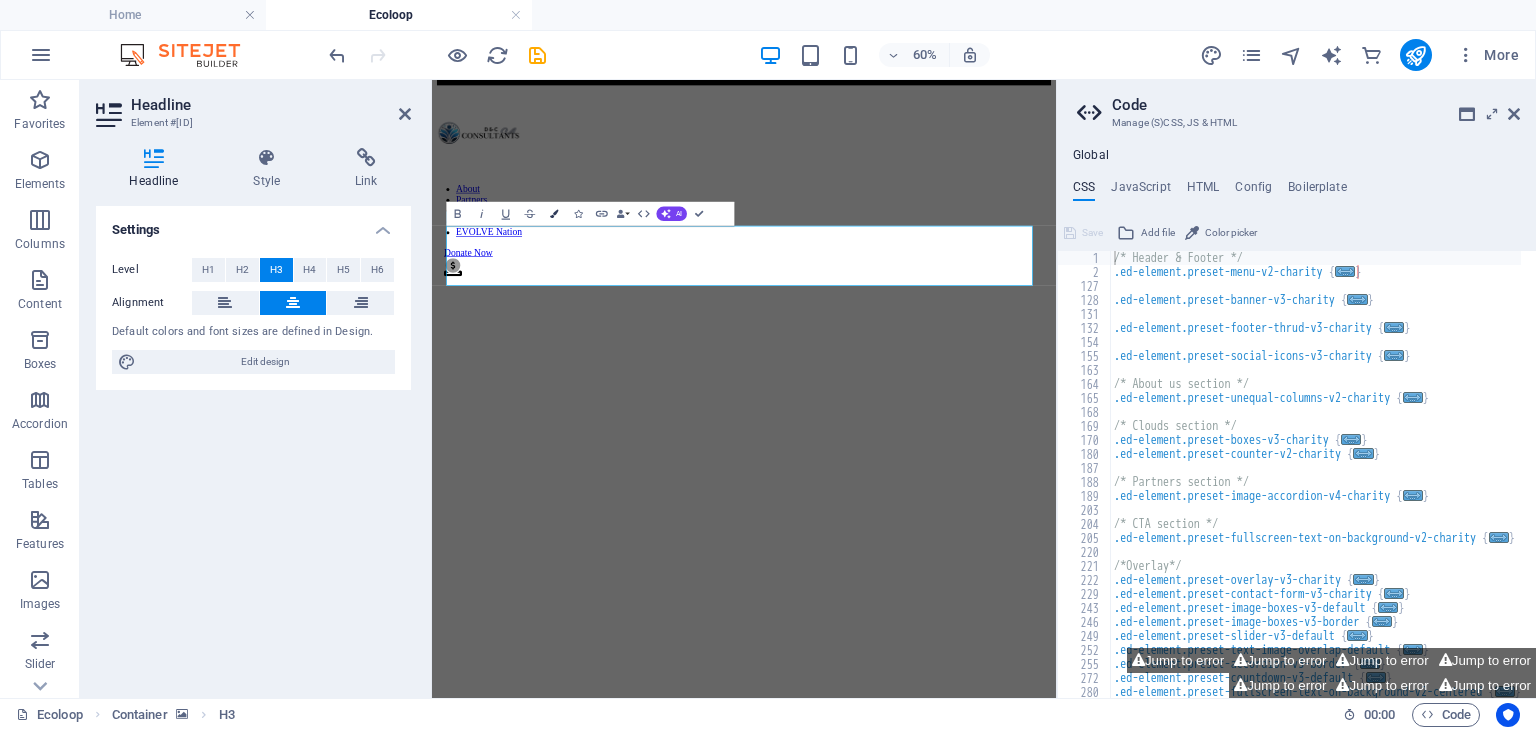 click at bounding box center [554, 213] 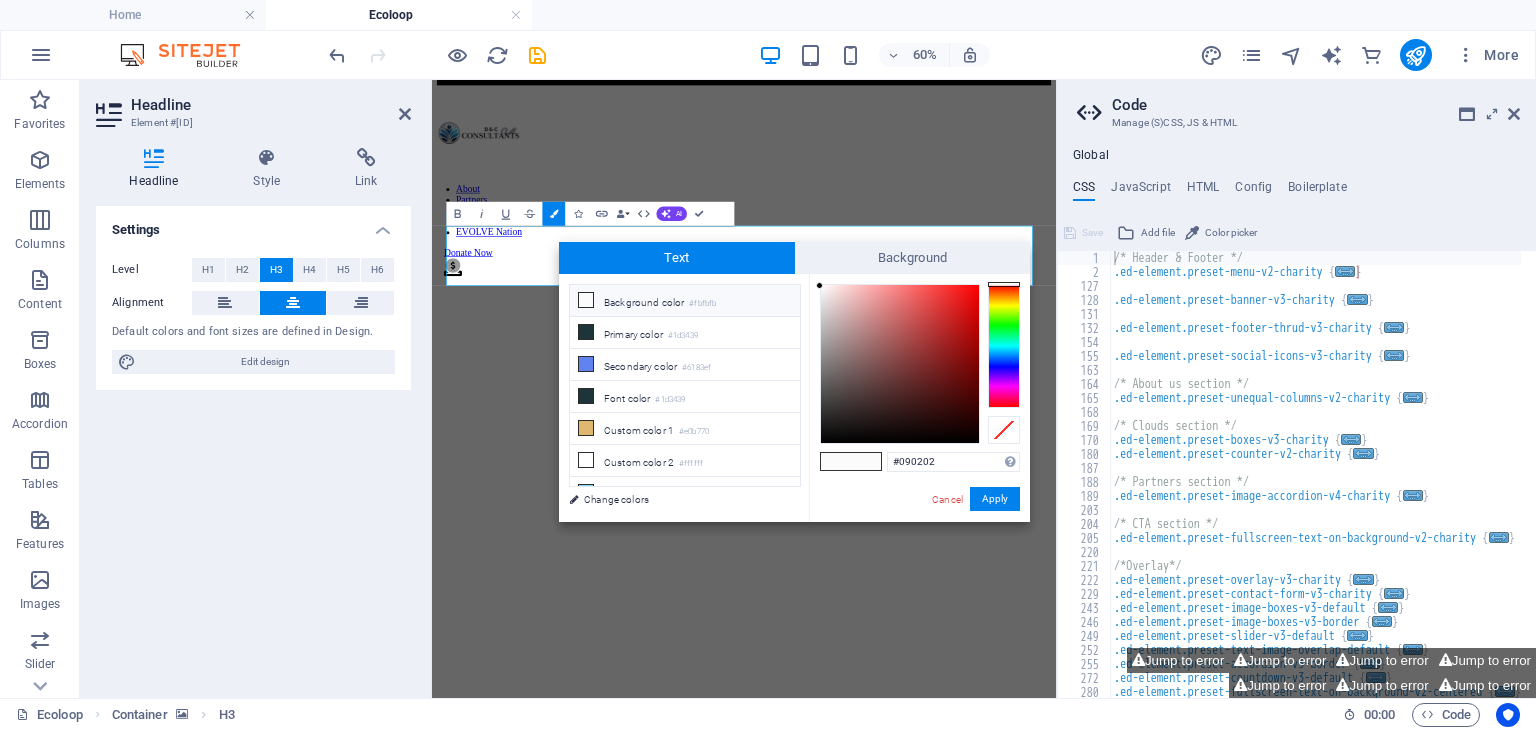 click at bounding box center [900, 364] 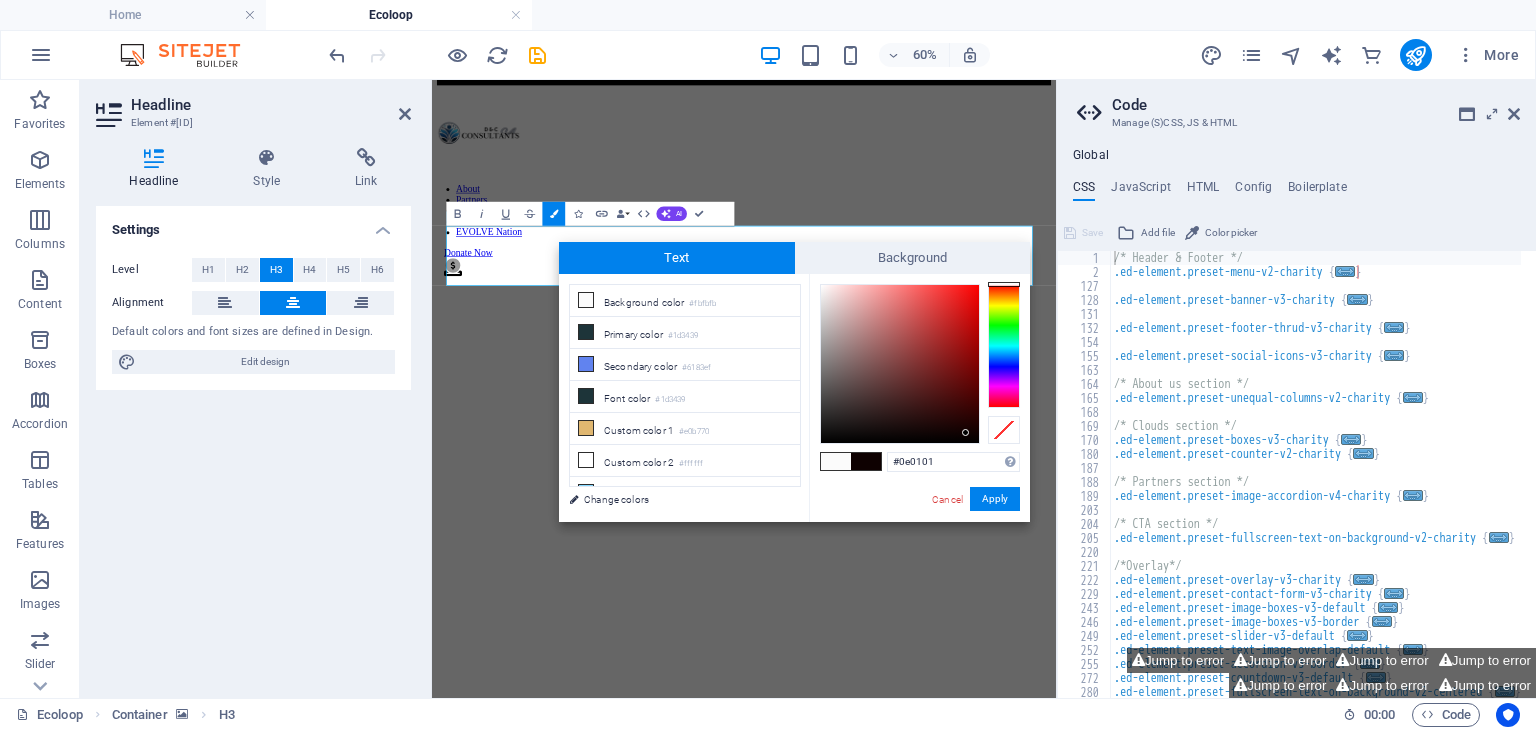 click at bounding box center (900, 364) 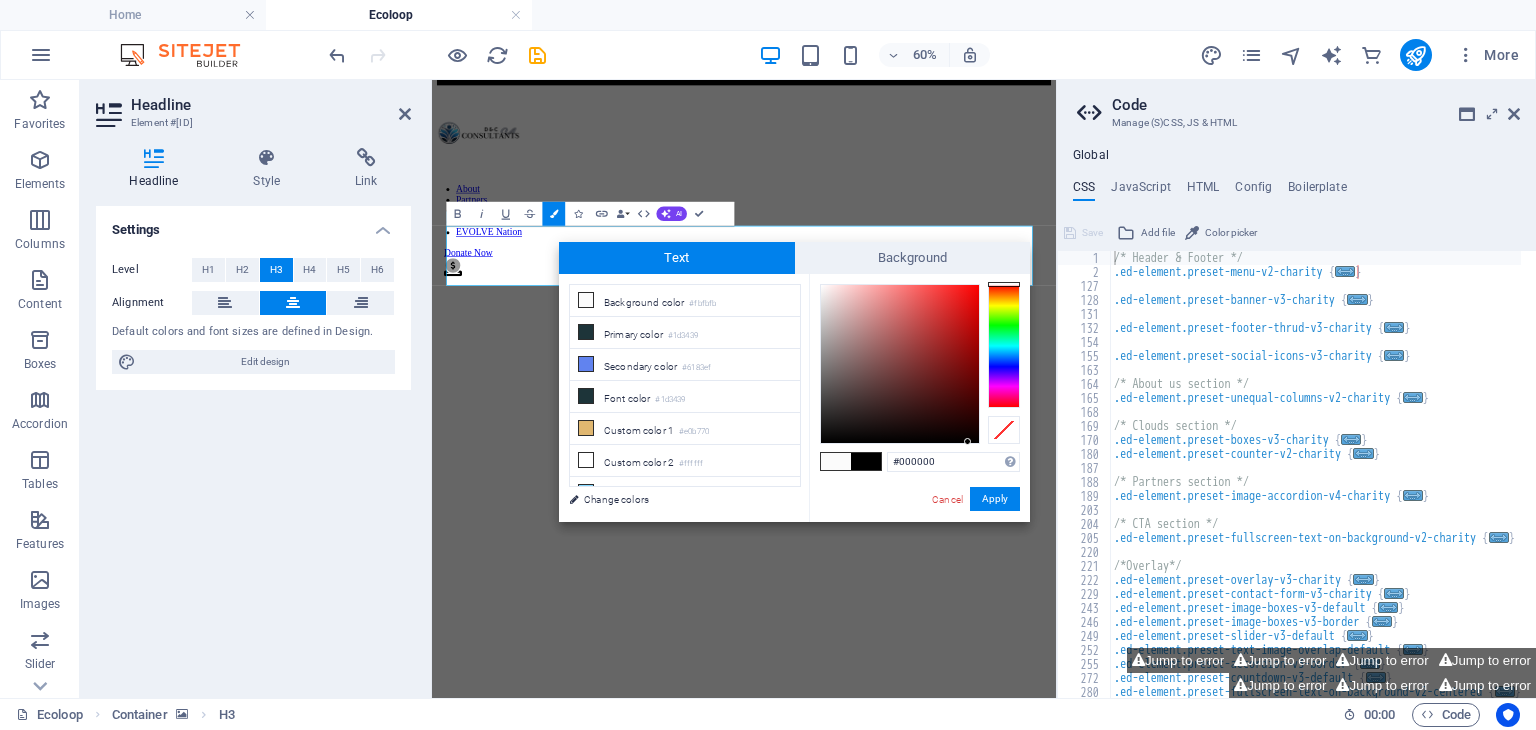 drag, startPoint x: 967, startPoint y: 433, endPoint x: 968, endPoint y: 445, distance: 12.0415945 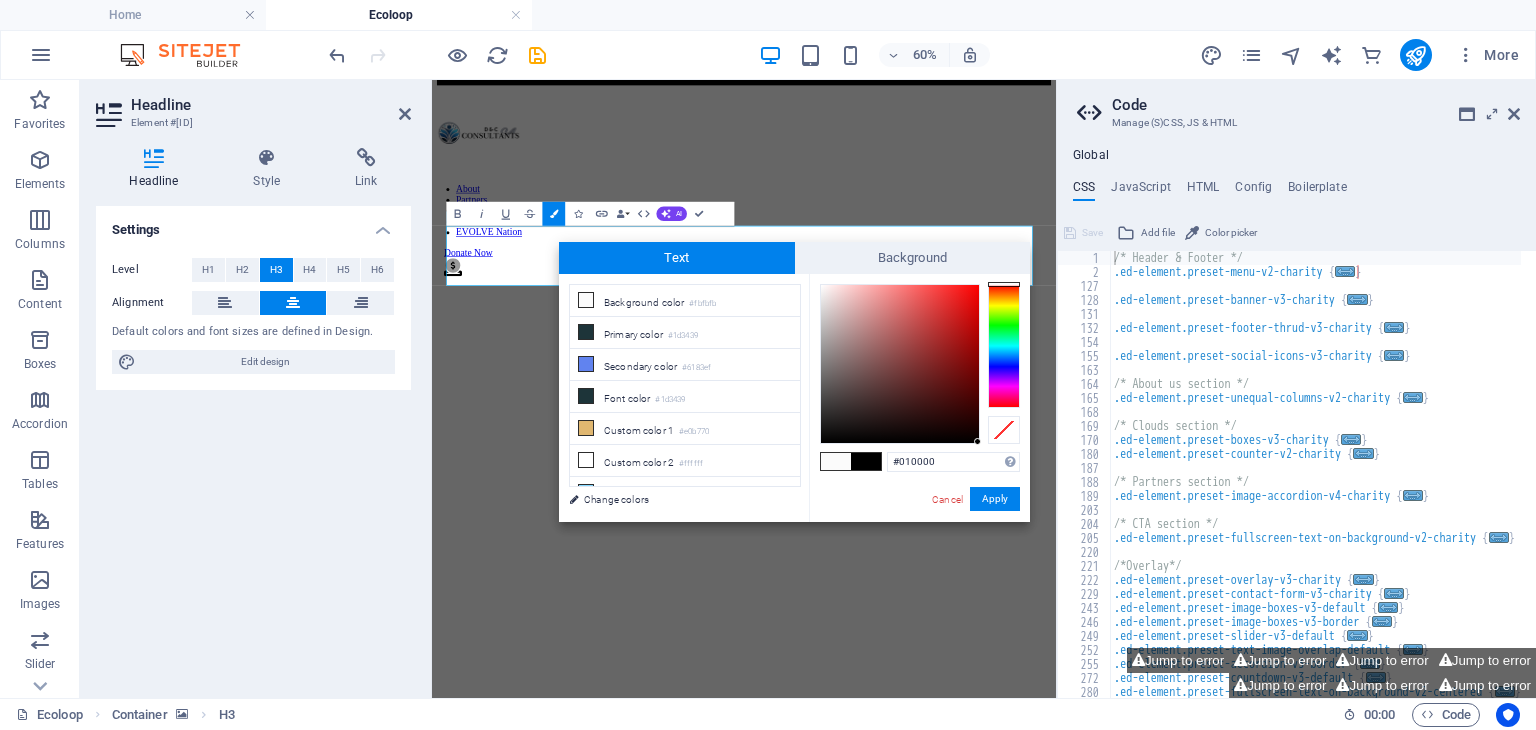 type on "#000000" 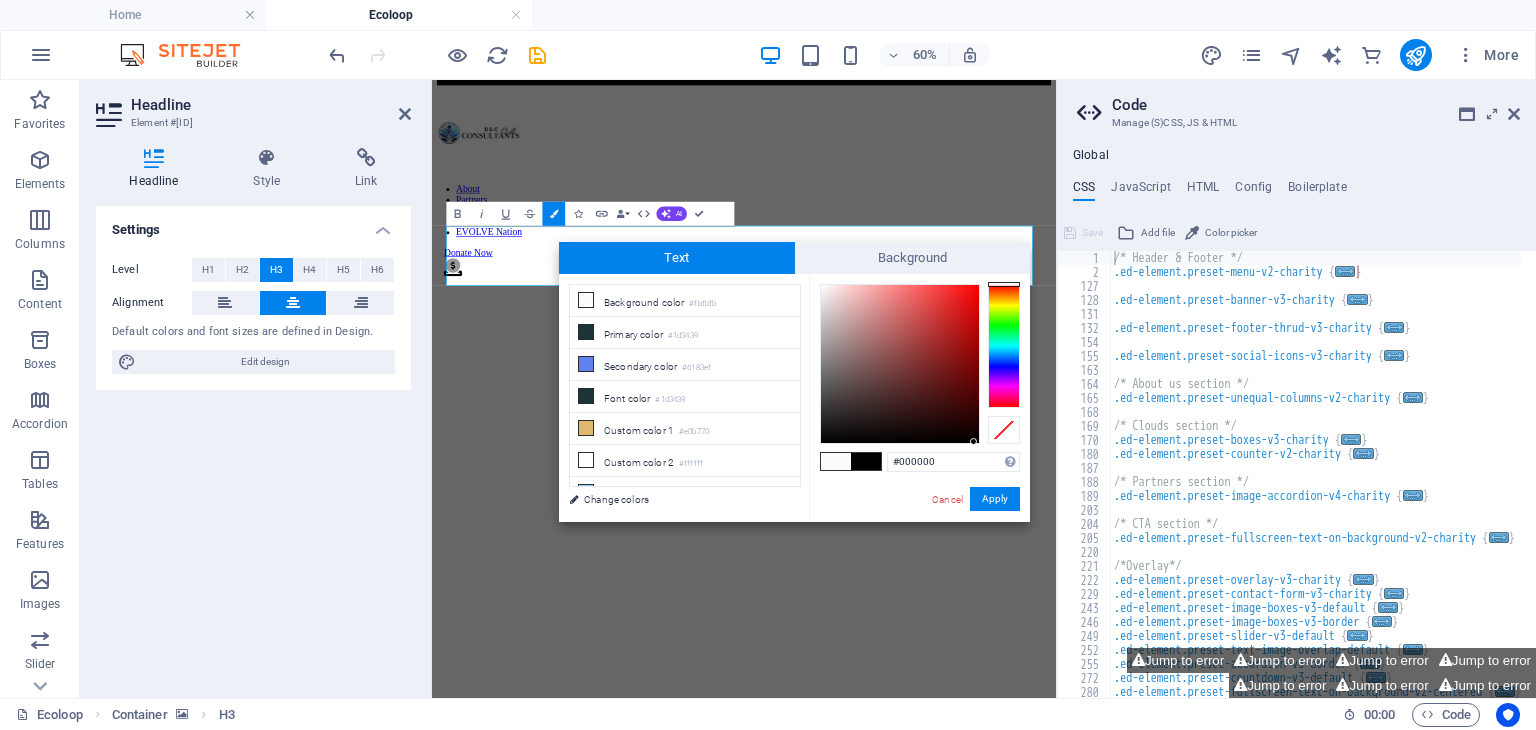 click at bounding box center [973, 441] 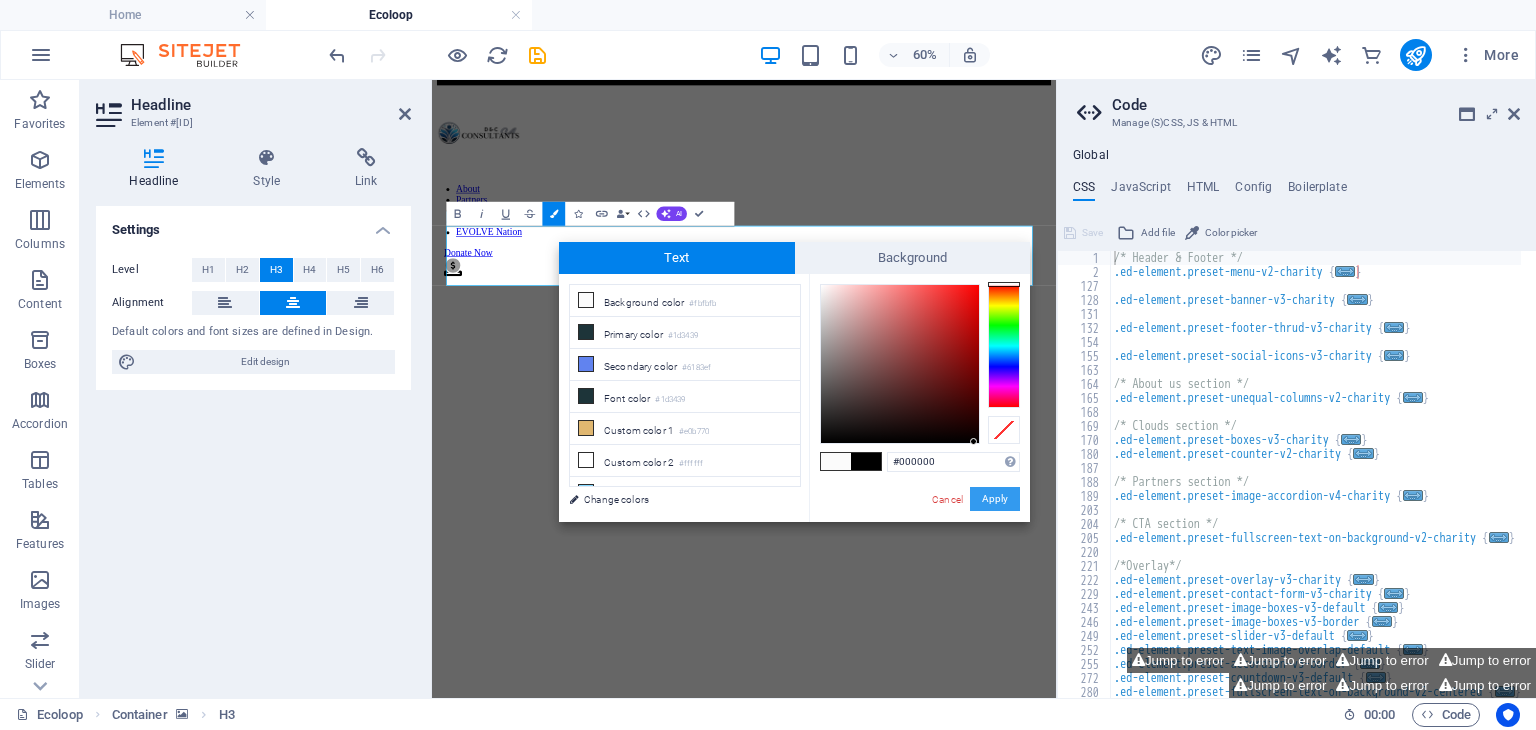 click on "Apply" at bounding box center [995, 499] 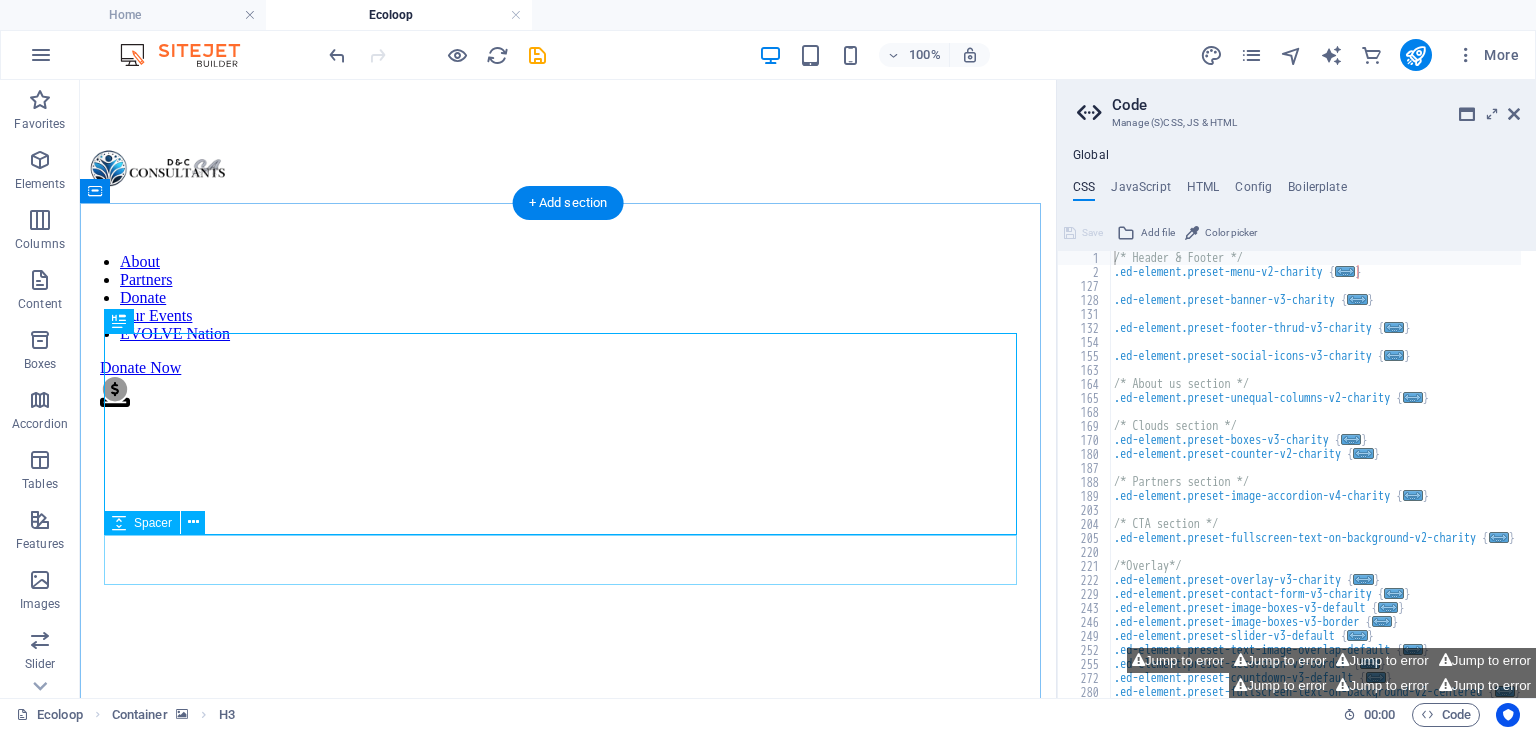 click at bounding box center (568, 2473) 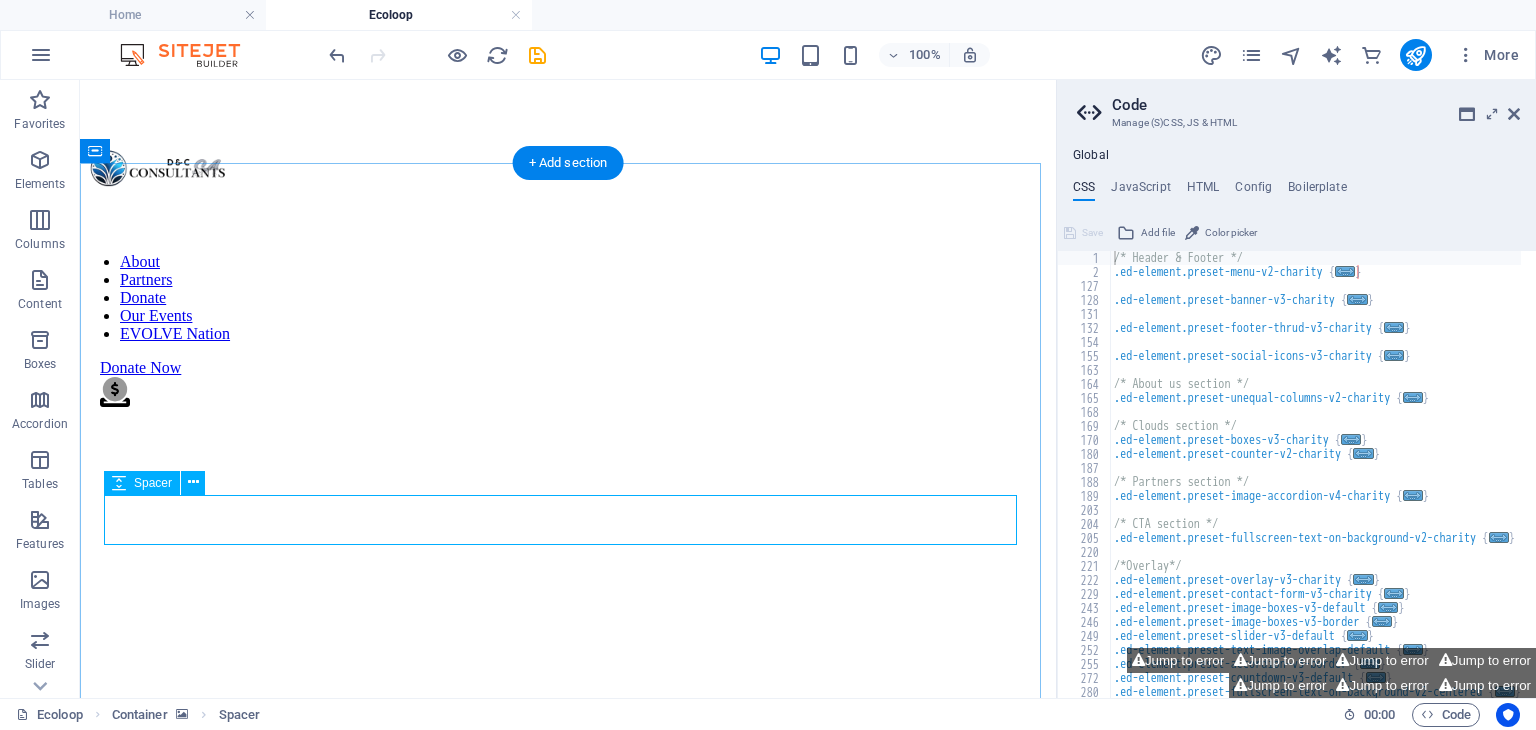 scroll, scrollTop: 1456, scrollLeft: 0, axis: vertical 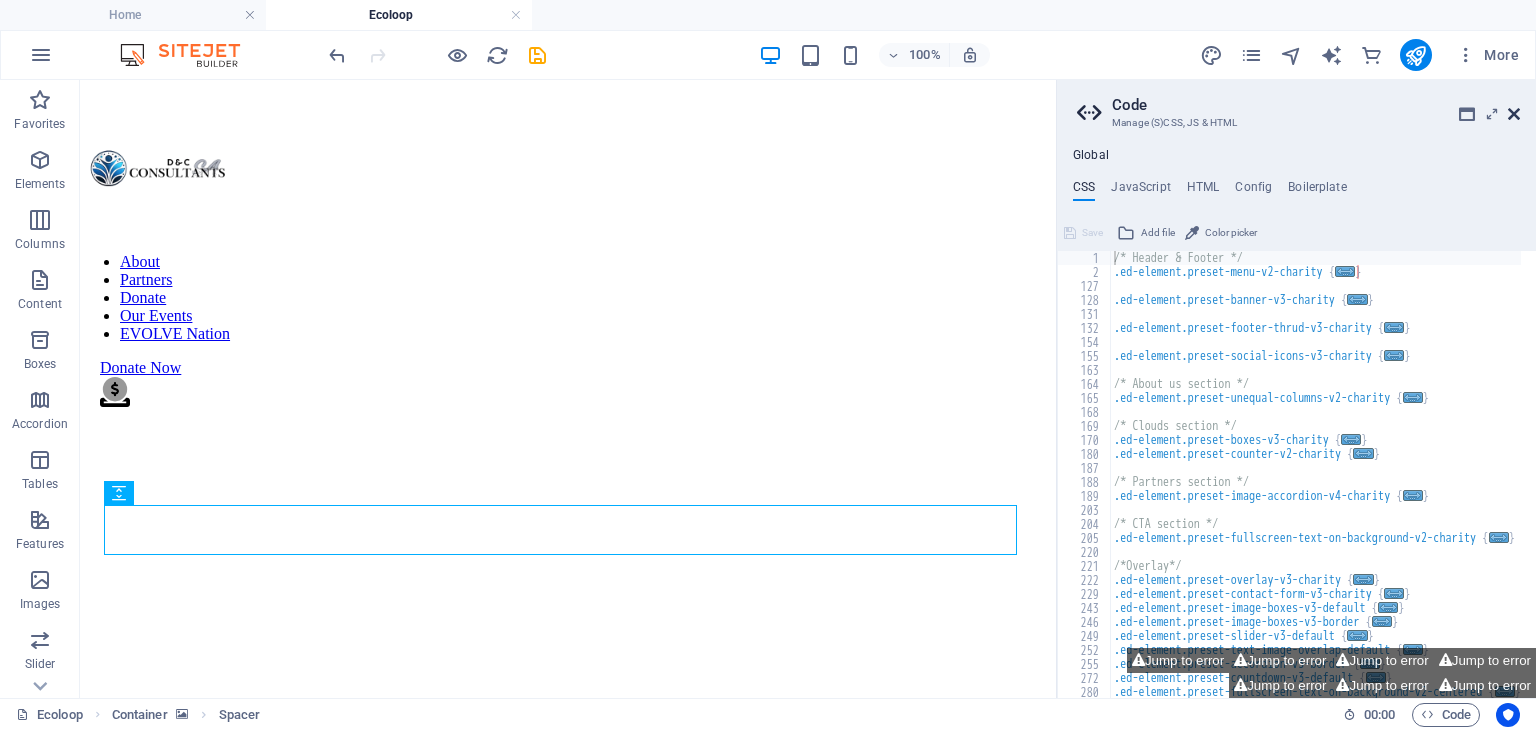 click at bounding box center [1514, 114] 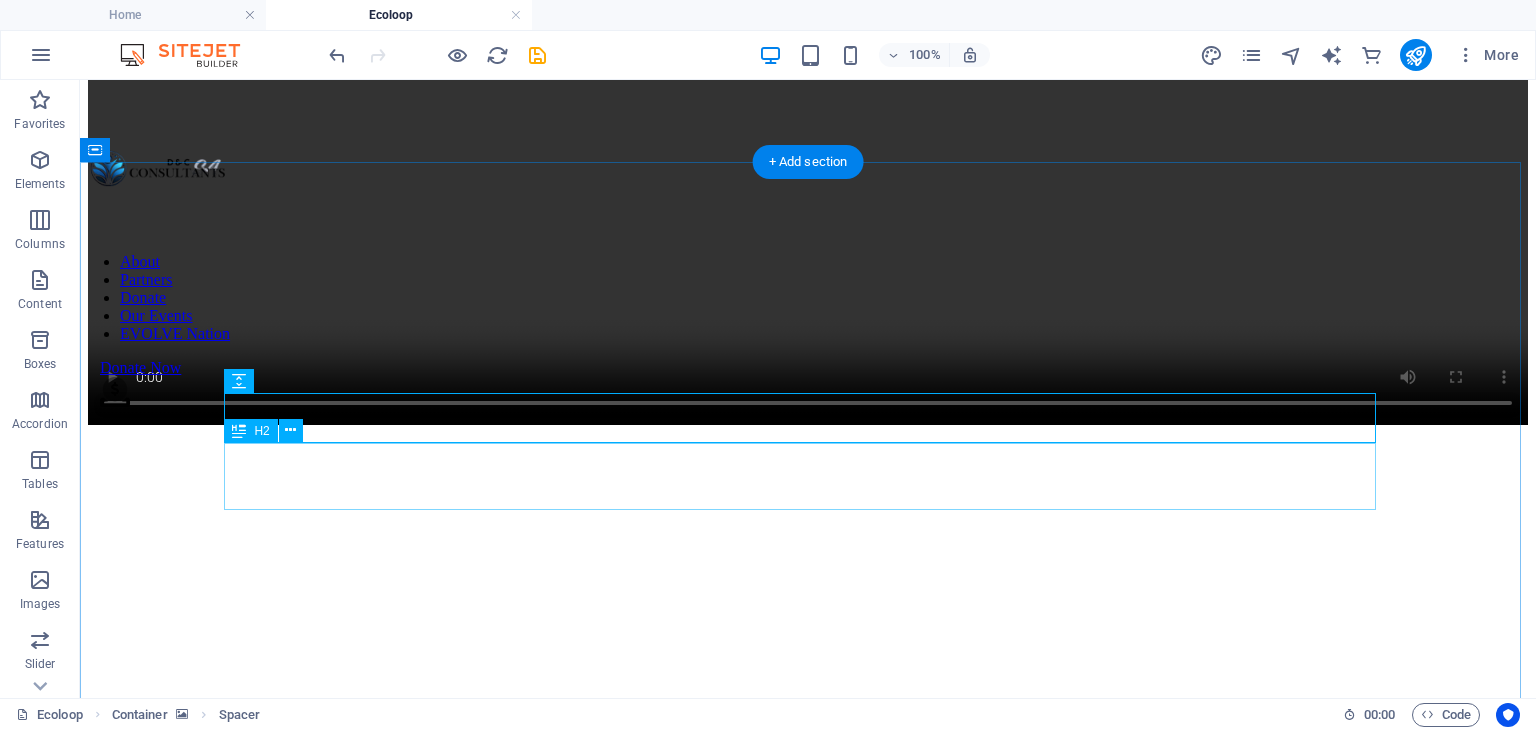 scroll, scrollTop: 1298, scrollLeft: 0, axis: vertical 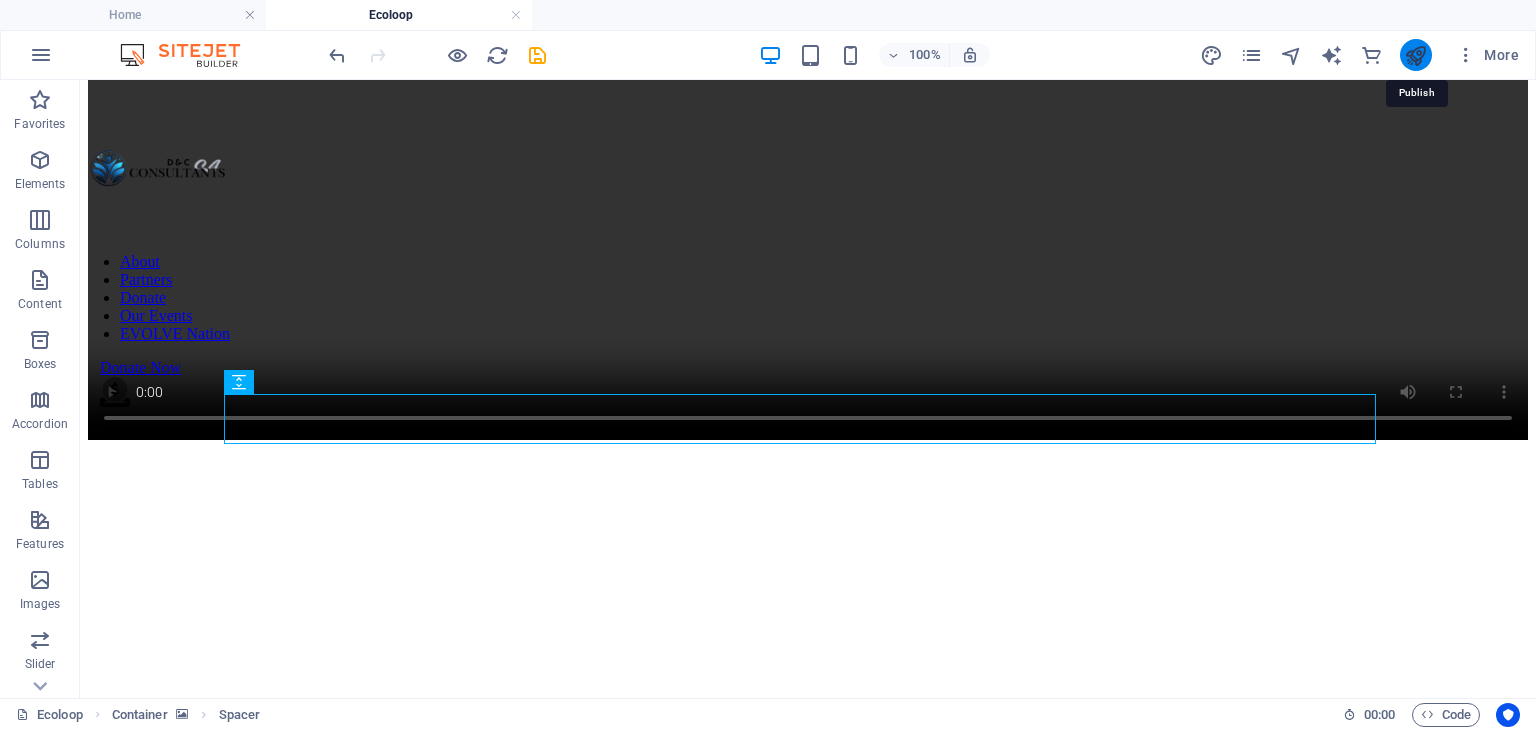 click at bounding box center (1415, 55) 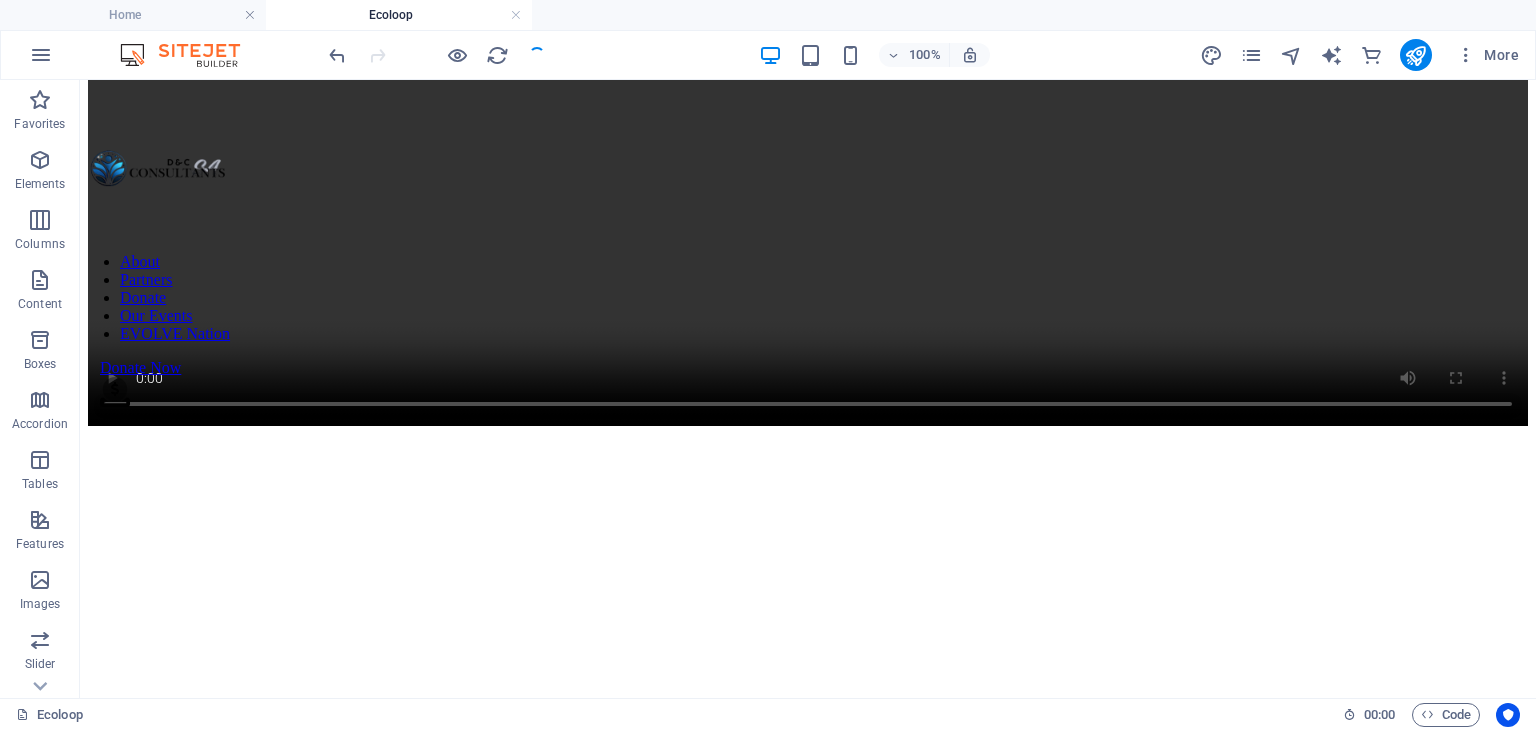 scroll, scrollTop: 1316, scrollLeft: 0, axis: vertical 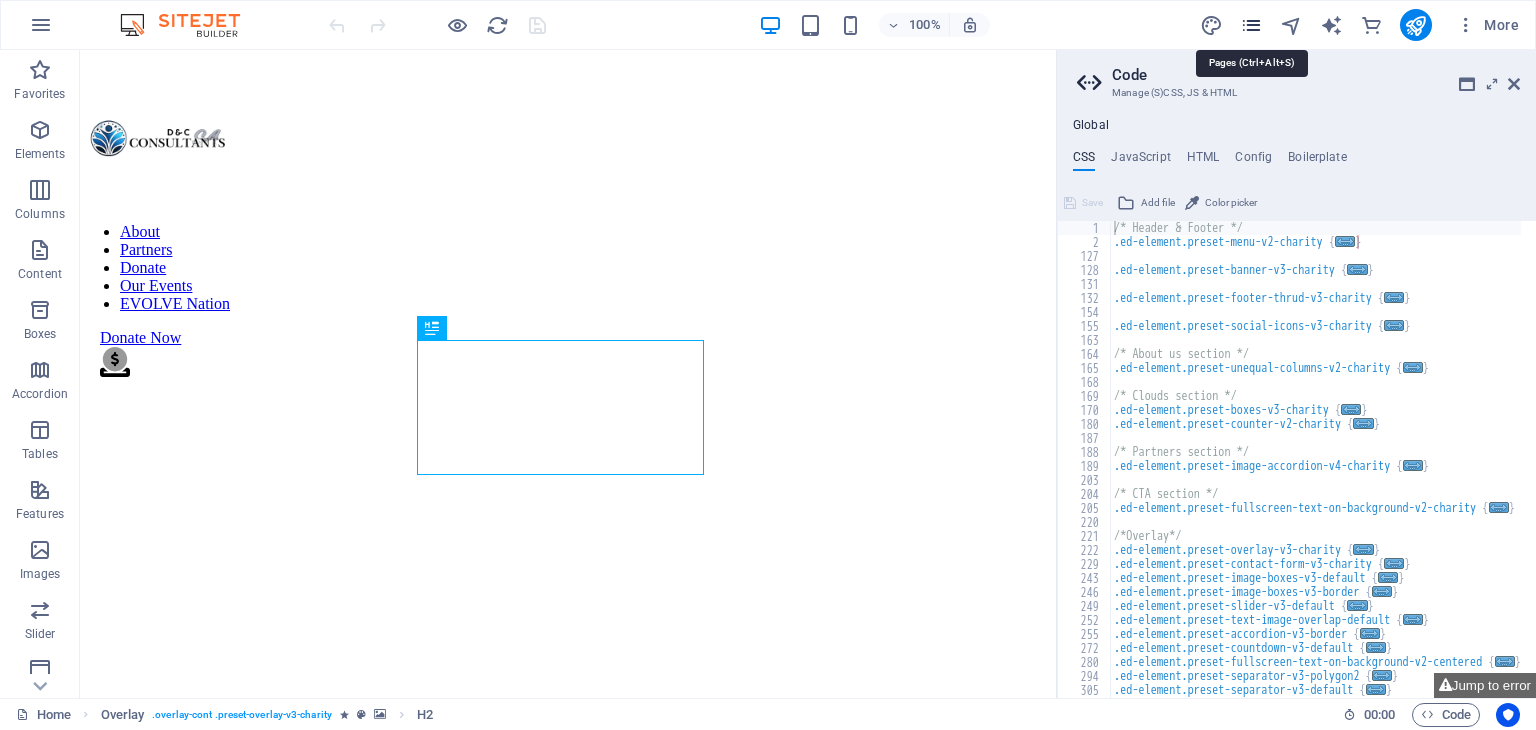 click at bounding box center (1251, 25) 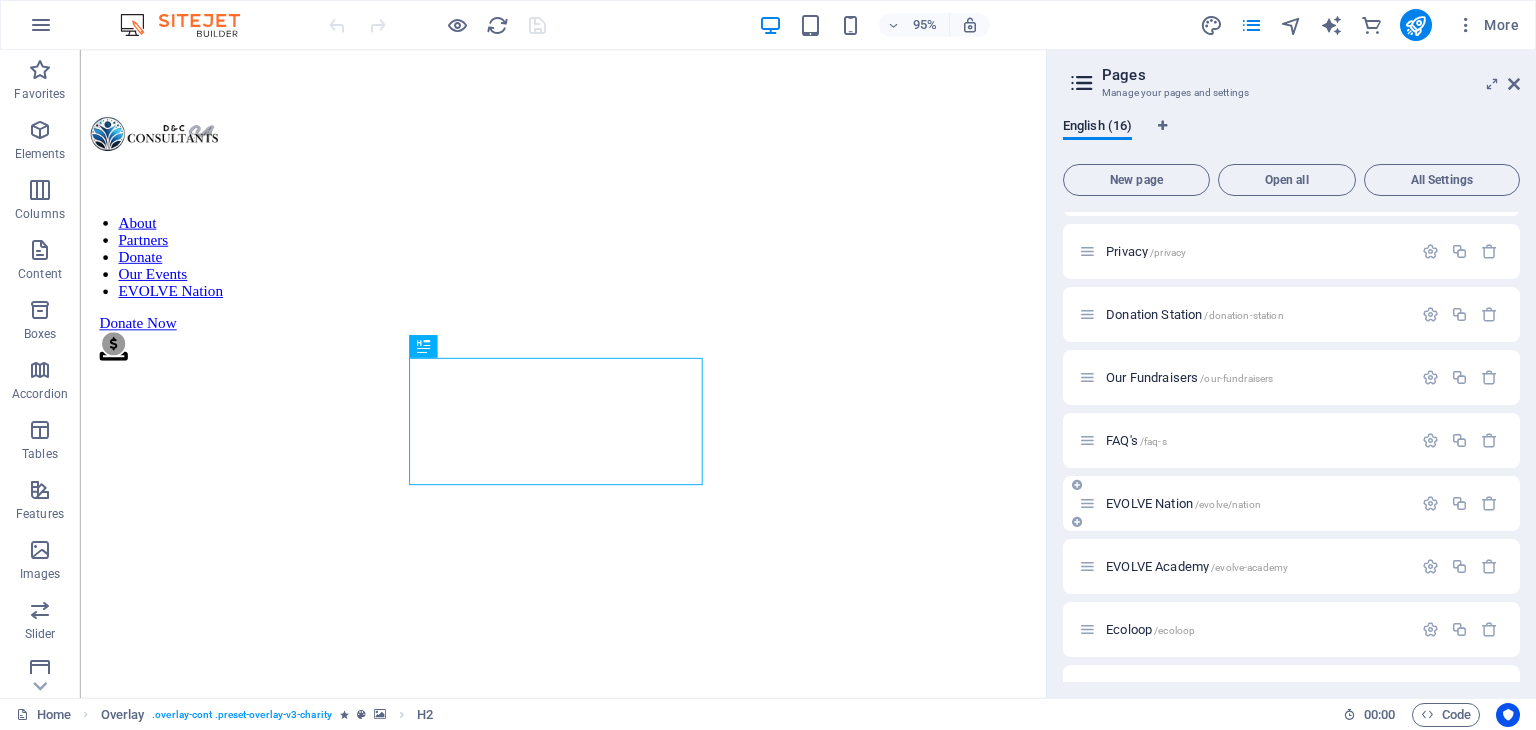 scroll, scrollTop: 115, scrollLeft: 0, axis: vertical 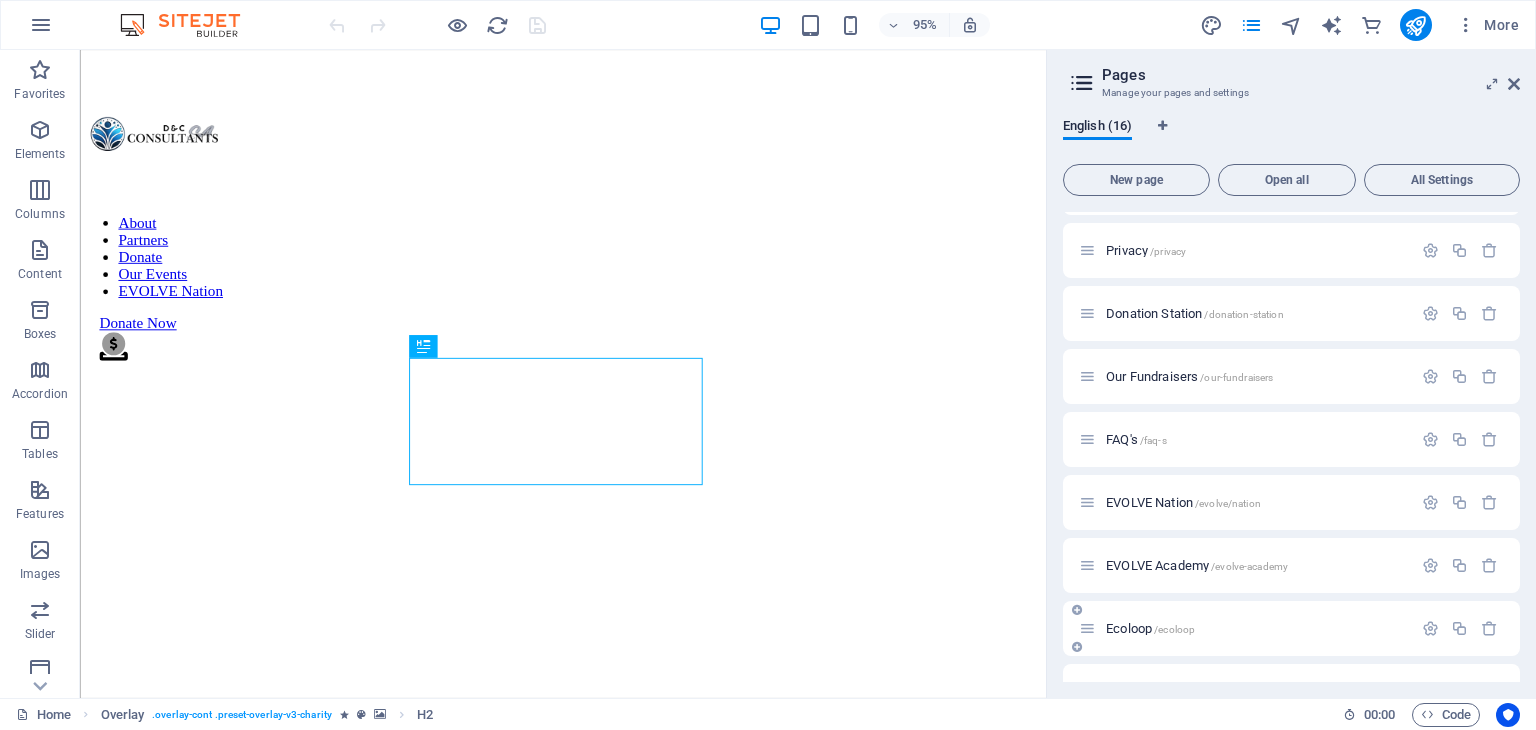 click on "Ecoloop /ecoloop" at bounding box center (1150, 628) 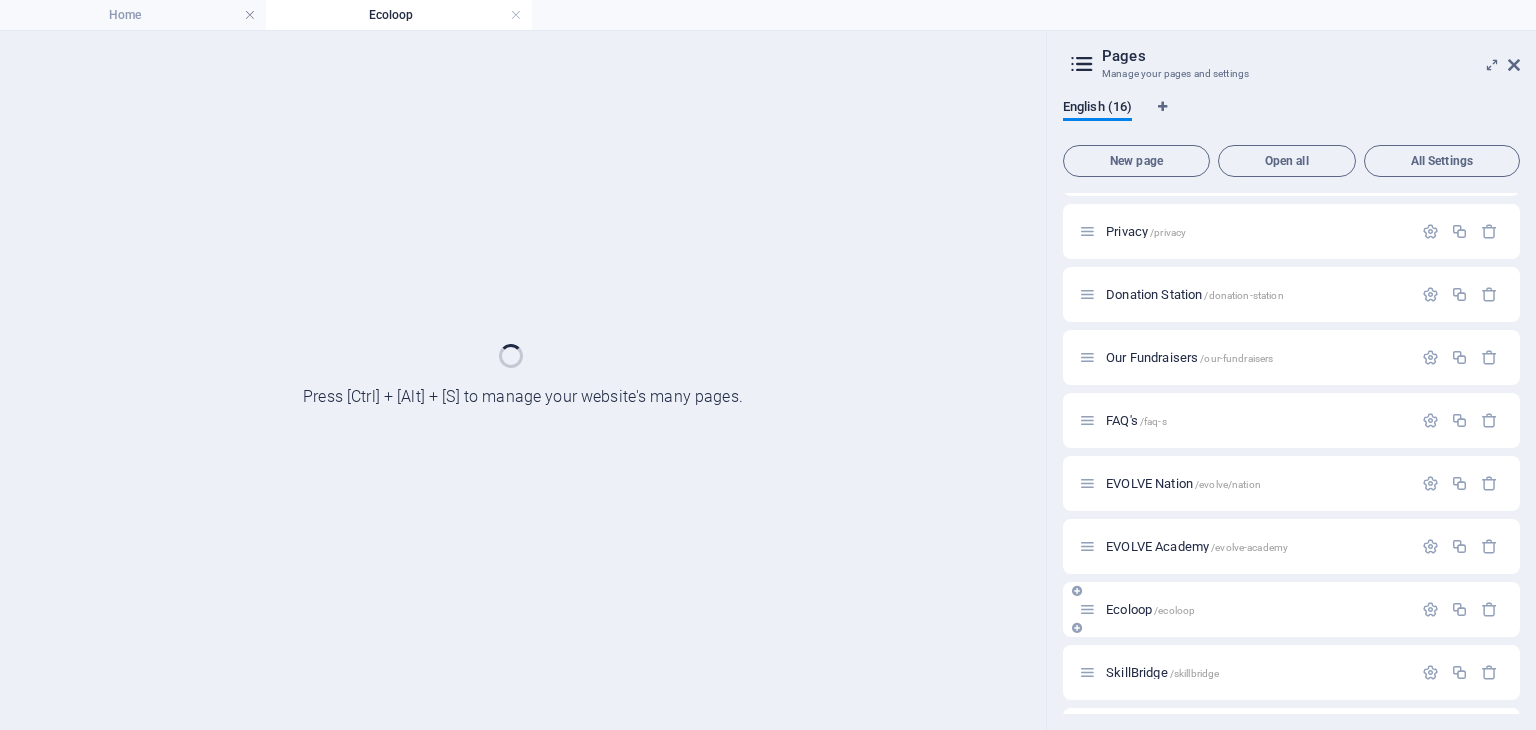 scroll, scrollTop: 0, scrollLeft: 0, axis: both 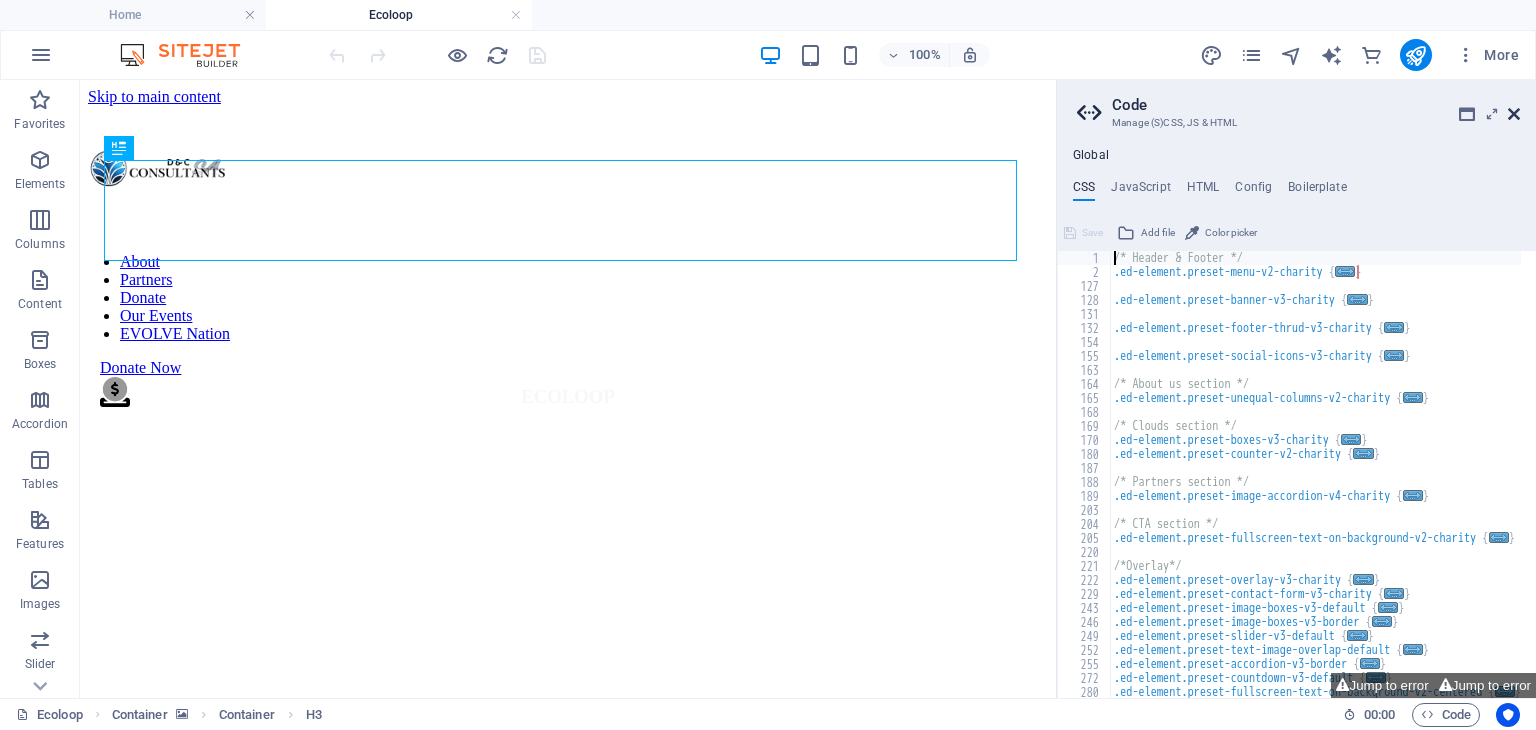 click at bounding box center [1514, 114] 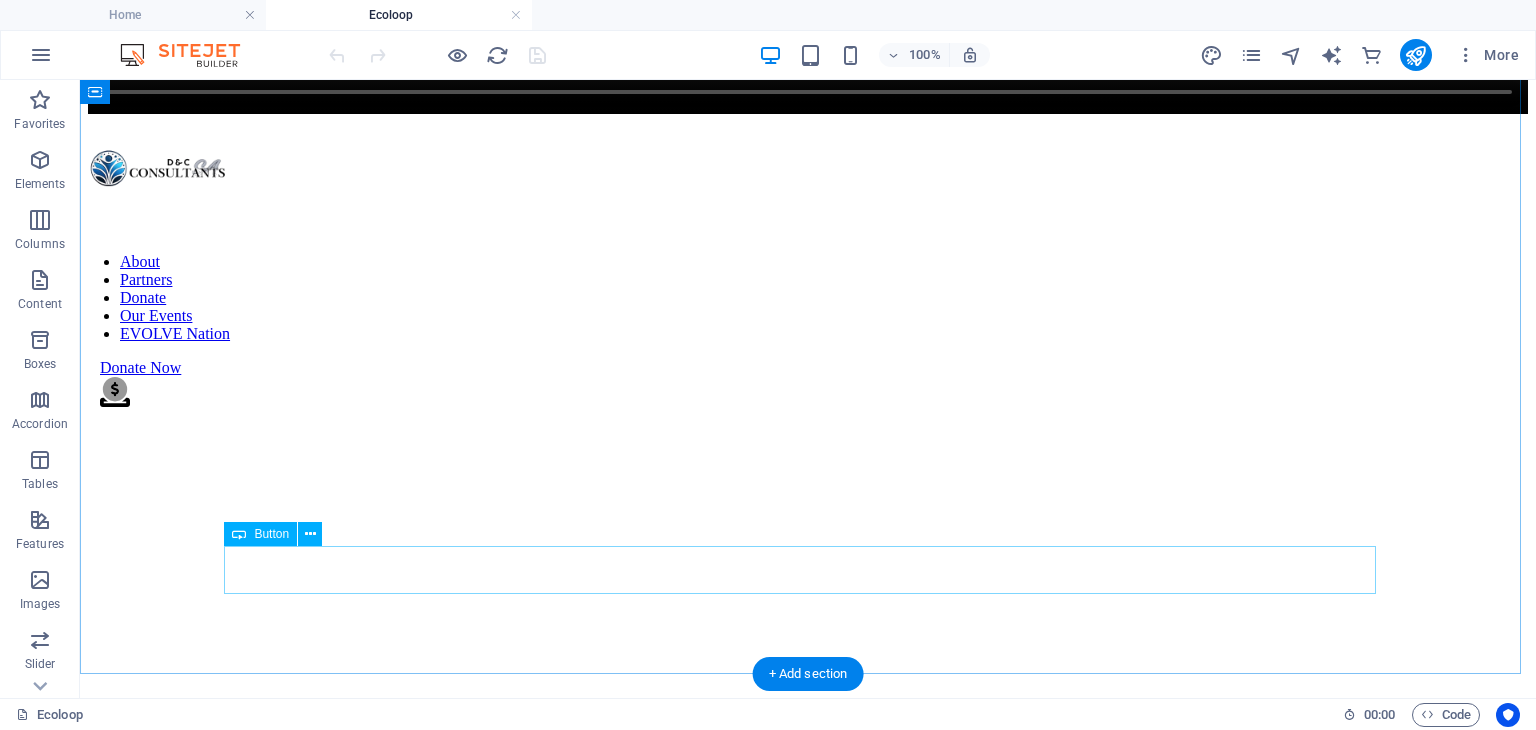 scroll, scrollTop: 1624, scrollLeft: 0, axis: vertical 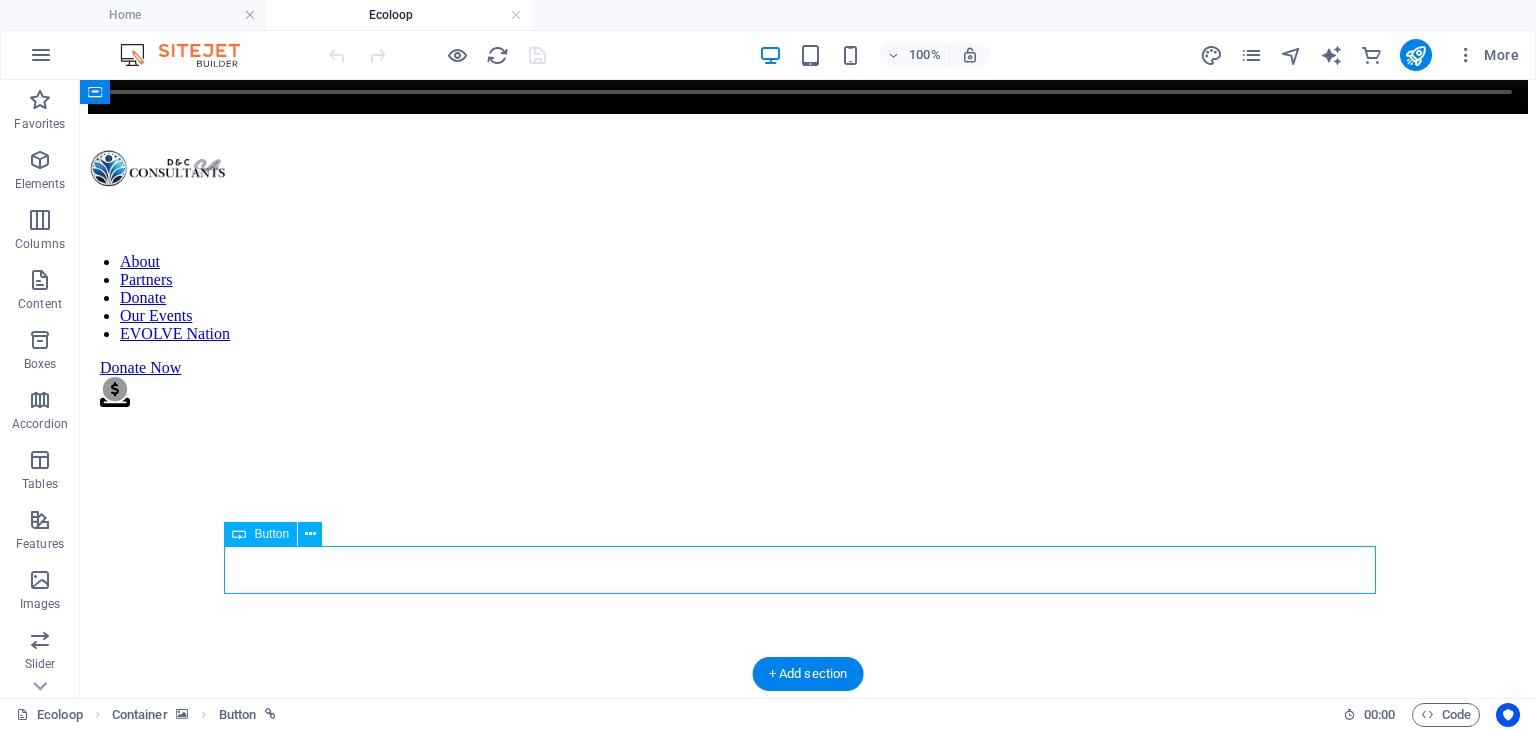 click on "CLICK HERE" at bounding box center [808, 2566] 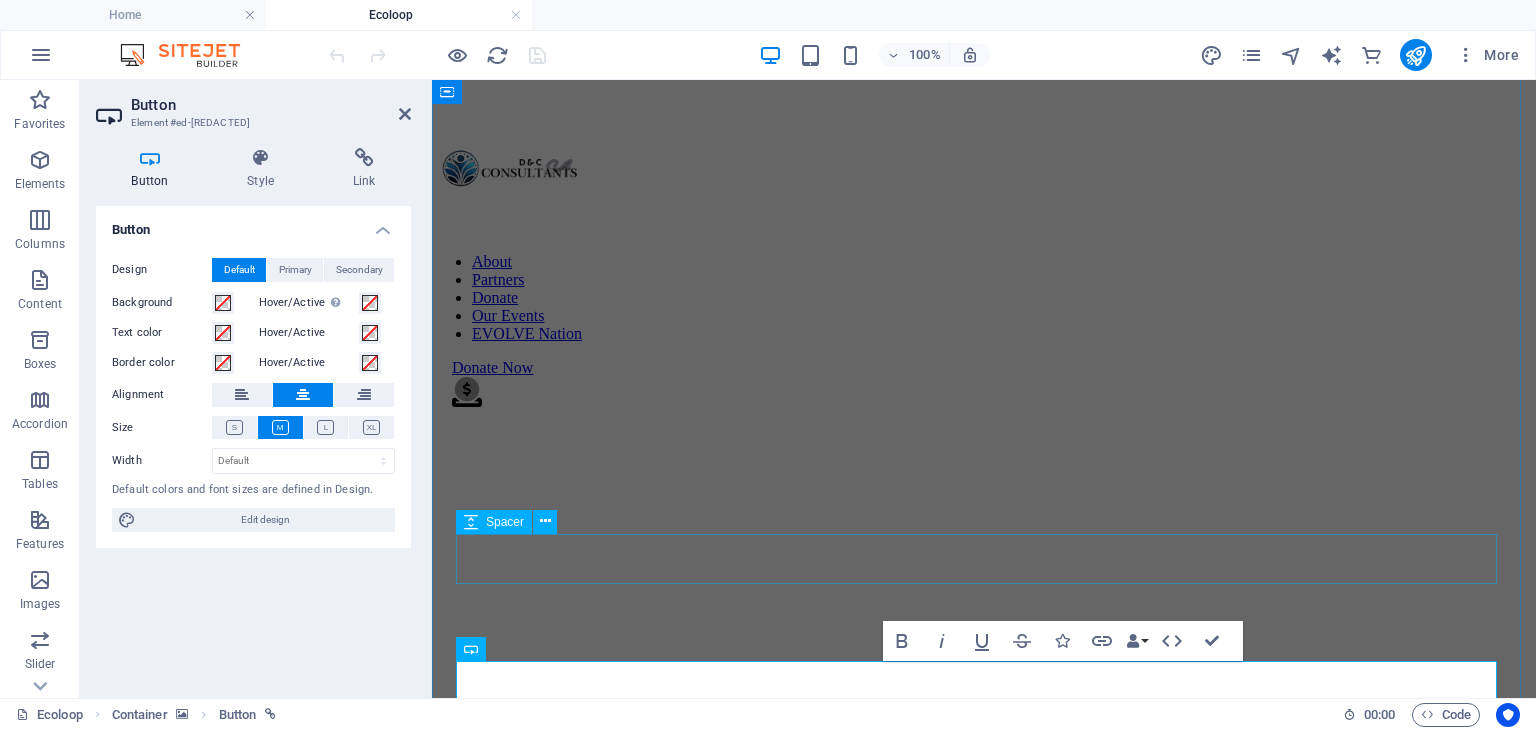 scroll, scrollTop: 1642, scrollLeft: 0, axis: vertical 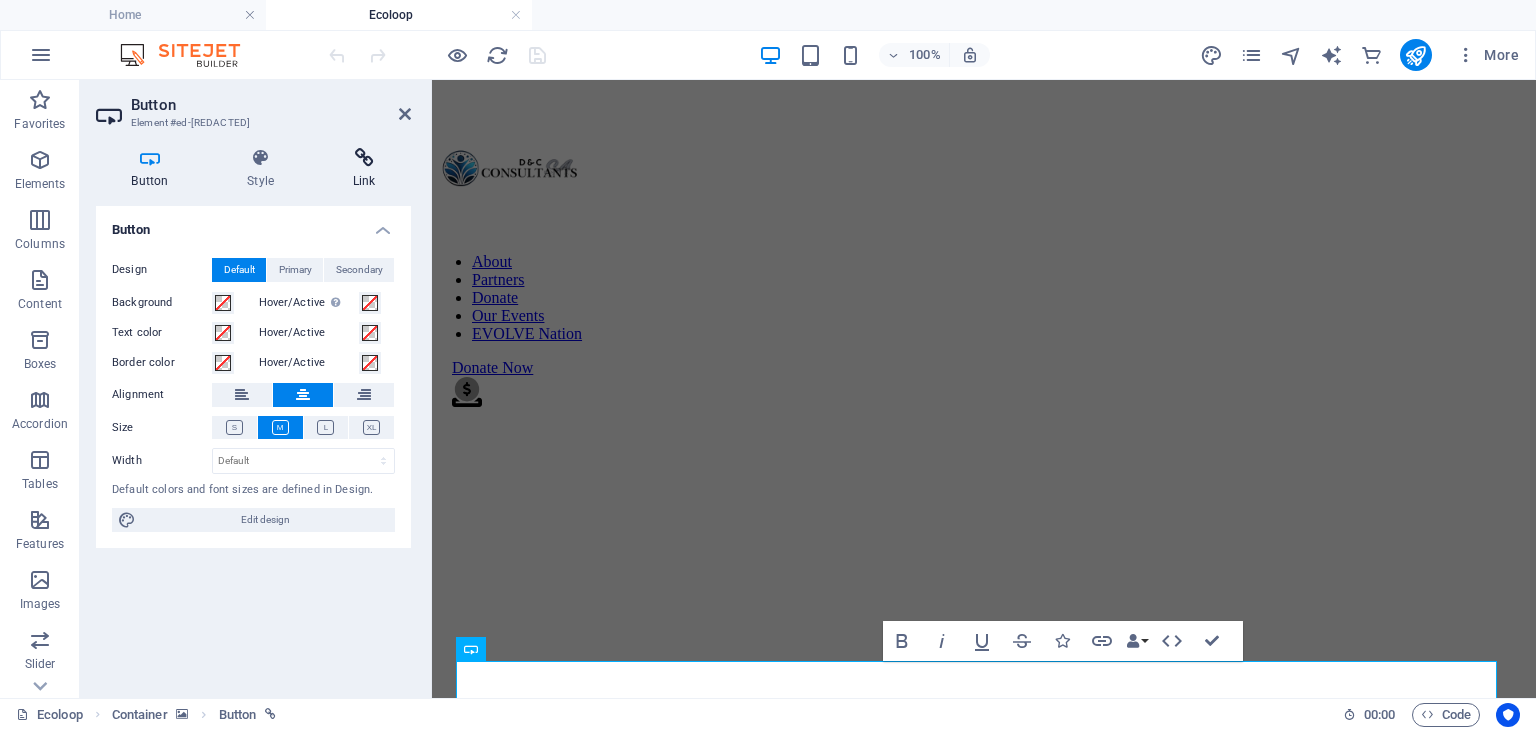 click at bounding box center (364, 158) 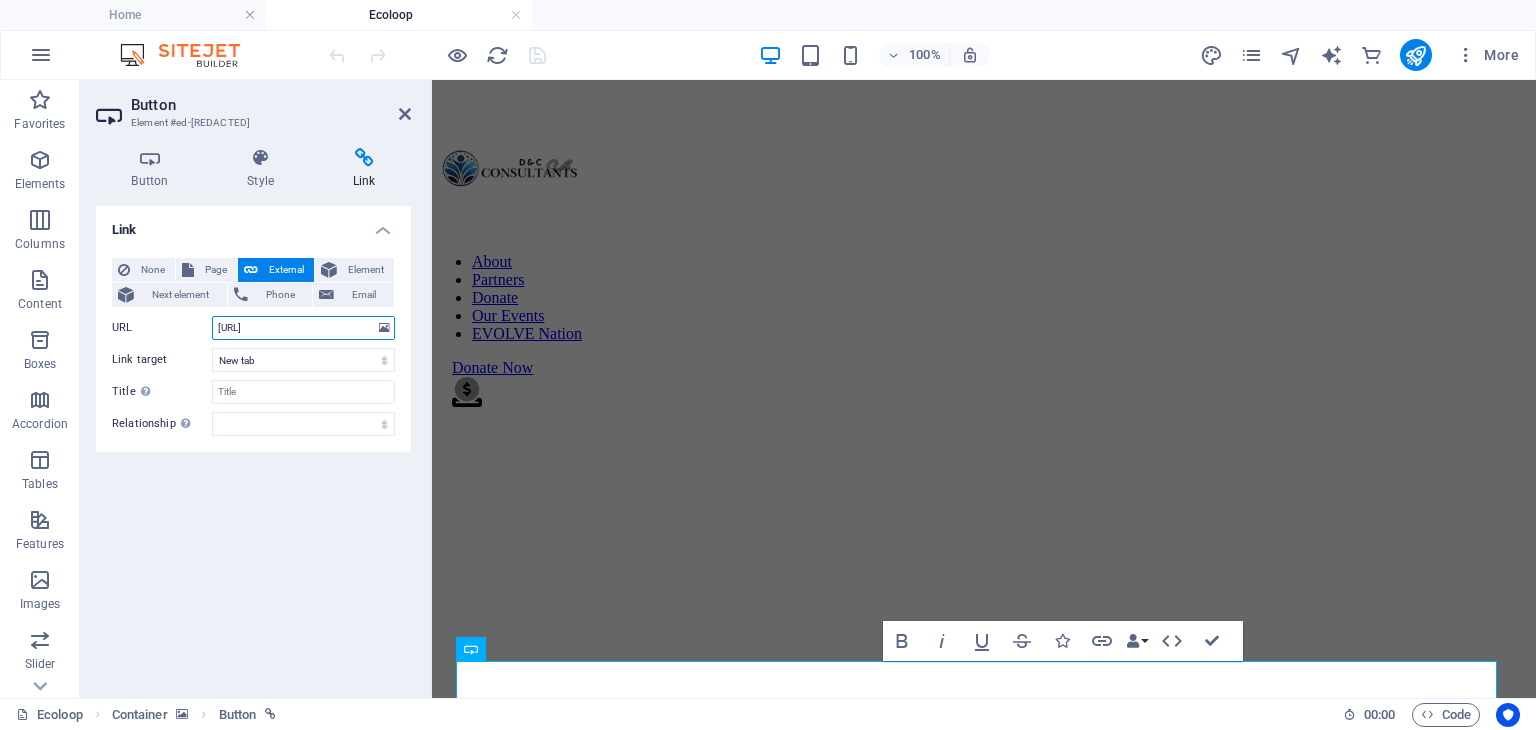 click on "[URL]" at bounding box center (303, 328) 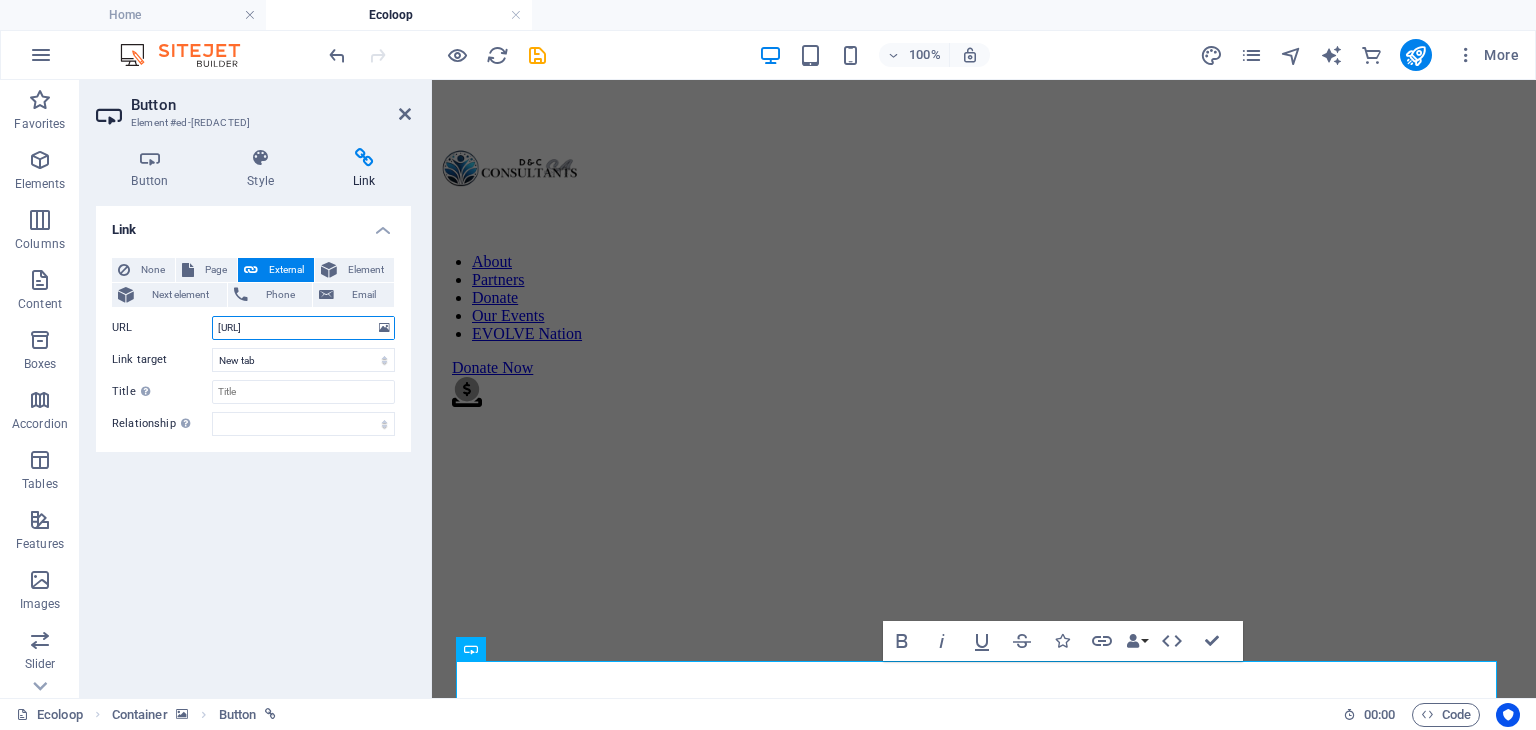 type on "[URL]" 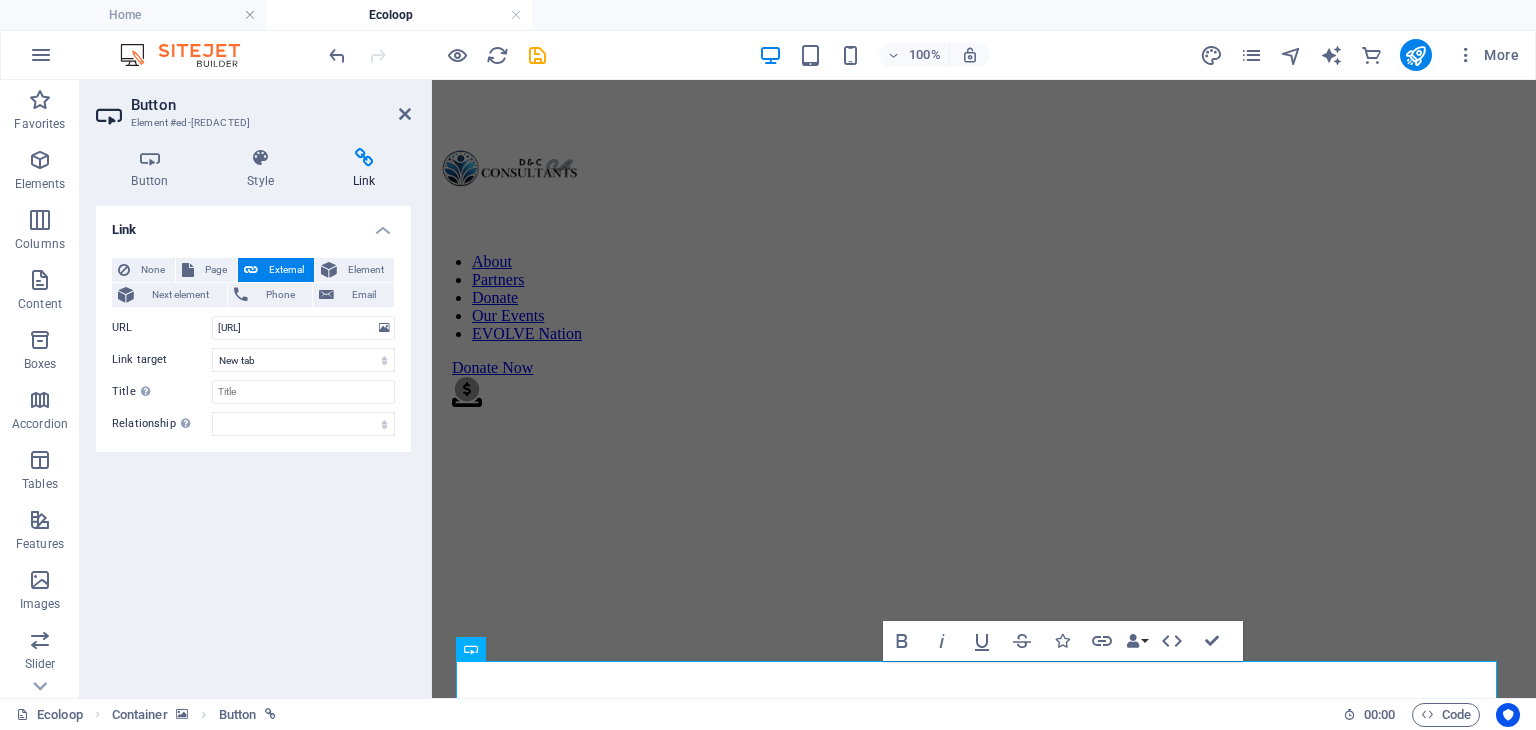 click on "Link None Page External Element Next element Phone Email Page Home Legal Notice Privacy Donation Station Our Fundraisers FAQ's EVOLVE Nation EVOLVE Academy  Ecoloop SkillBridge Skillbridge Portal Skillbridge How It Works EcoloopPortal EcoloopDropSitePortal ECOloop Collection Team Ecoloop Terms & Conditions Element
URL https://wkf.ms/4mtTOhw Phone Email Link target New tab Same tab Overlay Title Additional link description, should not be the same as the link text. The title is most often shown as a tooltip text when the mouse moves over the element. Leave empty if uncertain. Relationship Sets the  relationship of this link to the link target . For example, the value "nofollow" instructs search engines not to follow the link. Can be left empty. alternate author bookmark external help license next nofollow noreferrer noopener prev search tag" at bounding box center [253, 444] 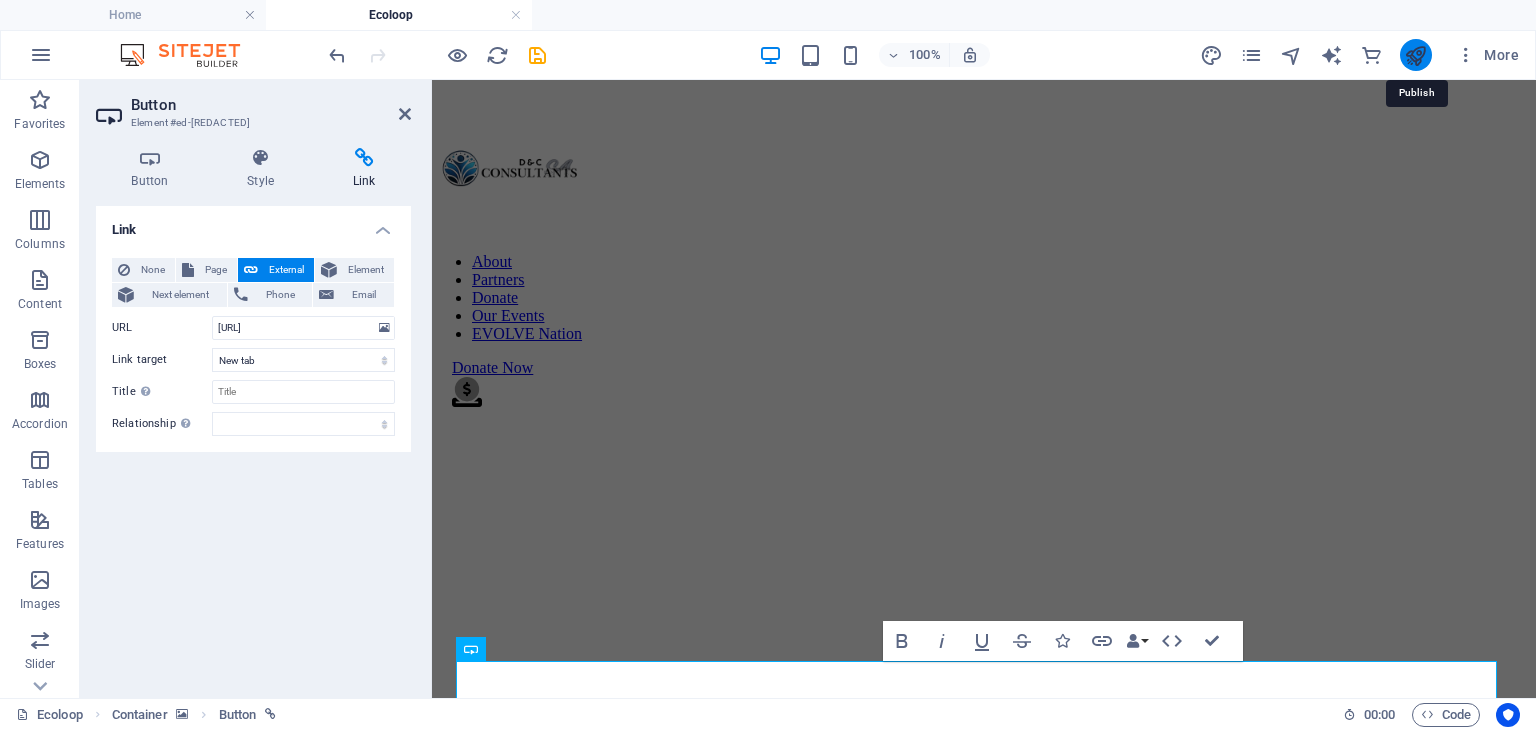 click at bounding box center (1415, 55) 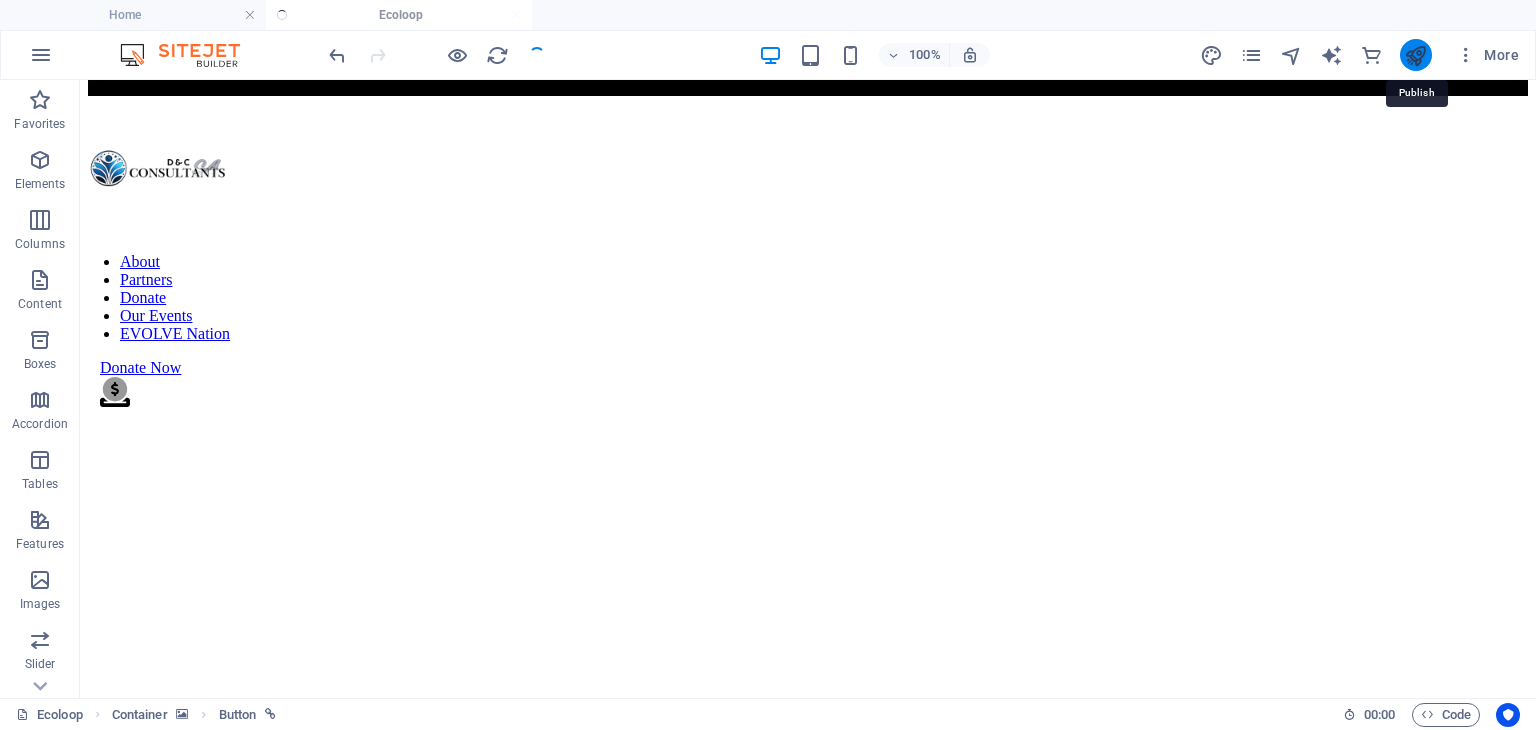 scroll, scrollTop: 1624, scrollLeft: 0, axis: vertical 